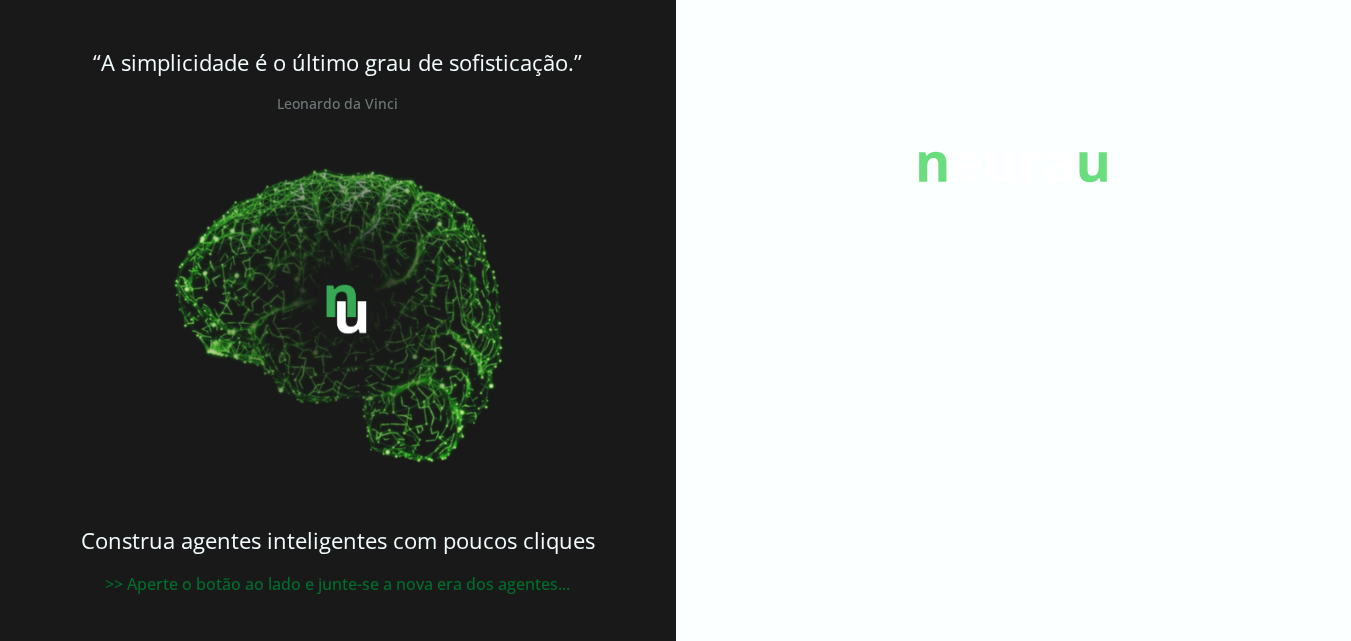 scroll, scrollTop: 0, scrollLeft: 0, axis: both 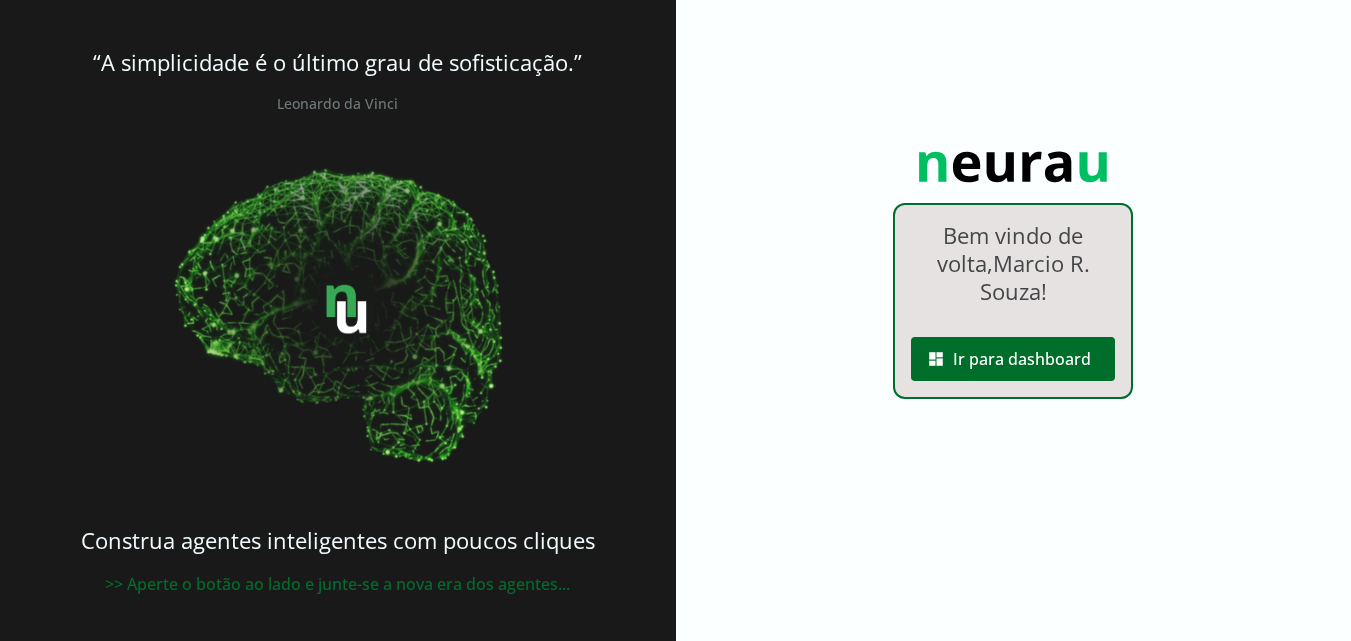 click on "Bem vindo de volta,  [FIRST] [LAST] !
dashboard
Ir para dashboard" at bounding box center [1013, 301] 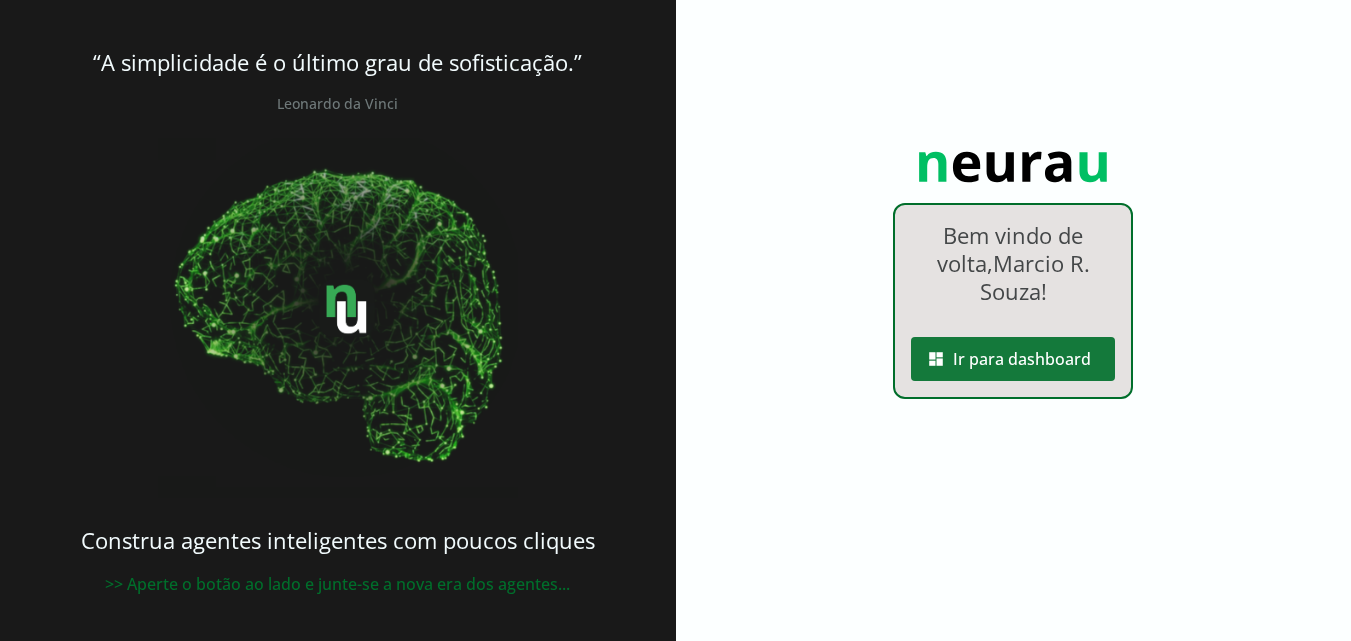 click at bounding box center [1013, 359] 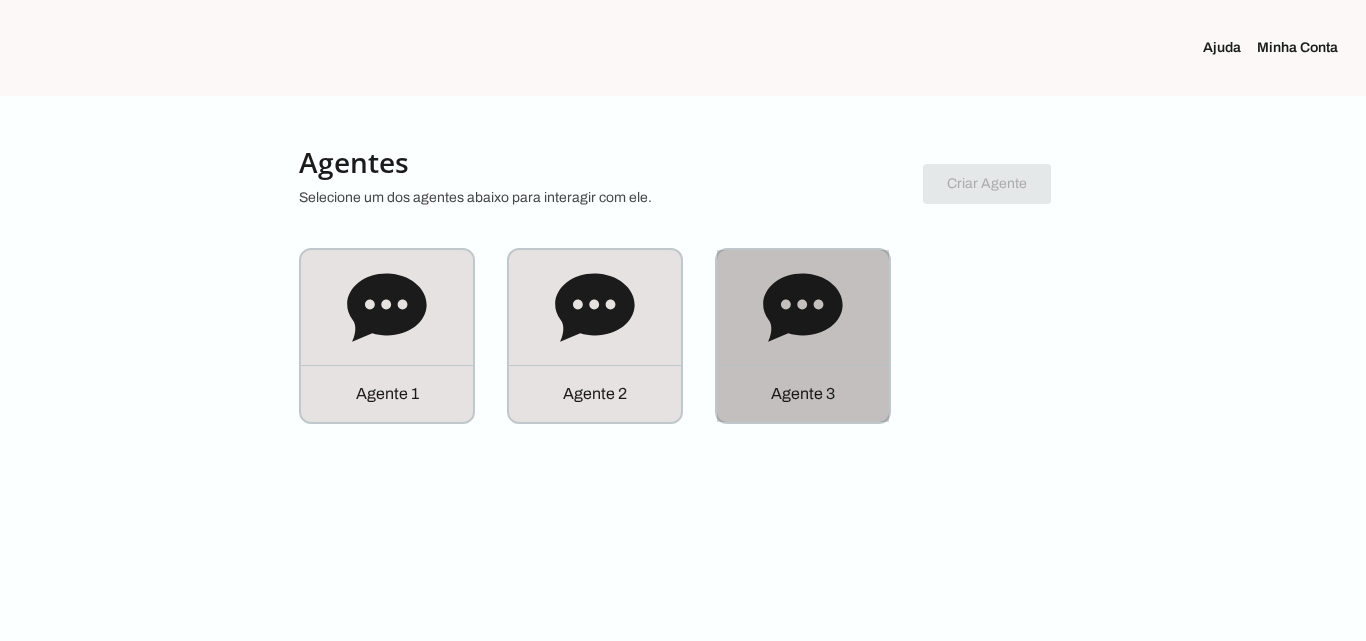 click 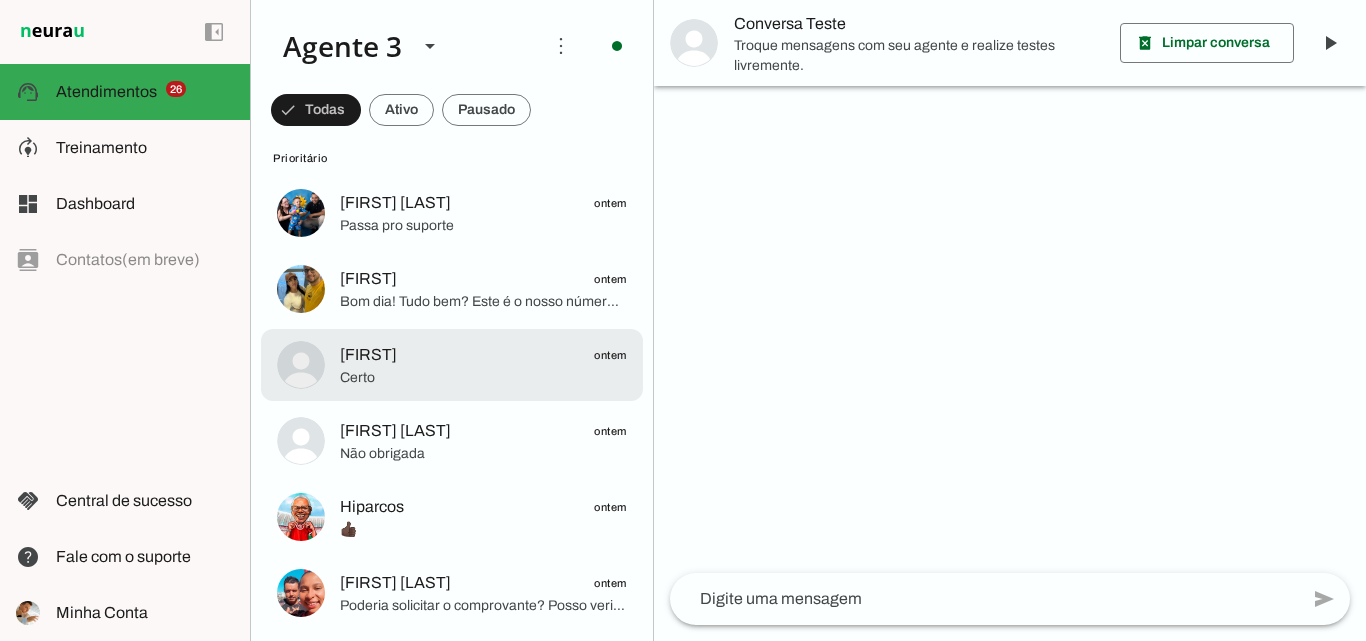 scroll, scrollTop: 0, scrollLeft: 0, axis: both 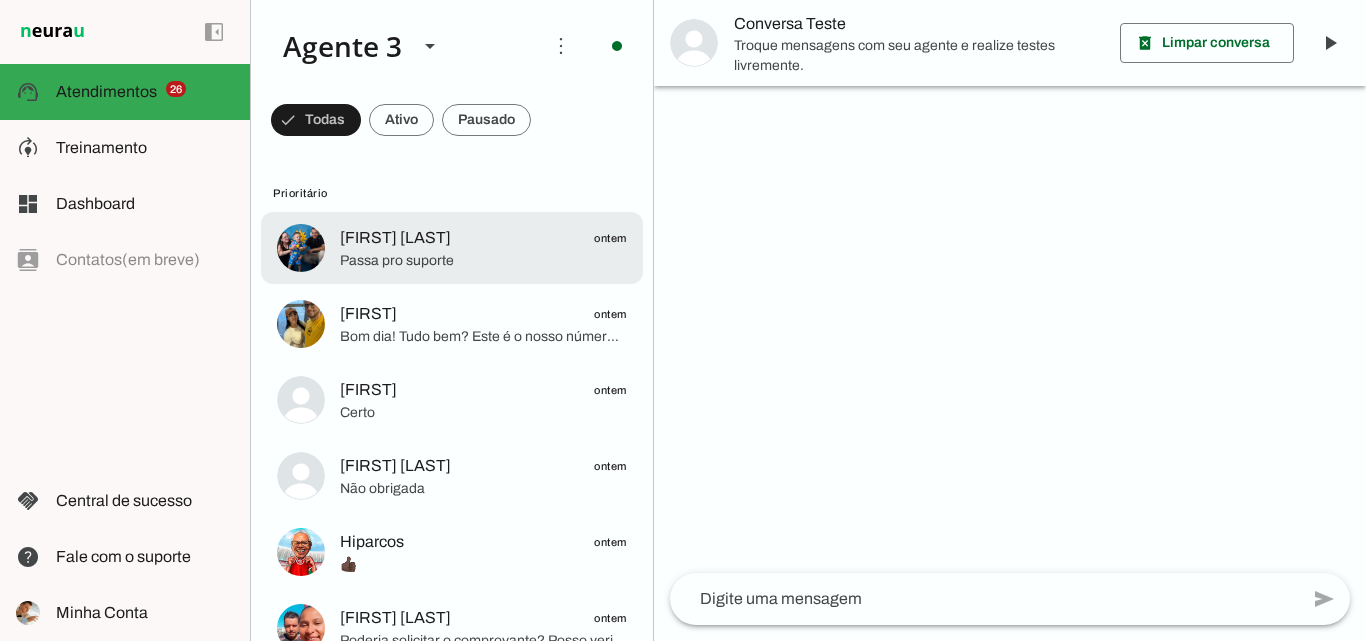 click on "Passa pro suporte" 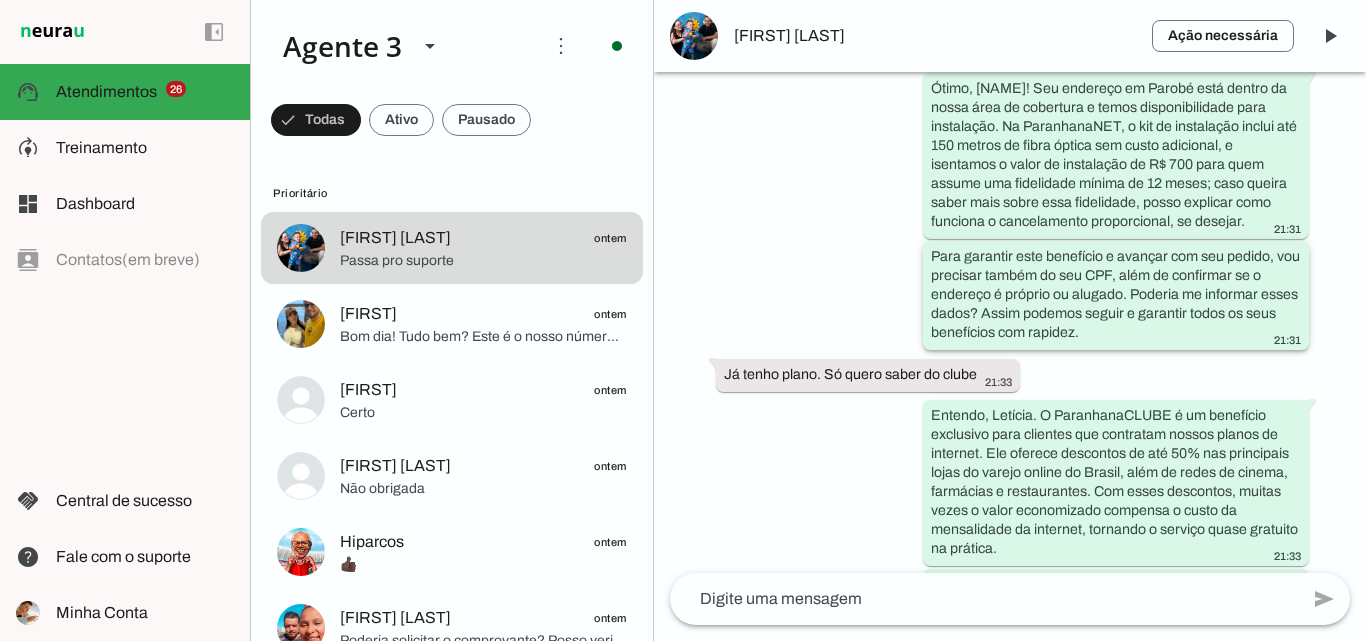scroll, scrollTop: 1364, scrollLeft: 0, axis: vertical 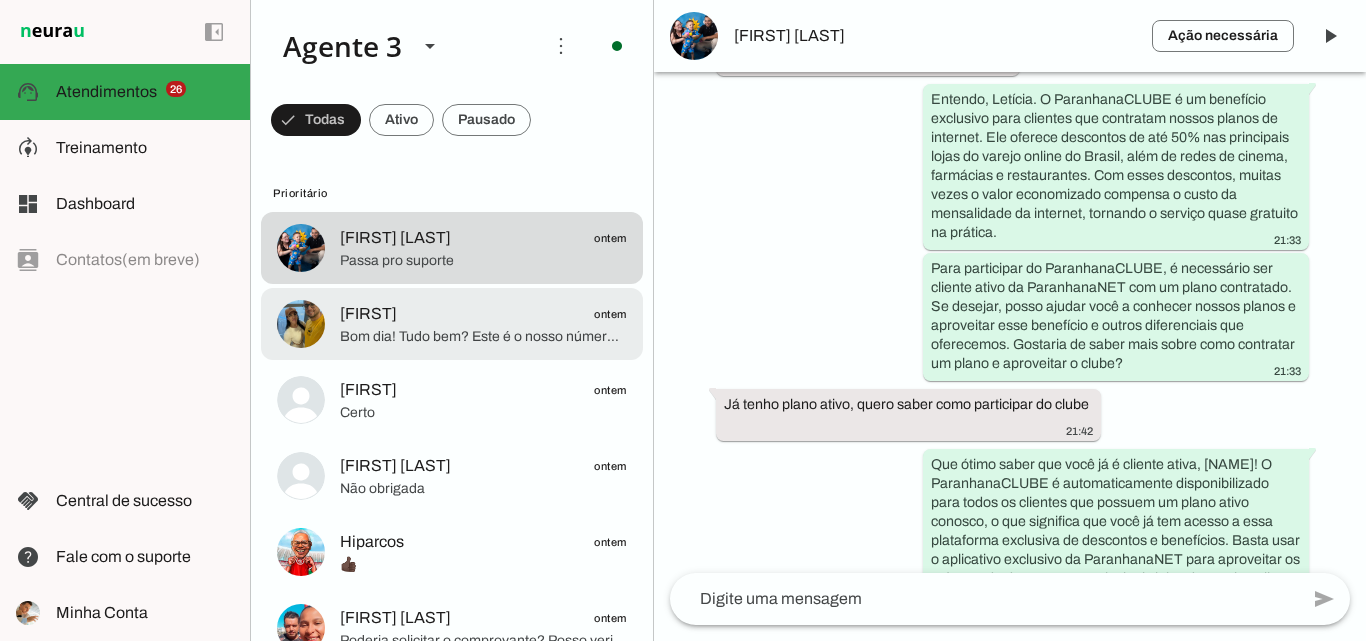 click on "[NAME]
[TIME]
Bom dia! Tudo bem?
Este é o nosso número comercial. Para atendimentos referente a suporte técnico, clube de descontos e financeiro, por favor, entre em contato pelo fone [PHONE]. Nossos atendentes ficarão felizes em lhe ajudar" at bounding box center (452, 248) 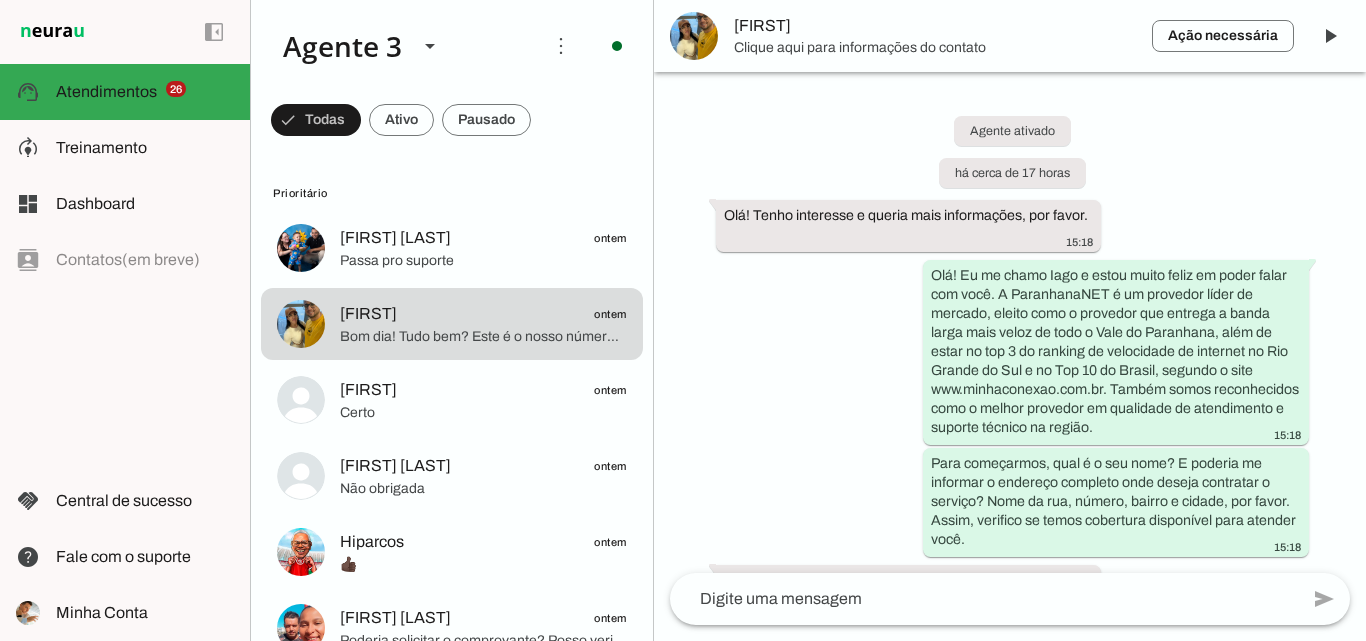 scroll, scrollTop: 3009, scrollLeft: 0, axis: vertical 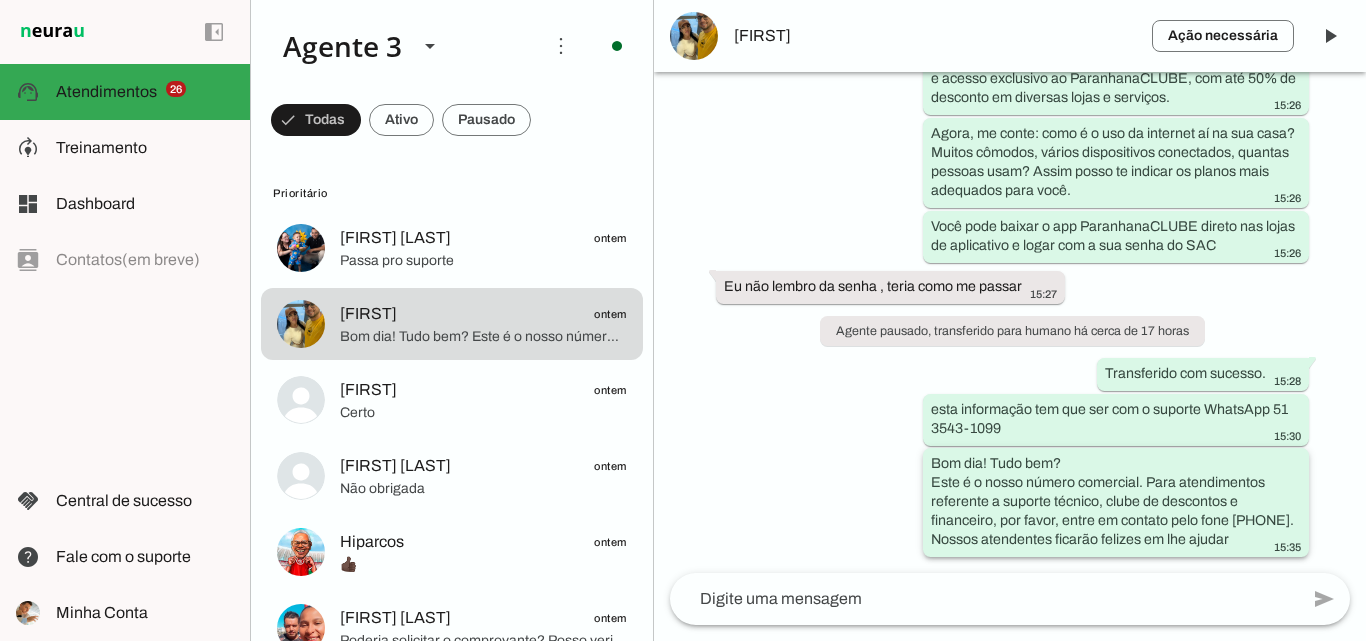 drag, startPoint x: 1014, startPoint y: 478, endPoint x: 1263, endPoint y: 512, distance: 251.31056 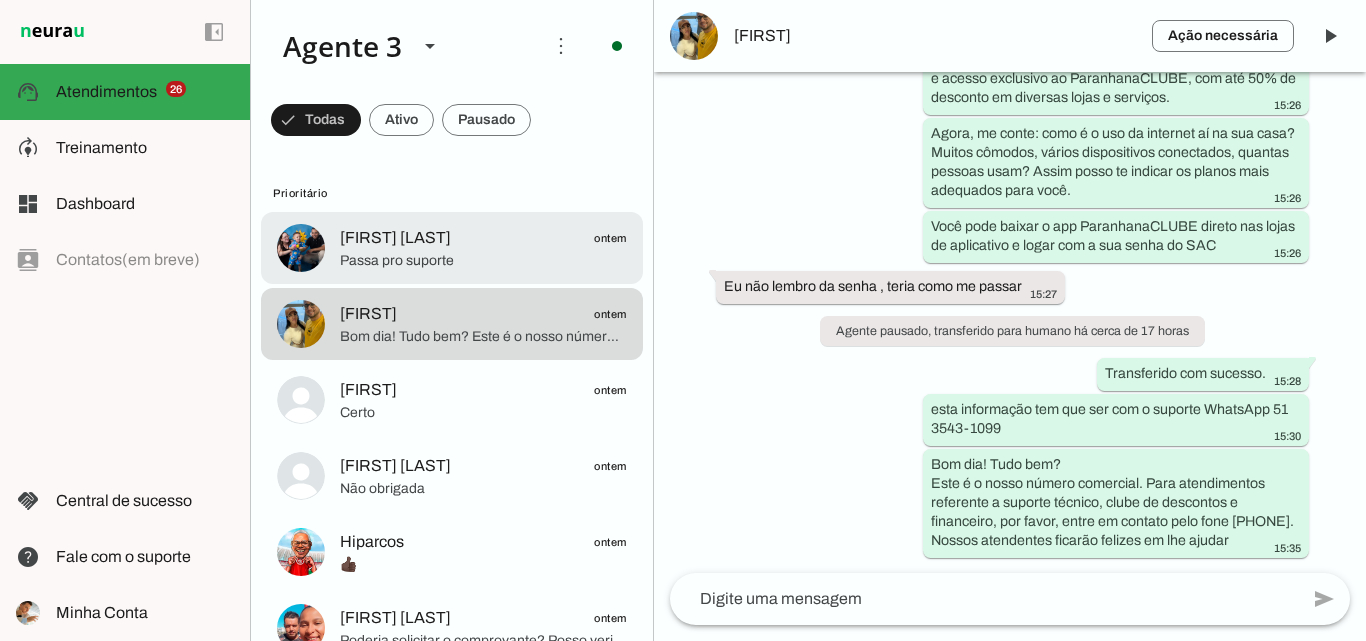 click on "[FIRST] [LAST]
ontem" 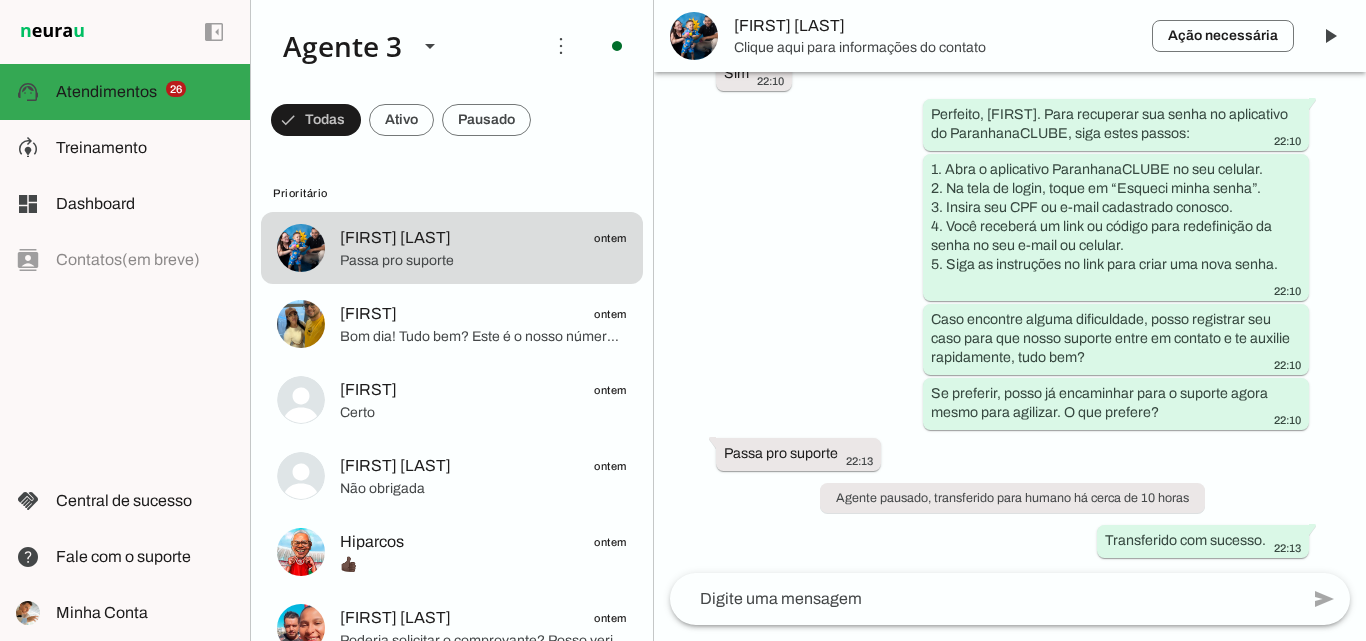 scroll, scrollTop: 2637, scrollLeft: 0, axis: vertical 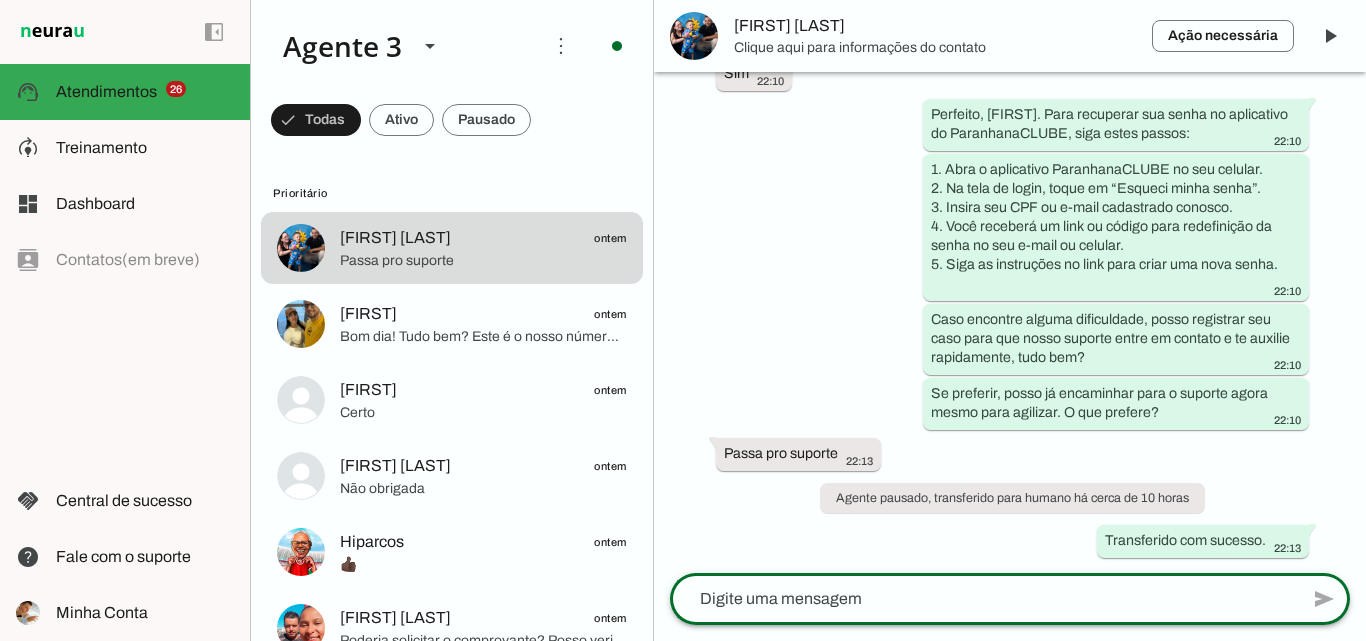 type on "Bom dia! Tudo bem?
Este é o nosso número comercial. Para atendimentos referente a suporte técnico, clube de descontos e financeiro, por favor, entre em contato pelo fone [PHONE]. Nossos atendentes ficarão felizes em lhe ajudar" 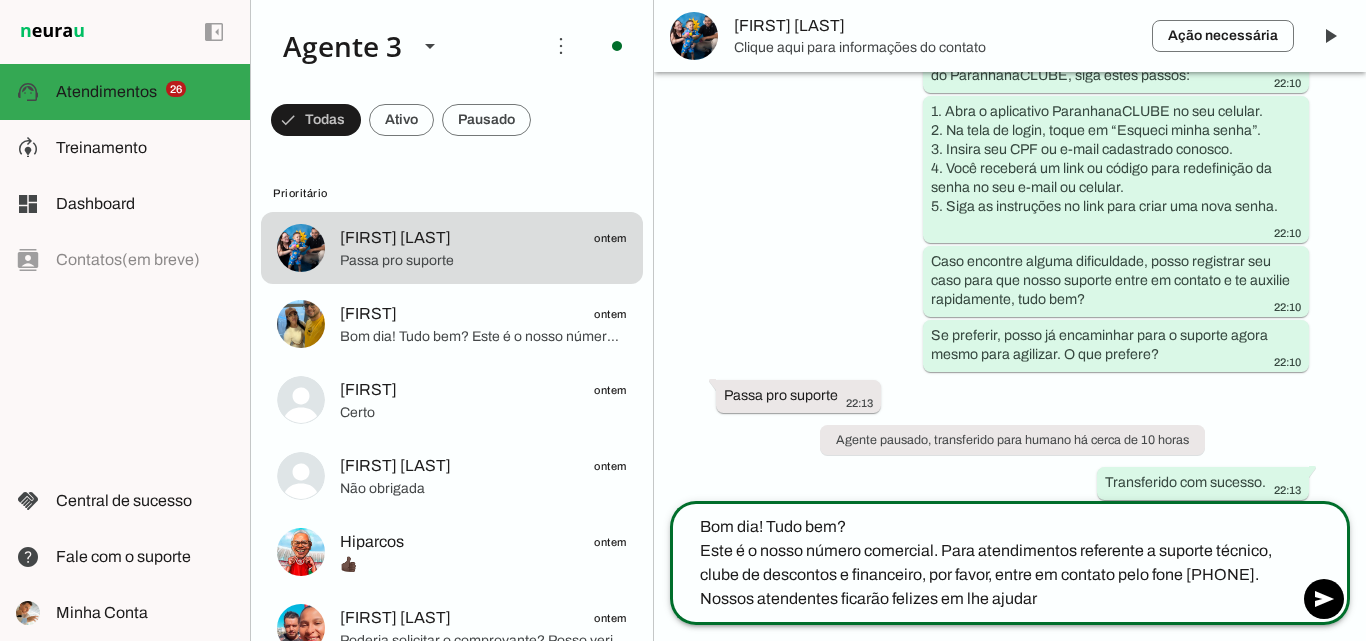 type 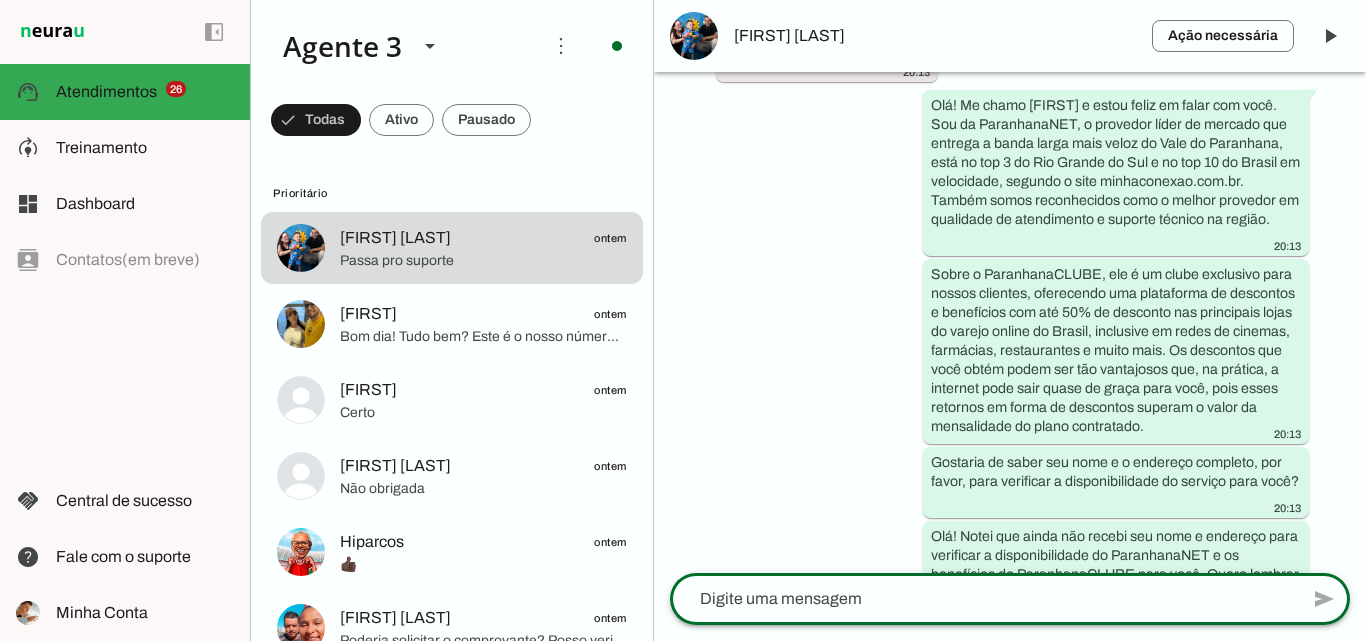 scroll, scrollTop: 0, scrollLeft: 0, axis: both 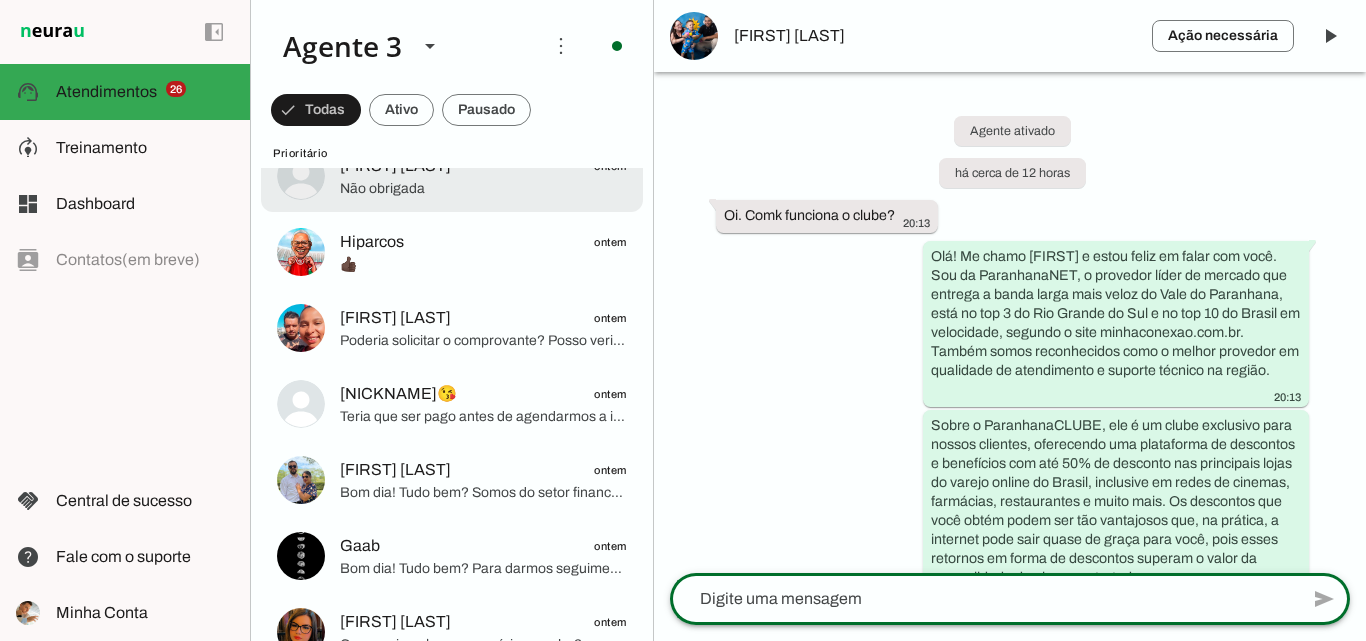 click on "Não obrigada" 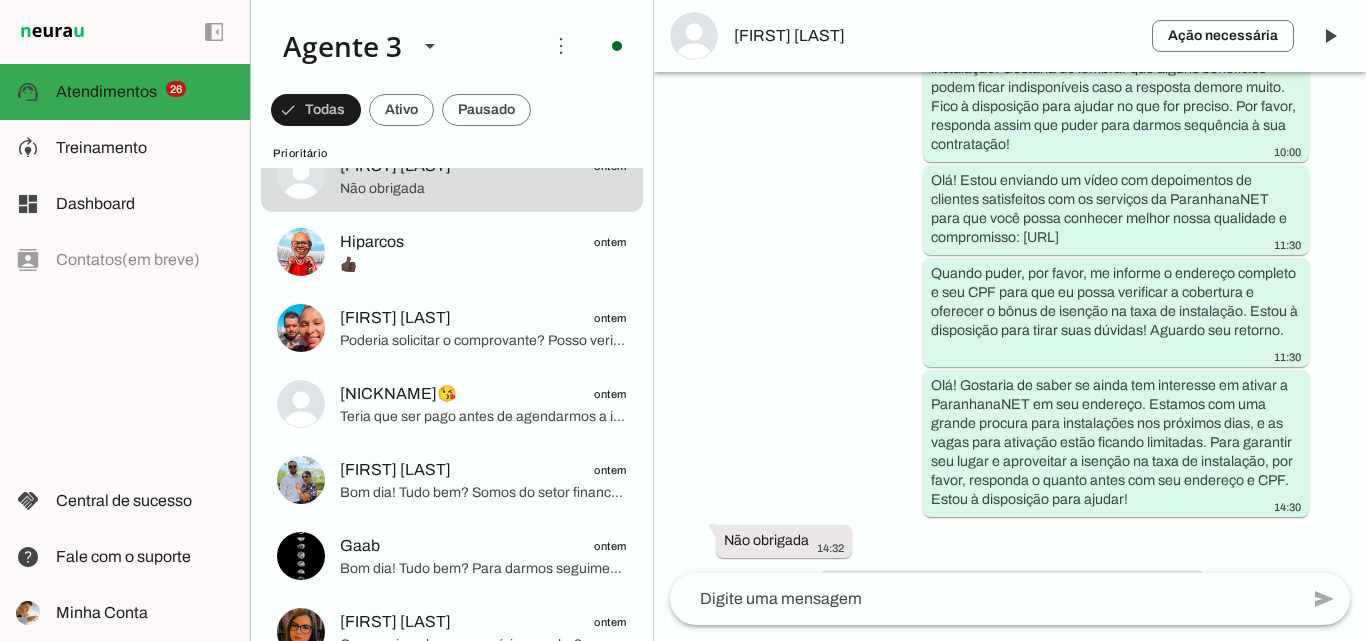 scroll, scrollTop: 798, scrollLeft: 0, axis: vertical 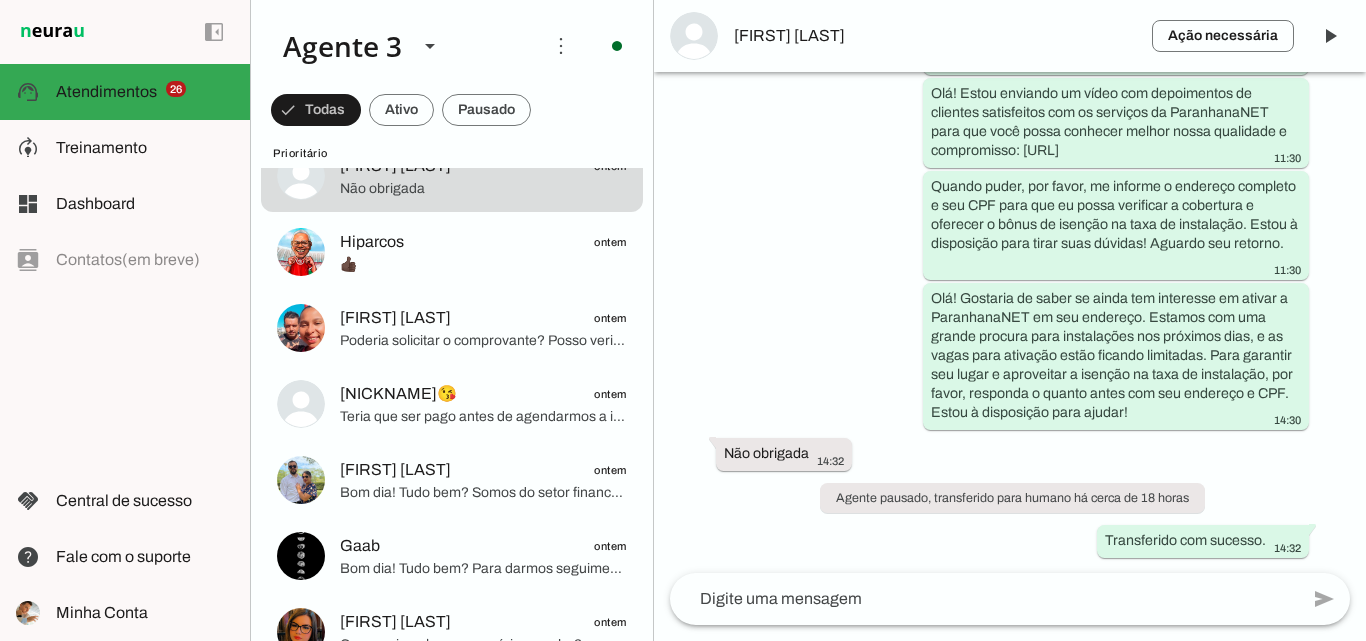 click on "Ação necessária
O Agente detectou que uma ação humana é necessária, resolva a
questão com o seu cliente nesta conversa.
Após resolver, aperte o botão com o ícone "Play" ao lado, para o
Agente retomar as atividades na conversa.
[FIRST] [LAST]" at bounding box center (1010, 36) 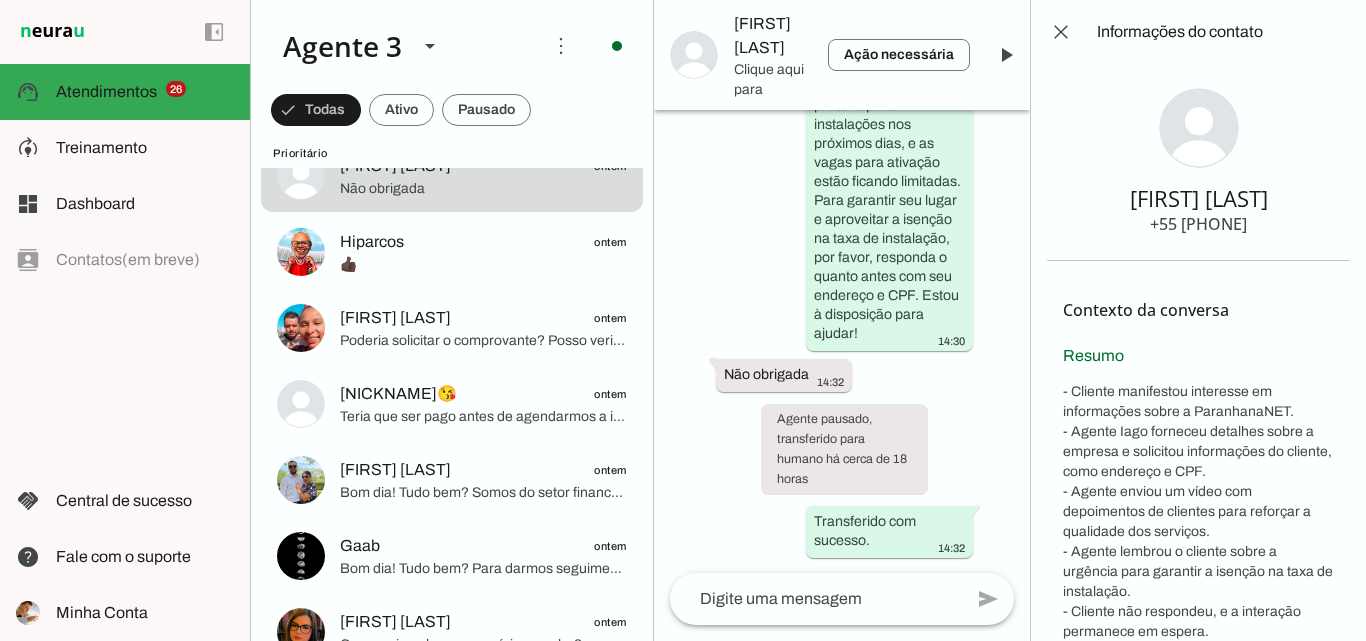 type 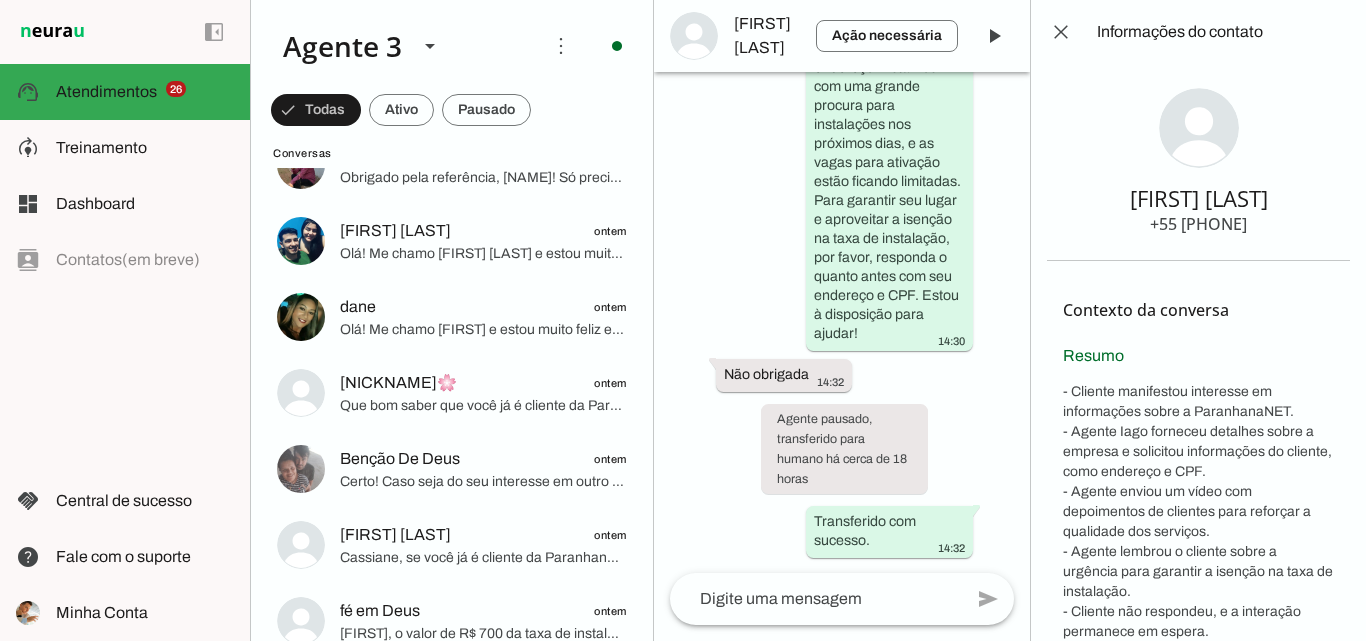scroll, scrollTop: 2600, scrollLeft: 0, axis: vertical 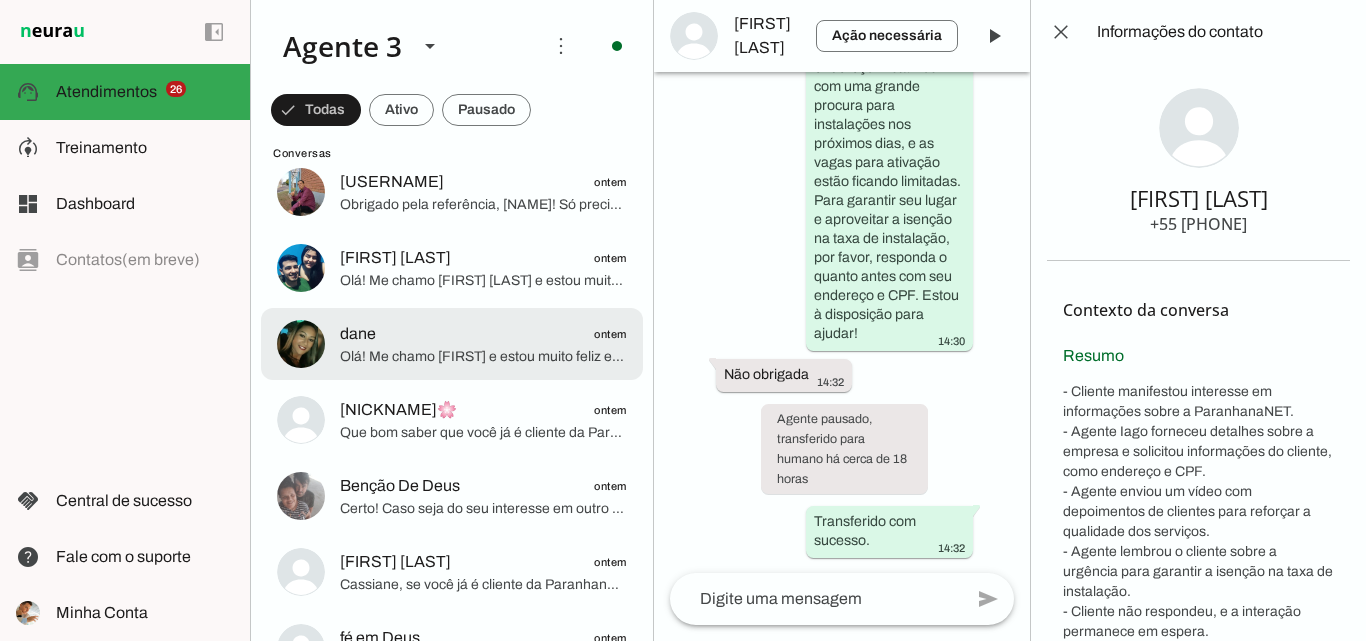 click on "dane
ontem" at bounding box center [452, -2352] 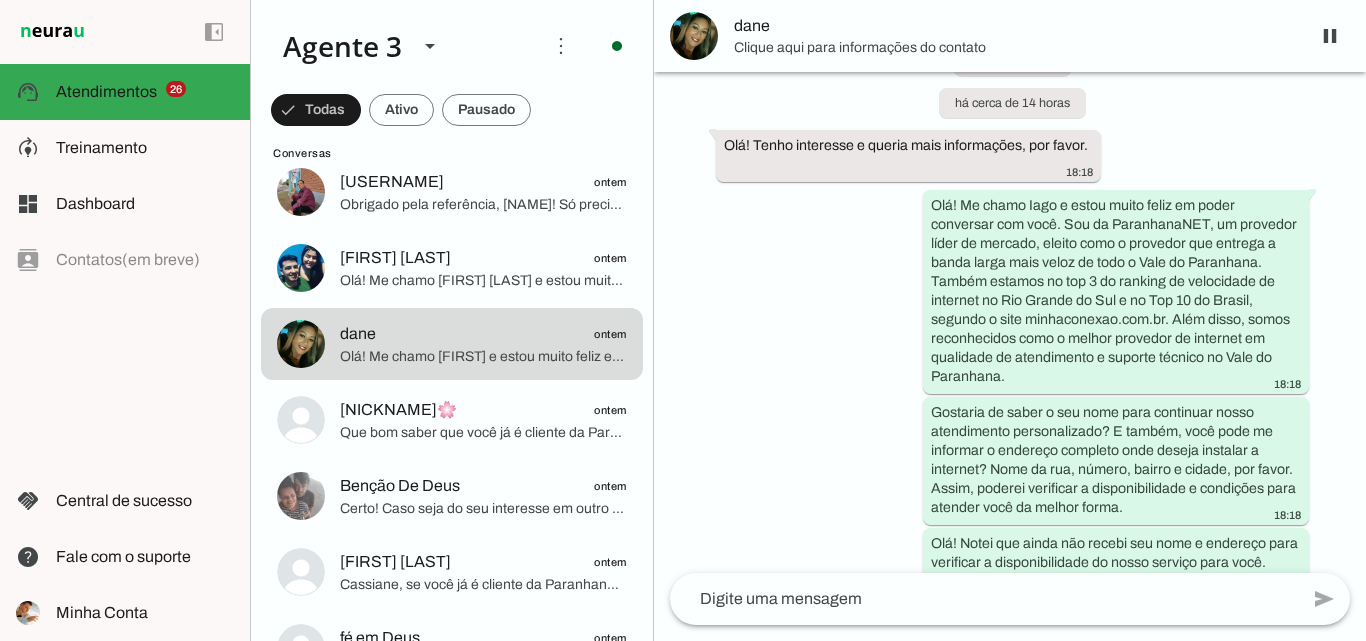 scroll, scrollTop: 0, scrollLeft: 0, axis: both 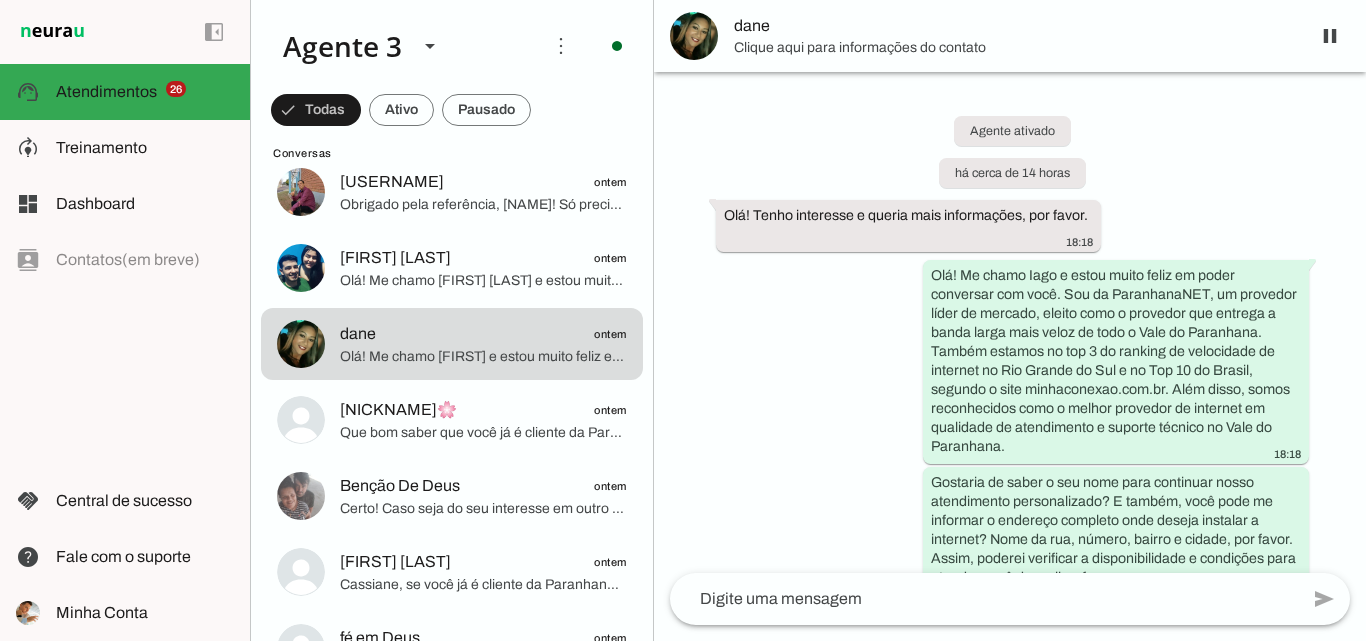 click on "Clique aqui para informações do contato" at bounding box center (1014, 48) 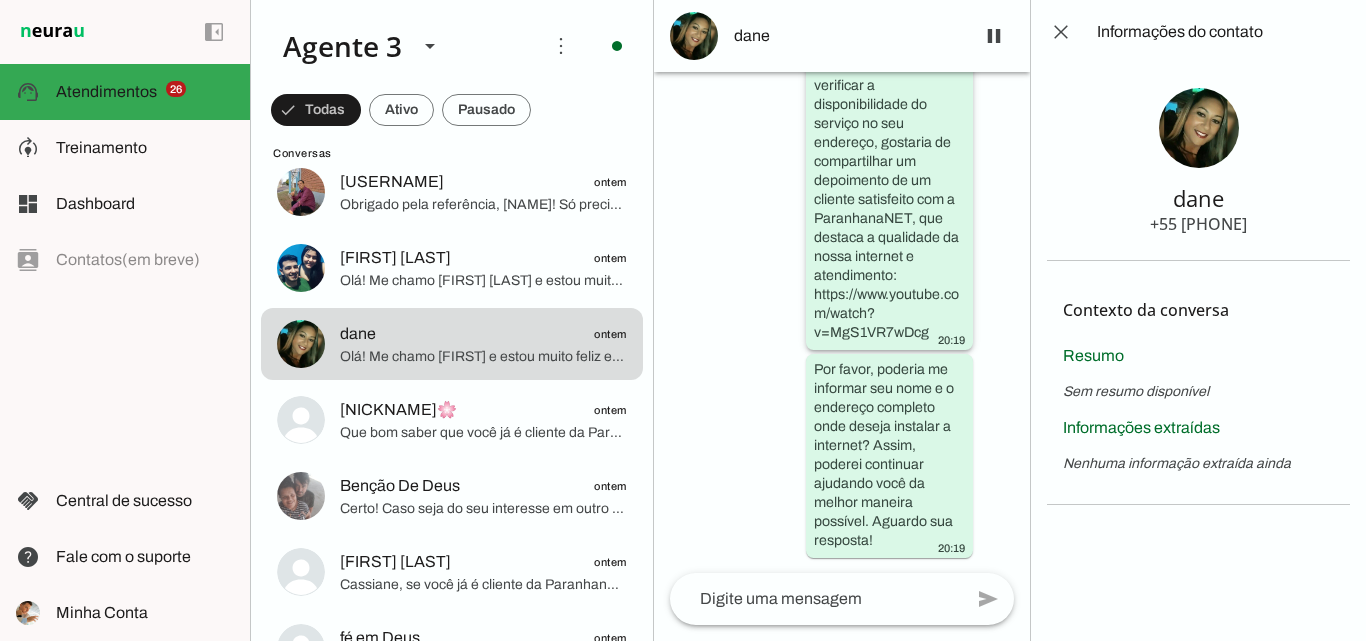 scroll, scrollTop: 1608, scrollLeft: 0, axis: vertical 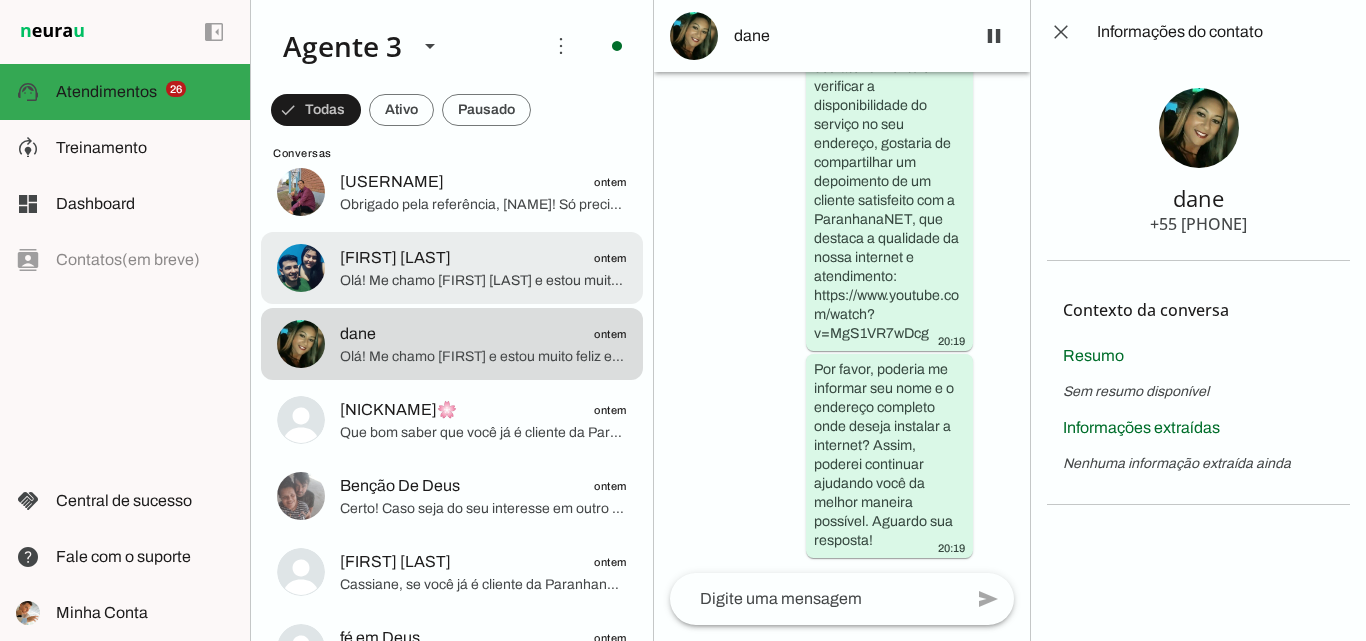 click on "Olá! Me chamo [FIRST] [LAST] e estou muito feliz em poder falar com você. Sou consultor da ParanhanaNET, que é líder de mercado e foi eleita como o provedor que entrega a banda larga mais veloz de todo o Vale do Paranhana. Além disso, estamos no top 3 do ranking de velocidade de internet no Rio Grande do Sul e no Top 10 do Brasil, segundo o site www.minhaconexao.com.br. Também somos reconhecidos como o melhor provedor em qualidade de atendimento e suporte técnico no Vale do Paranhana.
Para eu verificar se podemos atender no seu endereço, poderia me informar o nome da rua, número, bairro e cidade onde deseja a instalação?" 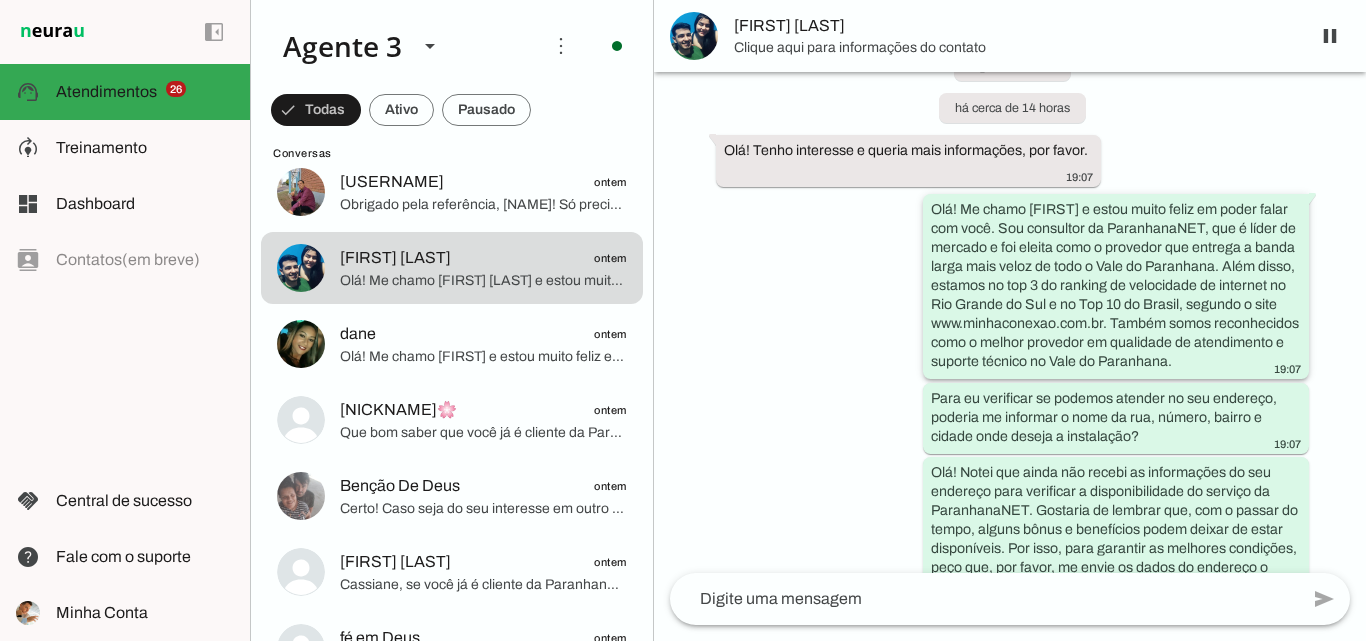 scroll, scrollTop: 0, scrollLeft: 0, axis: both 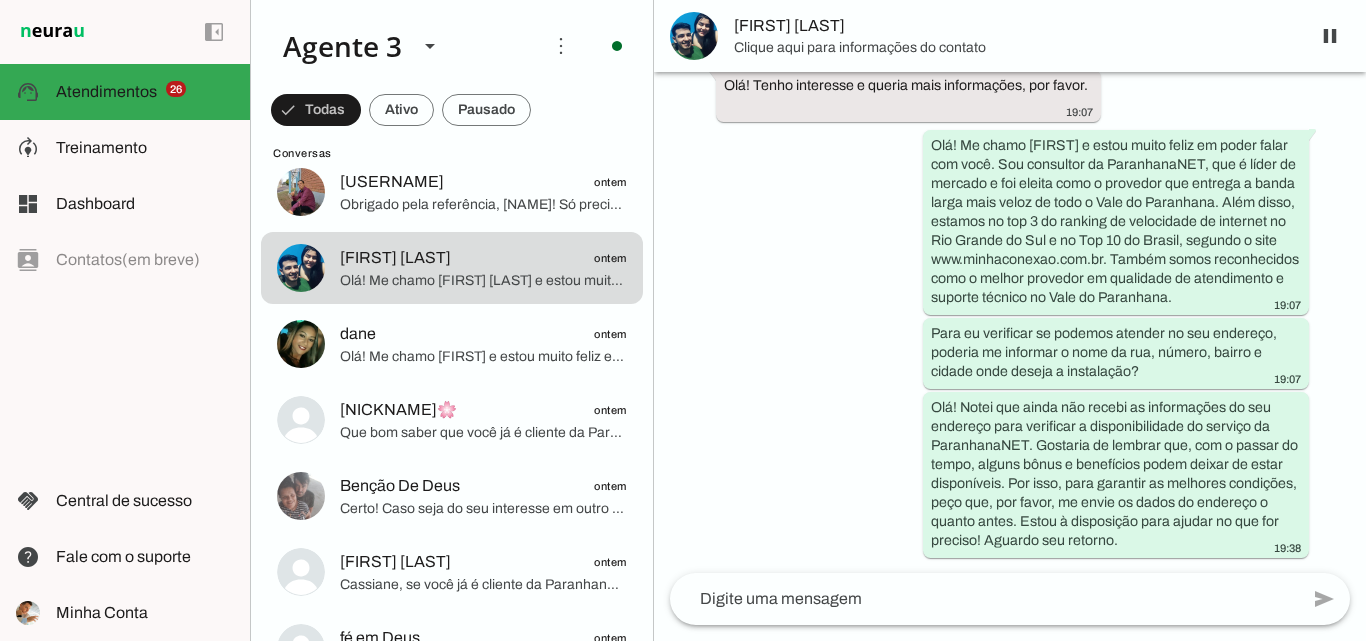 click on "Clique aqui para informações do contato" at bounding box center [1014, 48] 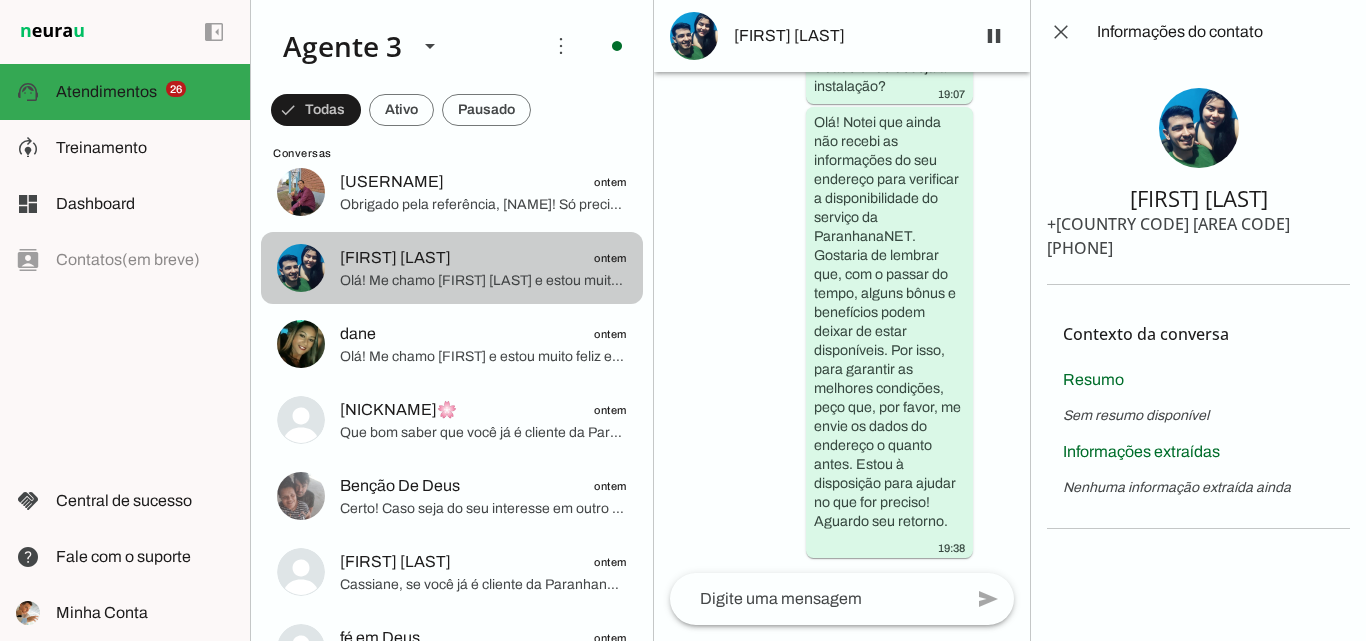scroll, scrollTop: 2500, scrollLeft: 0, axis: vertical 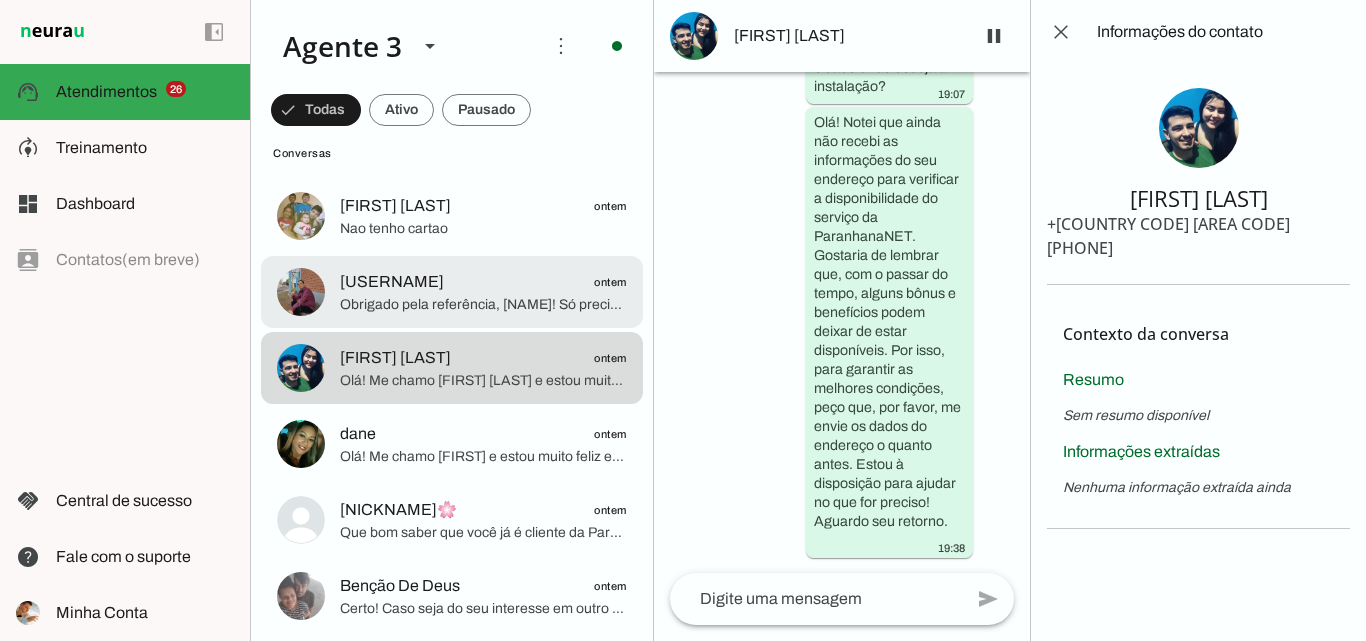 click at bounding box center [483, -2252] 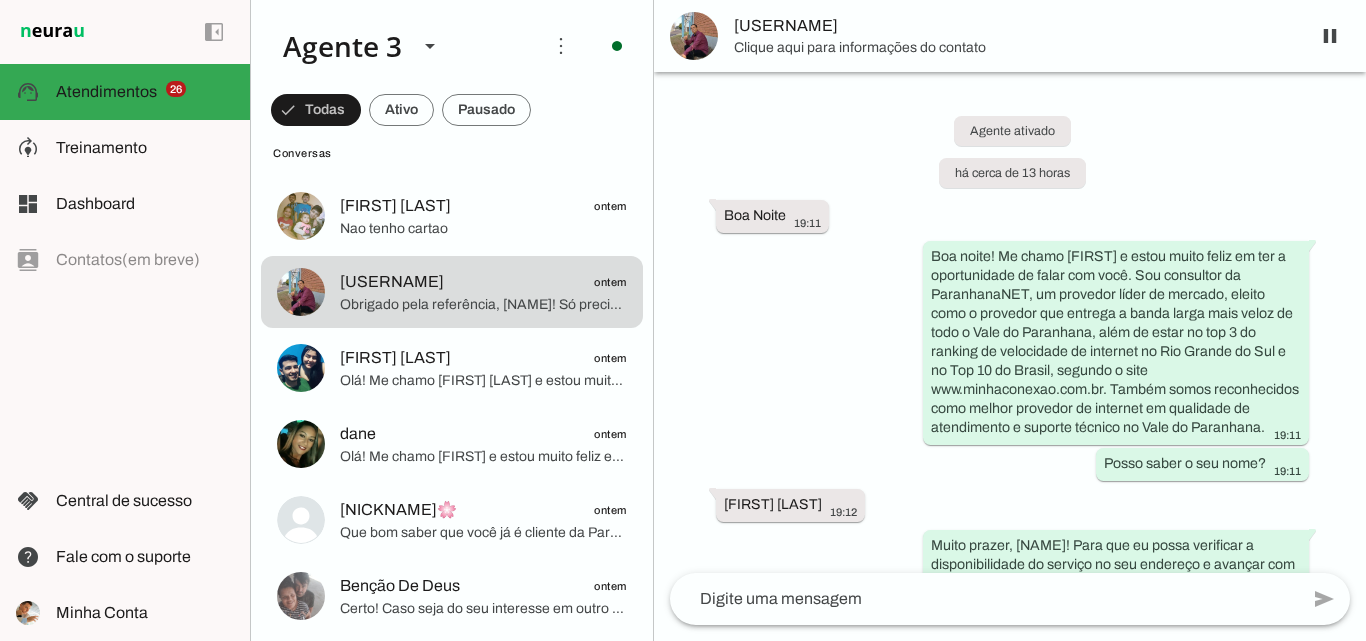 scroll, scrollTop: 4843, scrollLeft: 0, axis: vertical 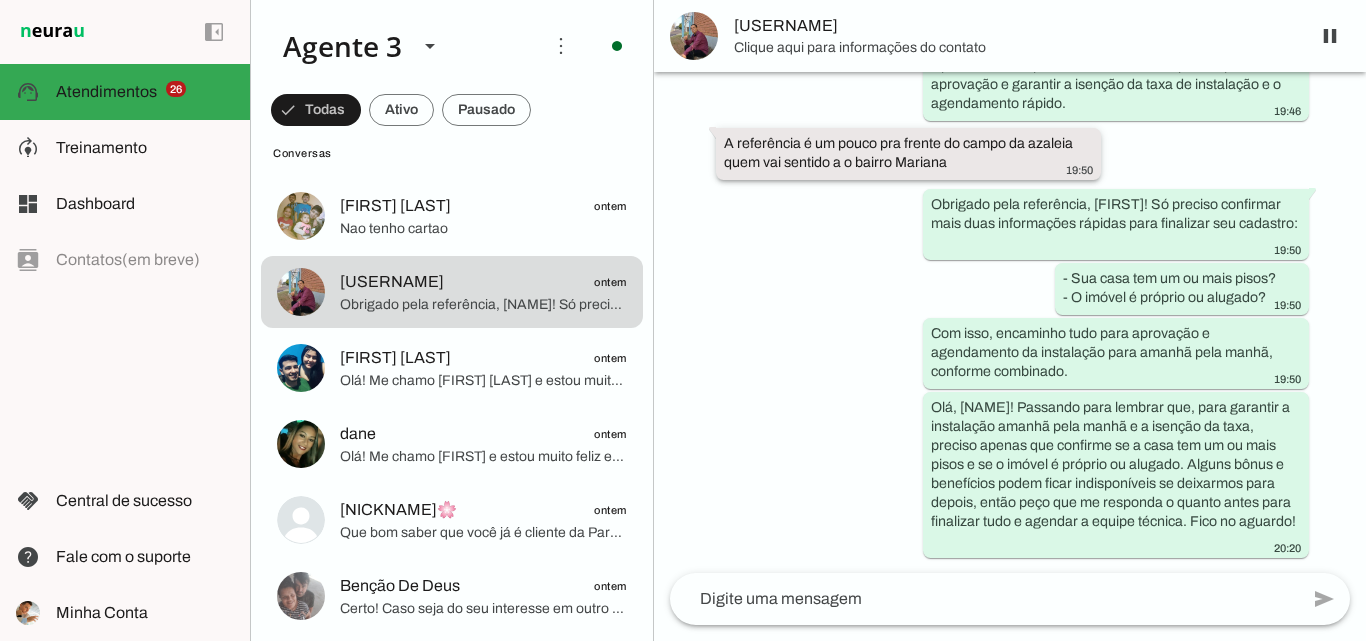 drag, startPoint x: 740, startPoint y: 139, endPoint x: 978, endPoint y: 178, distance: 241.17421 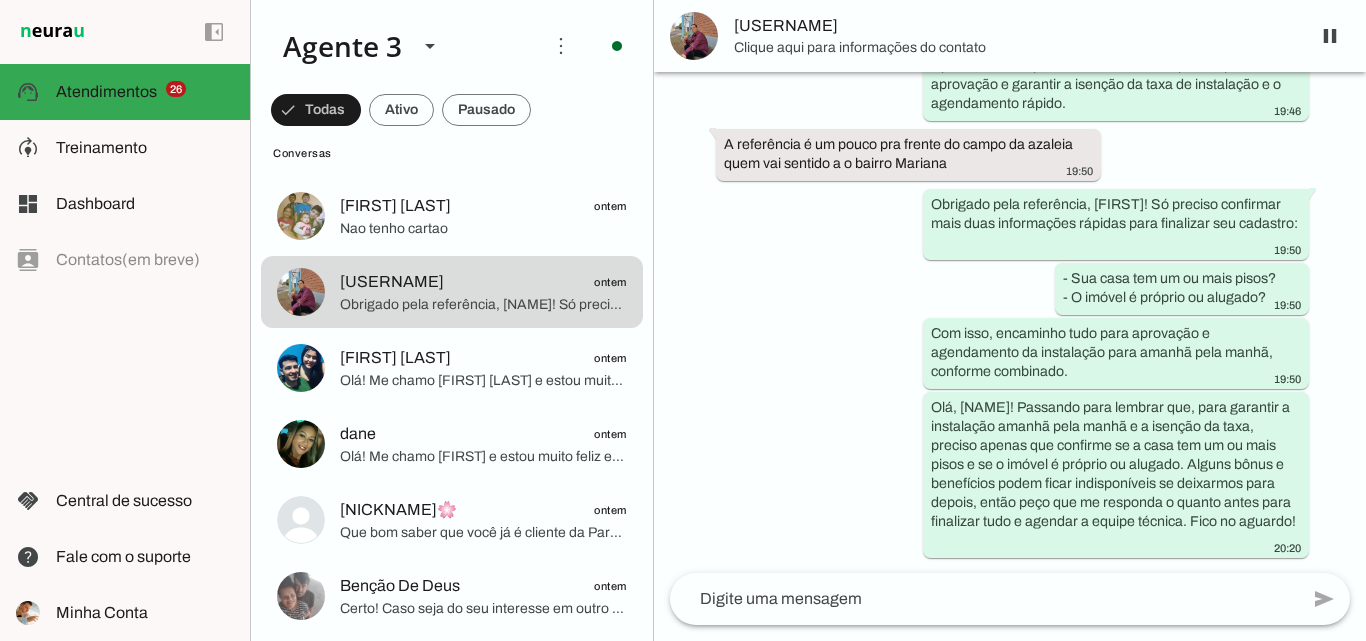 click on "Agente ativado
há cerca de 13 horas
Boa Noite 19:11
Boa noite! Me chamo Iago e estou muito feliz em ter a oportunidade de falar com você. Sou consultor da ParanhanaNET, um provedor líder de mercado, eleito como o provedor que entrega a banda larga mais veloz de todo o Vale do Paranhana, além de estar no top 3 do ranking de velocidade de internet no Rio Grande do Sul e no Top 10 do Brasil, segundo o site www.minhaconexao.com.br. Também somos reconhecidos como melhor provedor de internet em qualidade de atendimento e suporte técnico no Vale do Paranhana.  19:11 Posso saber o seu nome? 19:11
Osmar corres 19:12
19:12
Como funciona a instalação de Internet de vocês 19:14
19:14 19:14 19:14 Posso saber seu endereço para verificar a disponibilidade e avançar com o agendamento? 19:14
Rua Osmar Oscar von rosenthal 395 bairro guaruja" at bounding box center (1010, 322) 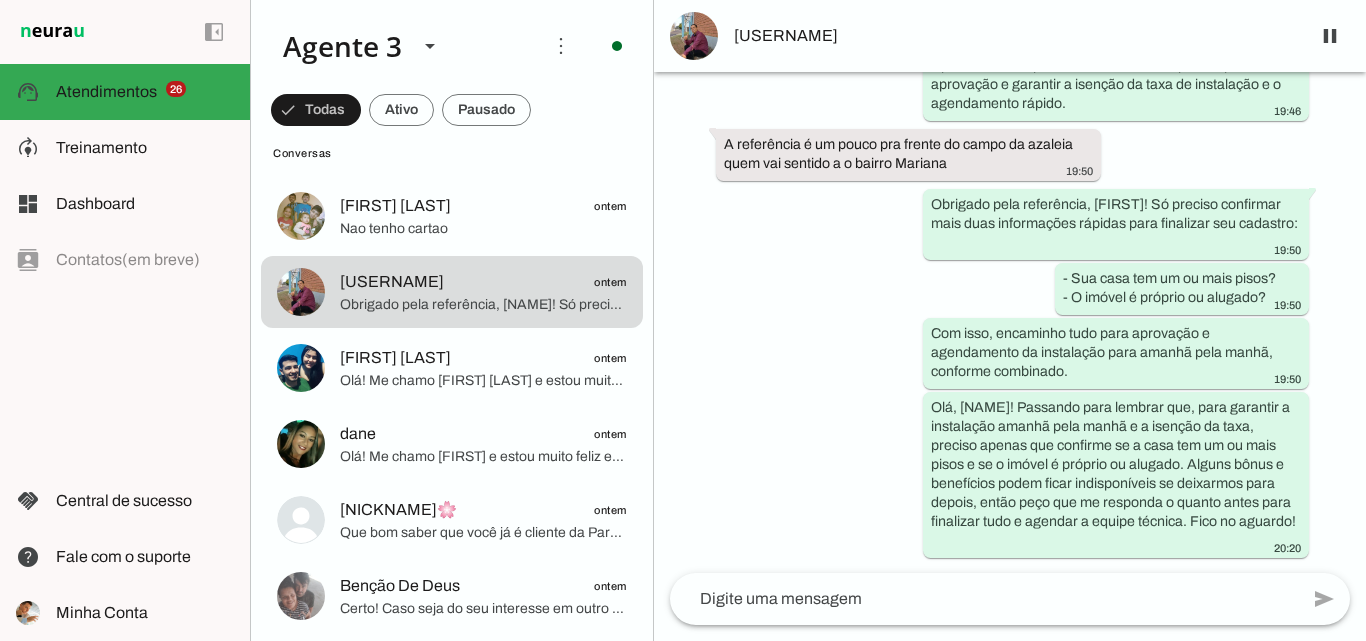 click on "Agente ativado
há cerca de 13 horas
Boa Noite 19:11
Boa noite! Me chamo Iago e estou muito feliz em ter a oportunidade de falar com você. Sou consultor da ParanhanaNET, um provedor líder de mercado, eleito como o provedor que entrega a banda larga mais veloz de todo o Vale do Paranhana, além de estar no top 3 do ranking de velocidade de internet no Rio Grande do Sul e no Top 10 do Brasil, segundo o site www.minhaconexao.com.br. Também somos reconhecidos como melhor provedor de internet em qualidade de atendimento e suporte técnico no Vale do Paranhana.  19:11 Posso saber o seu nome? 19:11
Osmar corres 19:12
19:12
Como funciona a instalação de Internet de vocês 19:14
19:14 19:14 19:14 Posso saber seu endereço para verificar a disponibilidade e avançar com o agendamento? 19:14
Rua Osmar Oscar von rosenthal 395 bairro guaruja" at bounding box center (1010, 322) 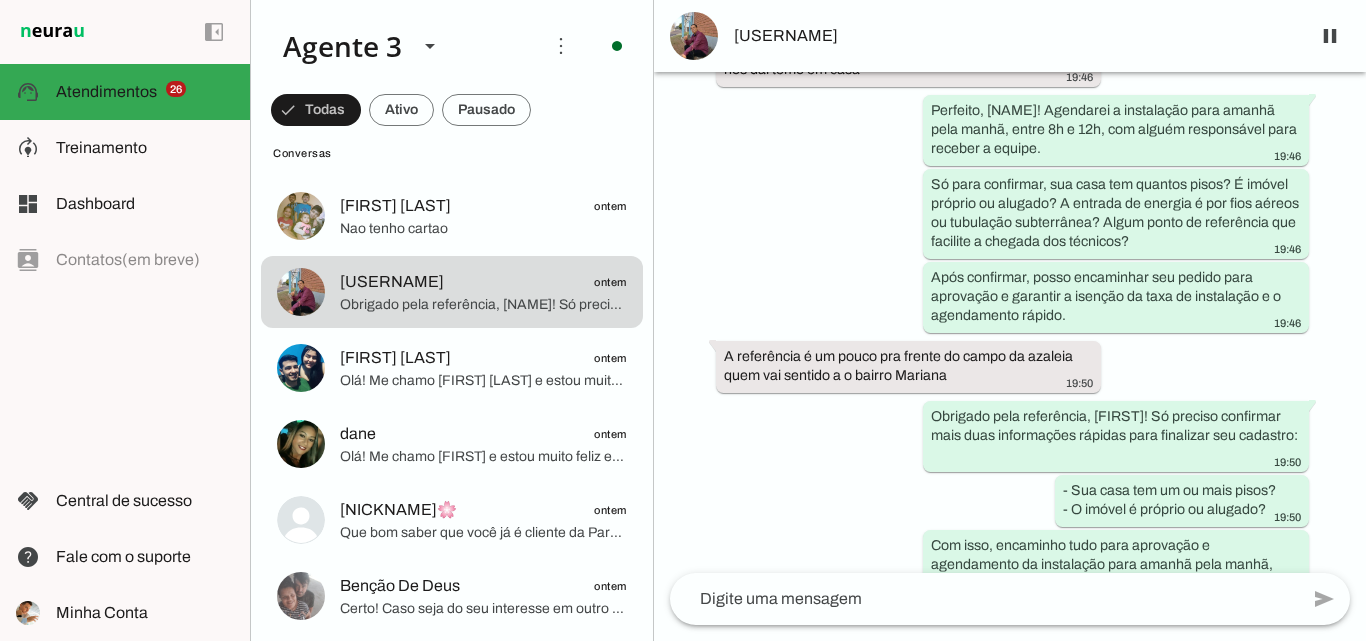 scroll, scrollTop: 4843, scrollLeft: 0, axis: vertical 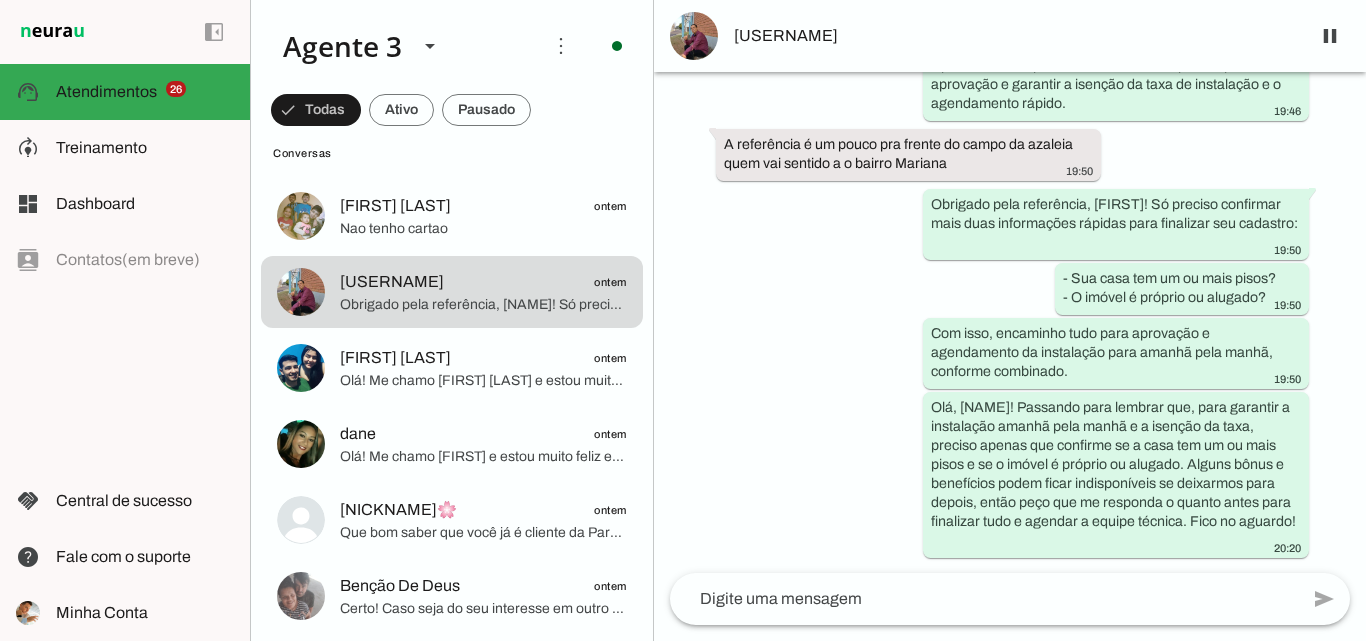 click on "[USERNAME]" at bounding box center [1014, 36] 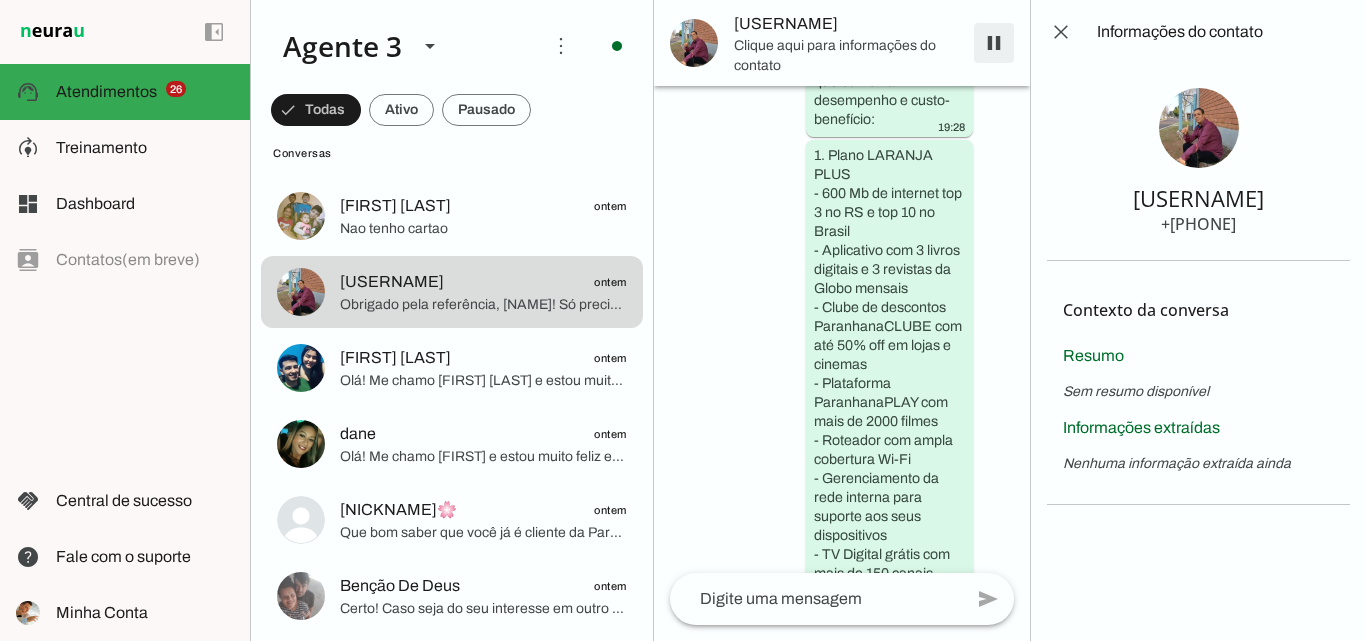 scroll, scrollTop: 11018, scrollLeft: 0, axis: vertical 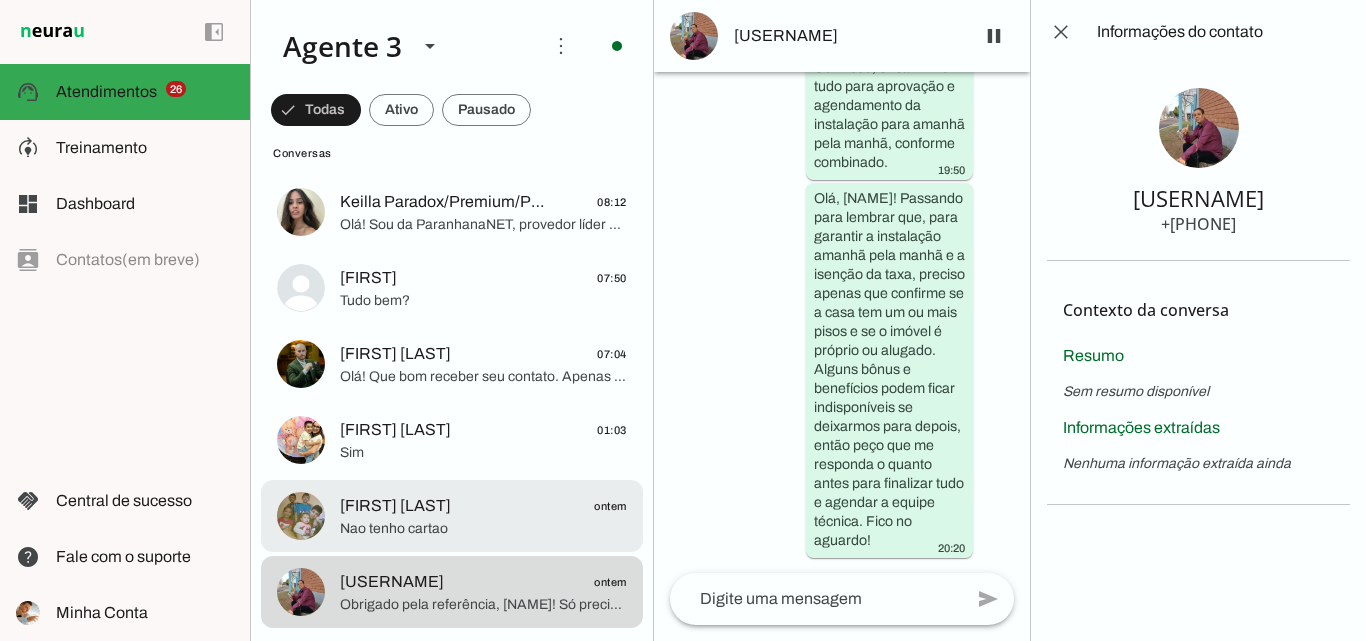 click on "[FIRST] [LAST]
[TIME]" 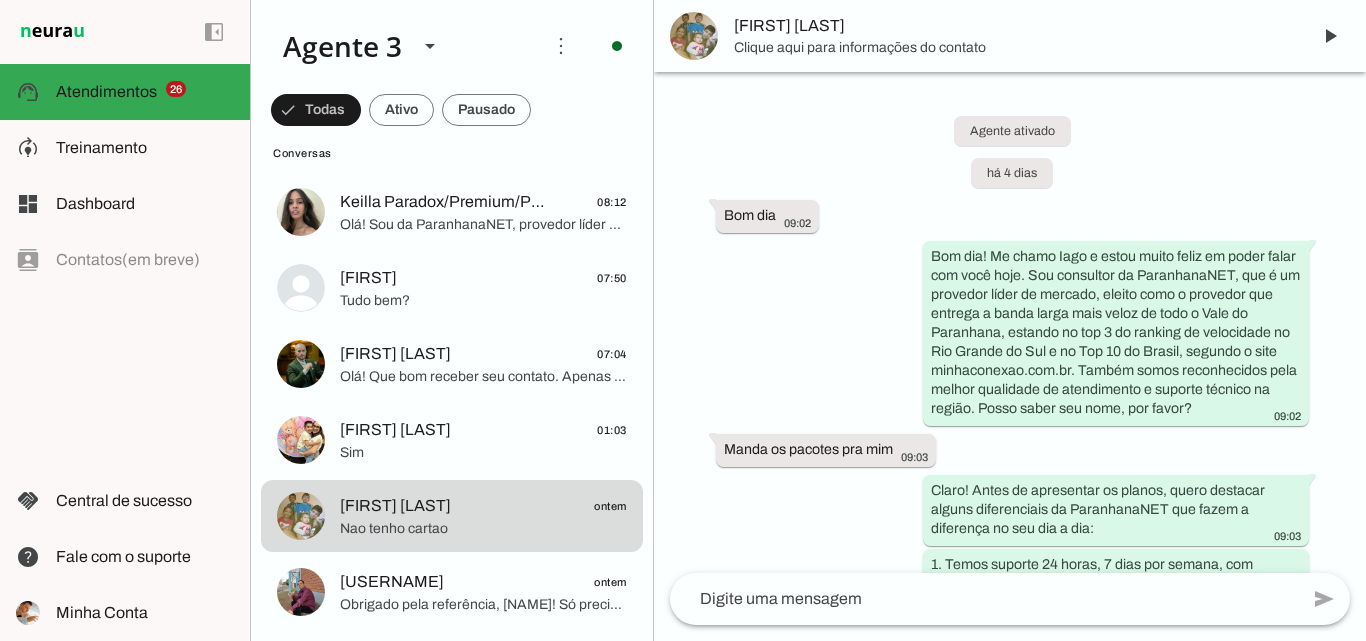 scroll, scrollTop: 13037, scrollLeft: 0, axis: vertical 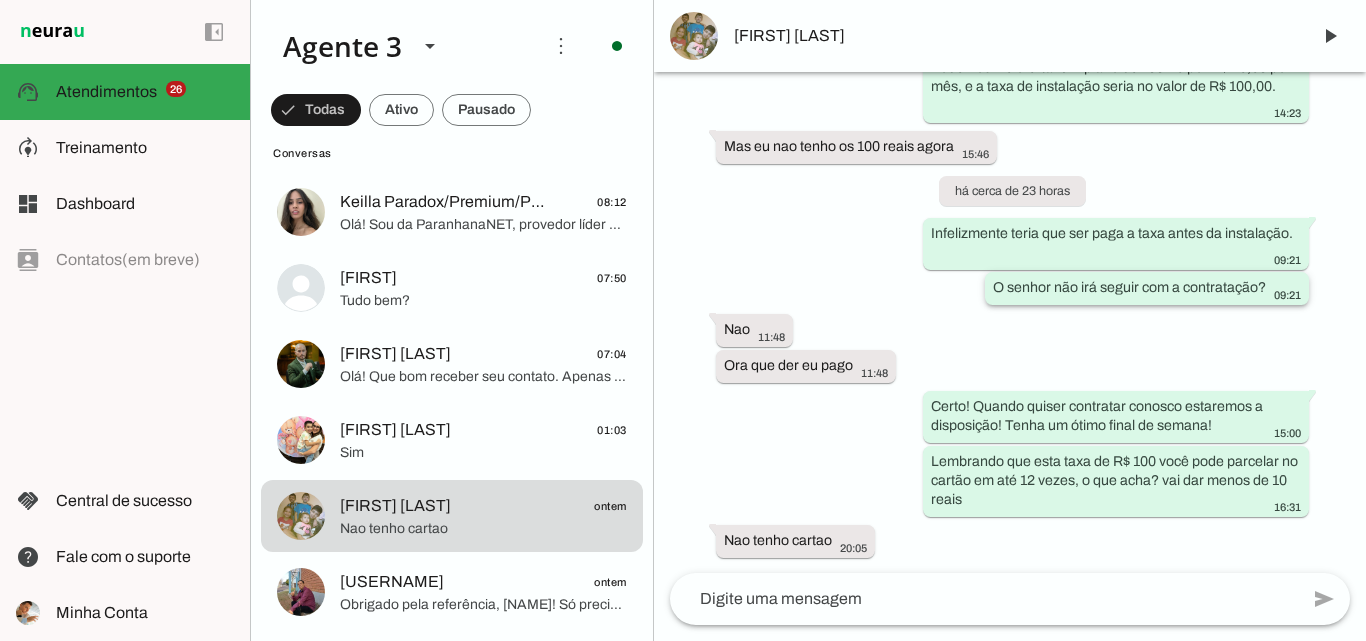 drag, startPoint x: 956, startPoint y: 237, endPoint x: 1199, endPoint y: 297, distance: 250.29782 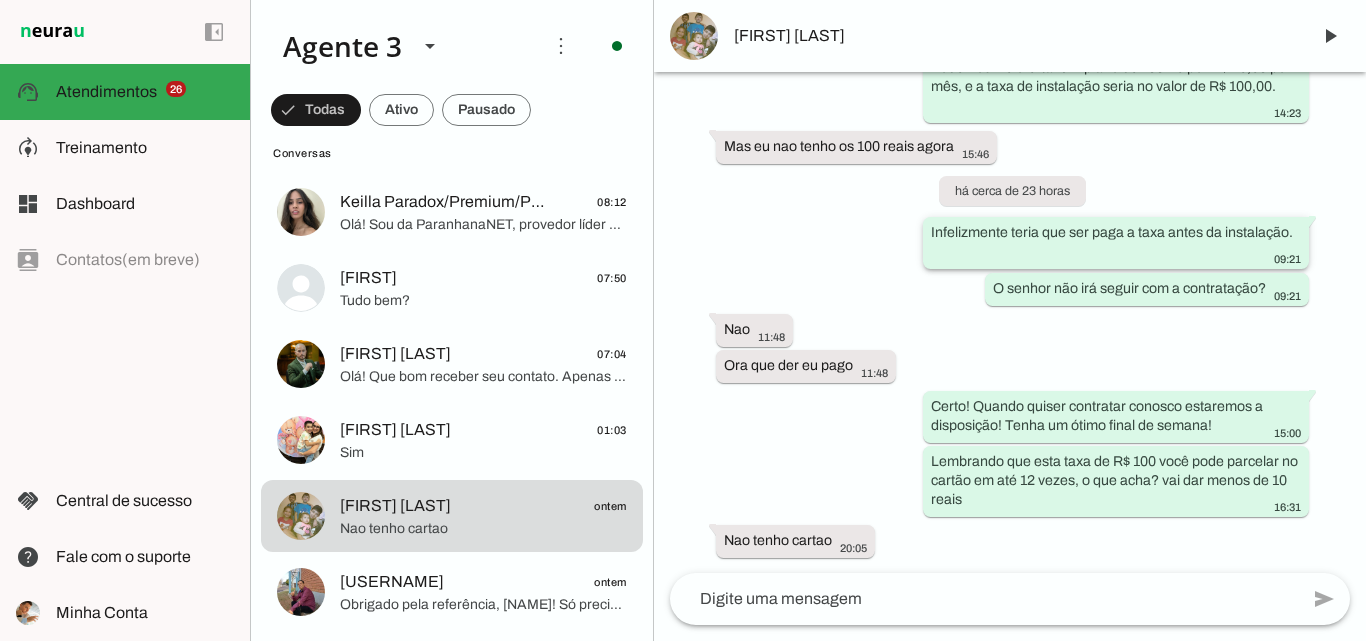 click on "Infelizmente teria que ser paga a taxa antes da instalação." 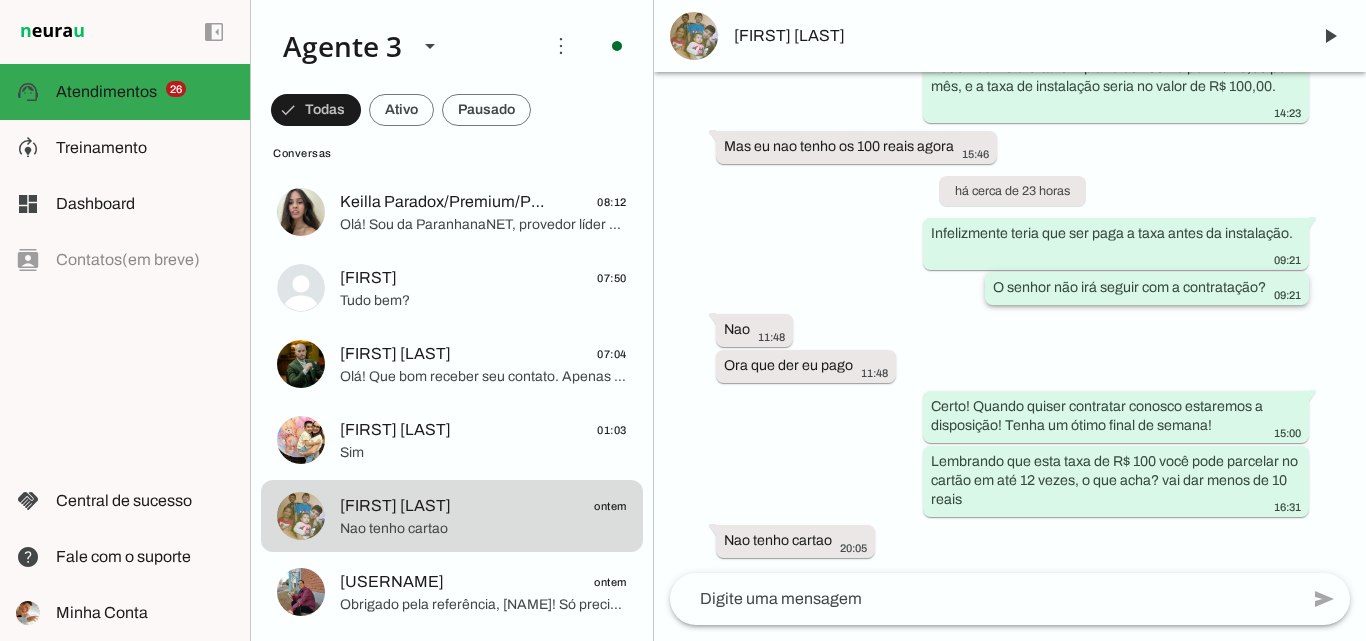 drag, startPoint x: 934, startPoint y: 226, endPoint x: 1272, endPoint y: 294, distance: 344.7724 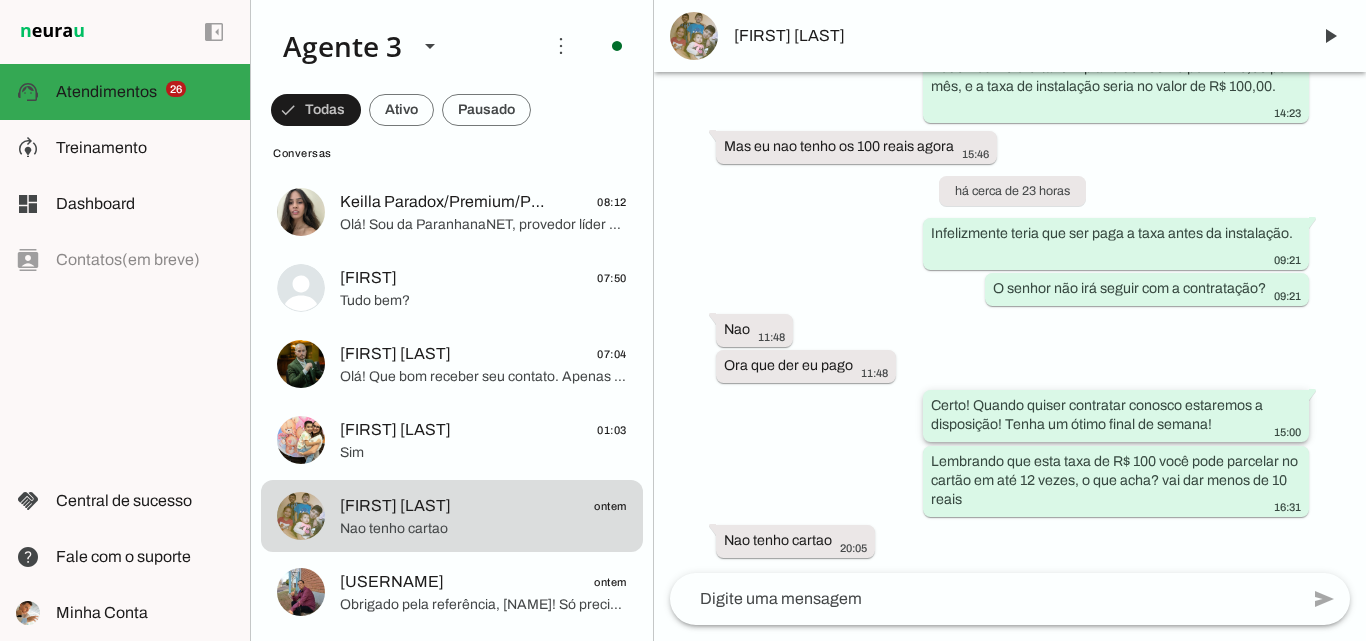 drag, startPoint x: 730, startPoint y: 316, endPoint x: 1080, endPoint y: 439, distance: 370.98383 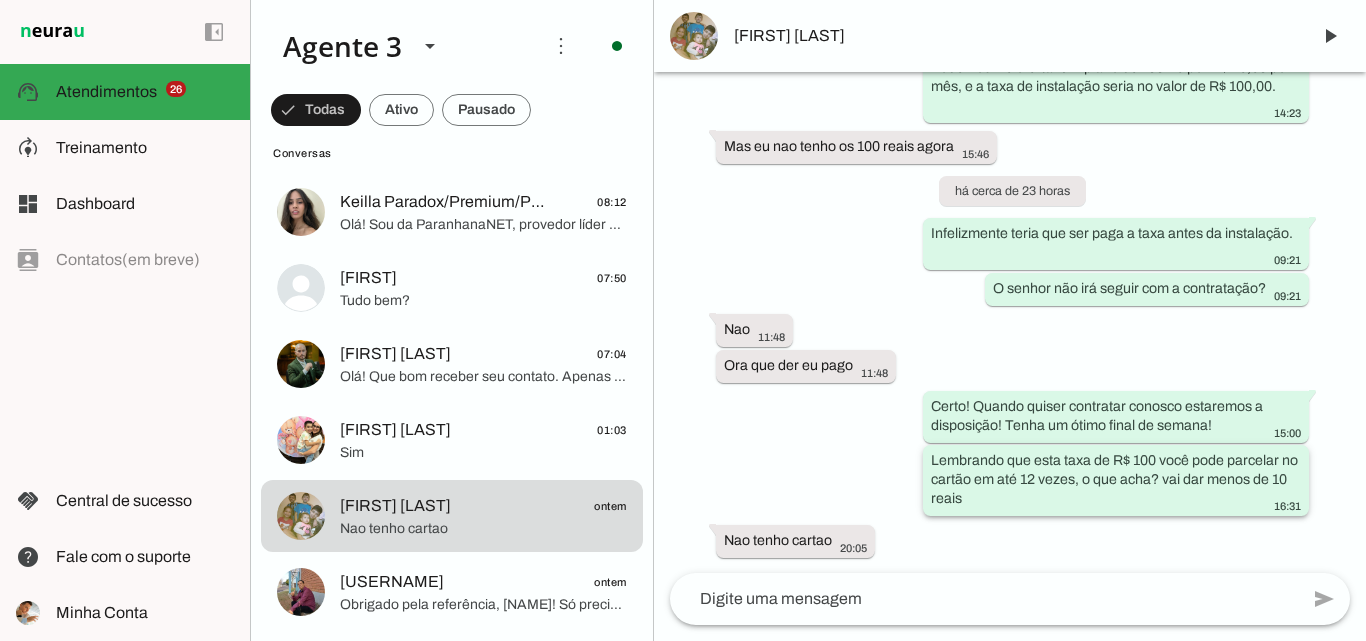 drag, startPoint x: 1258, startPoint y: 507, endPoint x: 1291, endPoint y: 511, distance: 33.24154 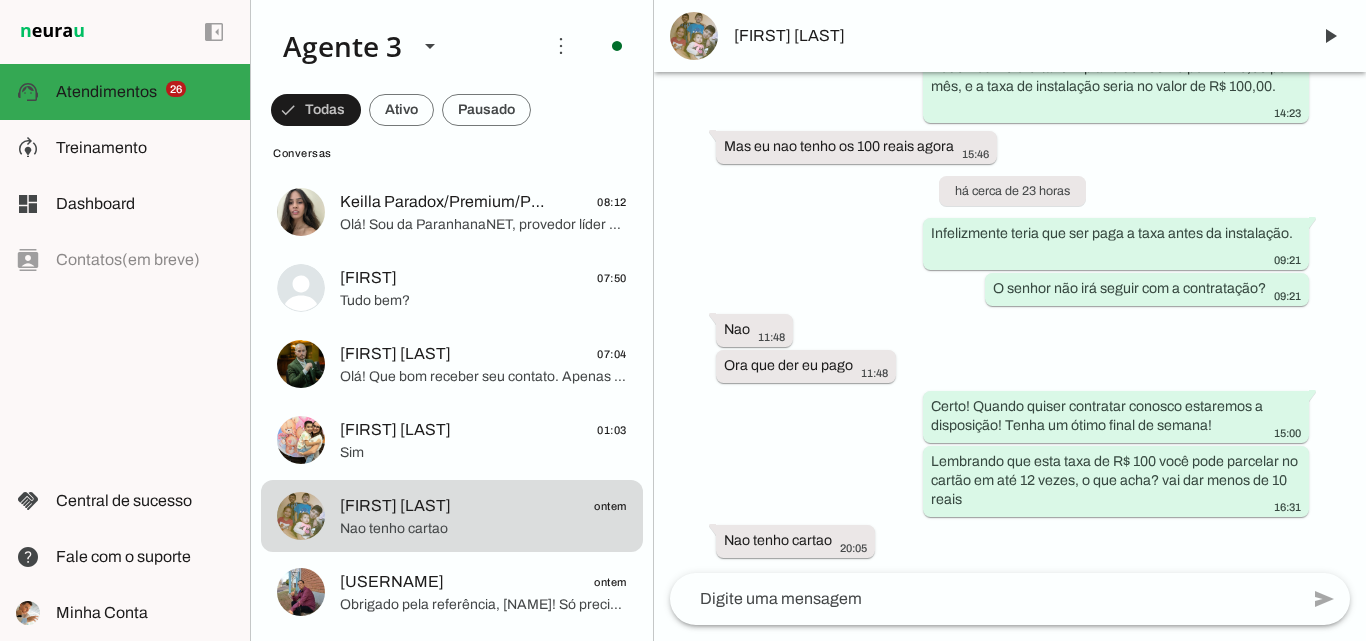 drag, startPoint x: 711, startPoint y: 545, endPoint x: 893, endPoint y: 549, distance: 182.04395 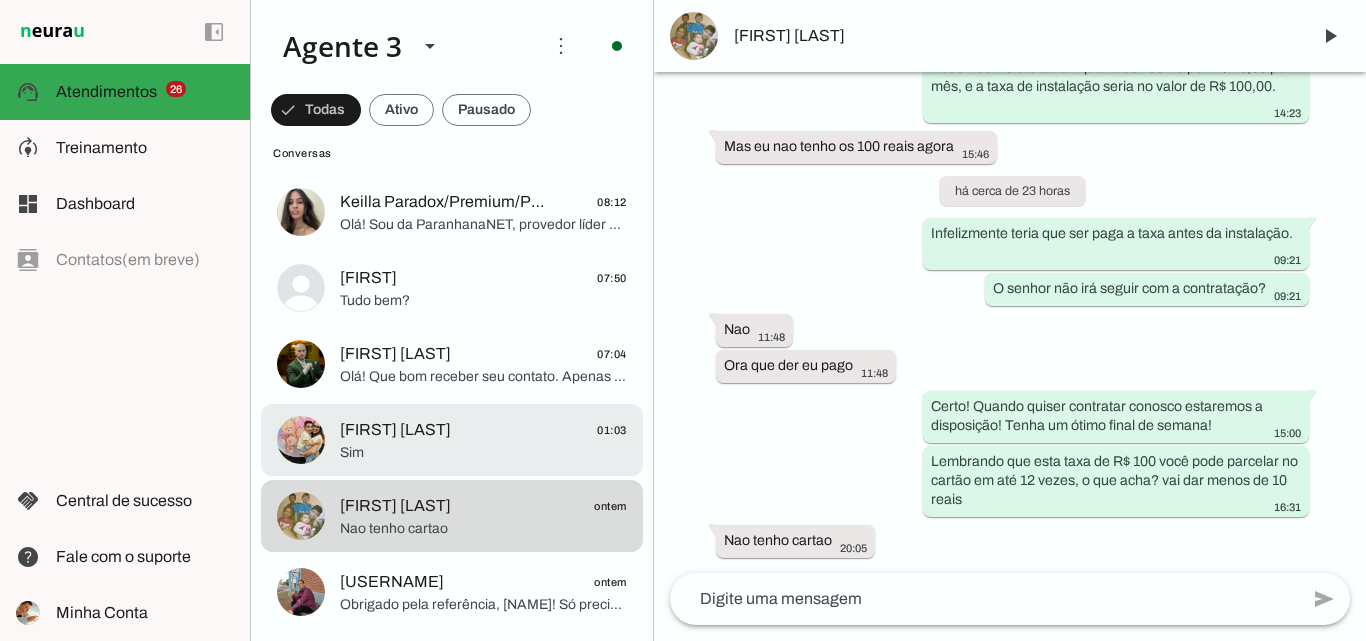 click on "Sim" 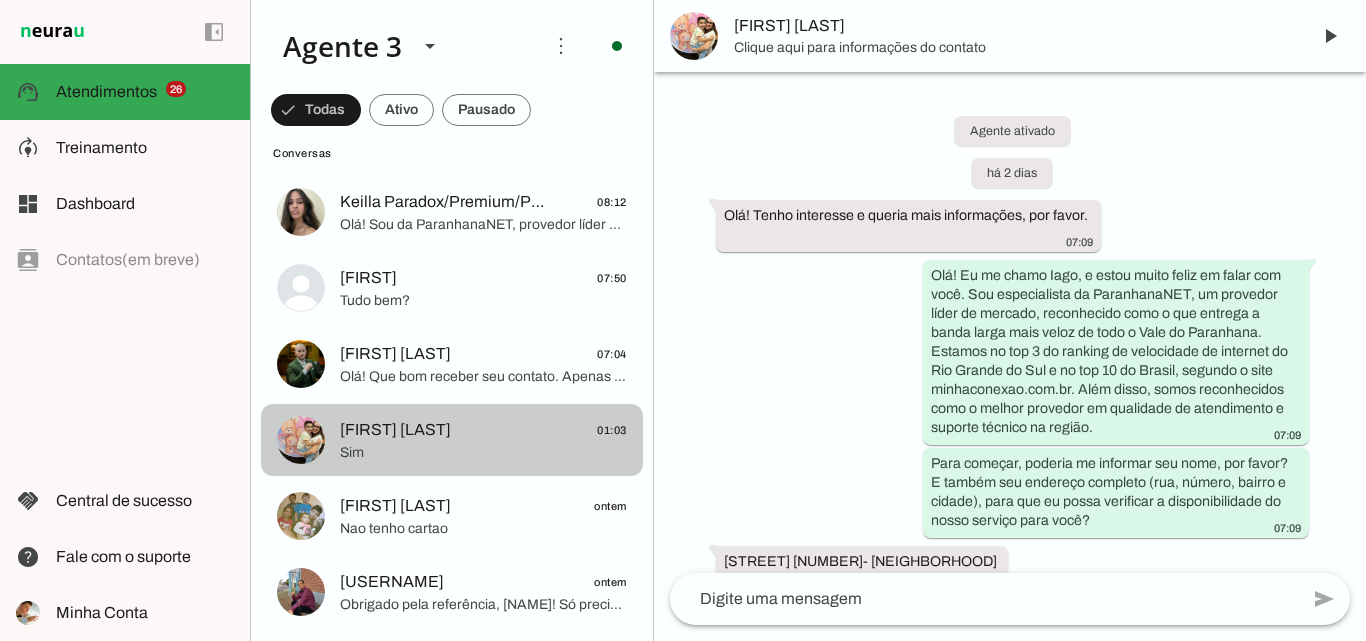 scroll, scrollTop: 2309, scrollLeft: 0, axis: vertical 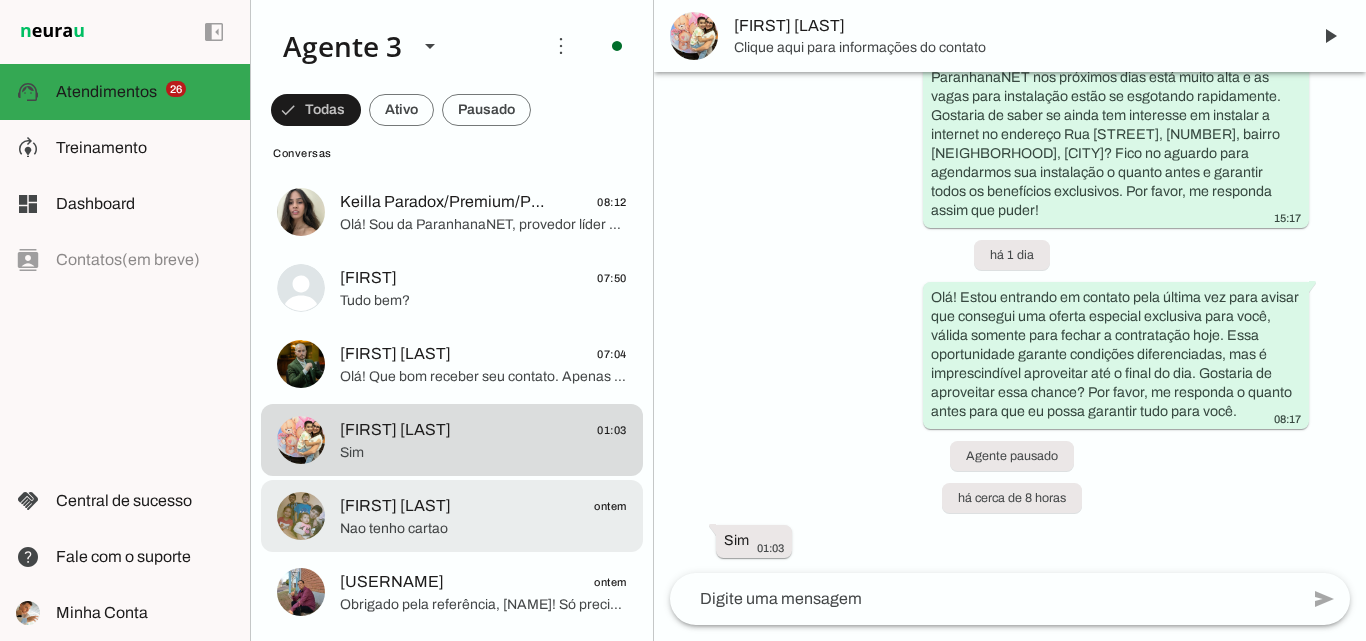 click on "Nao tenho cartao" 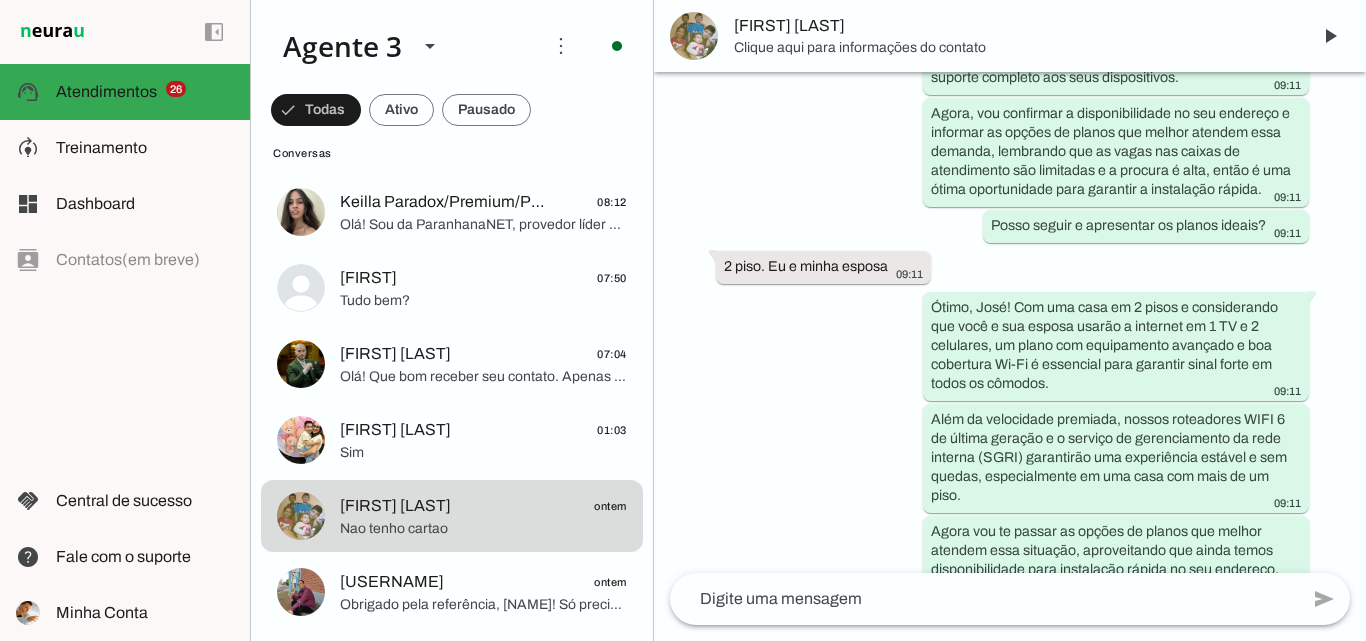 scroll, scrollTop: 13037, scrollLeft: 0, axis: vertical 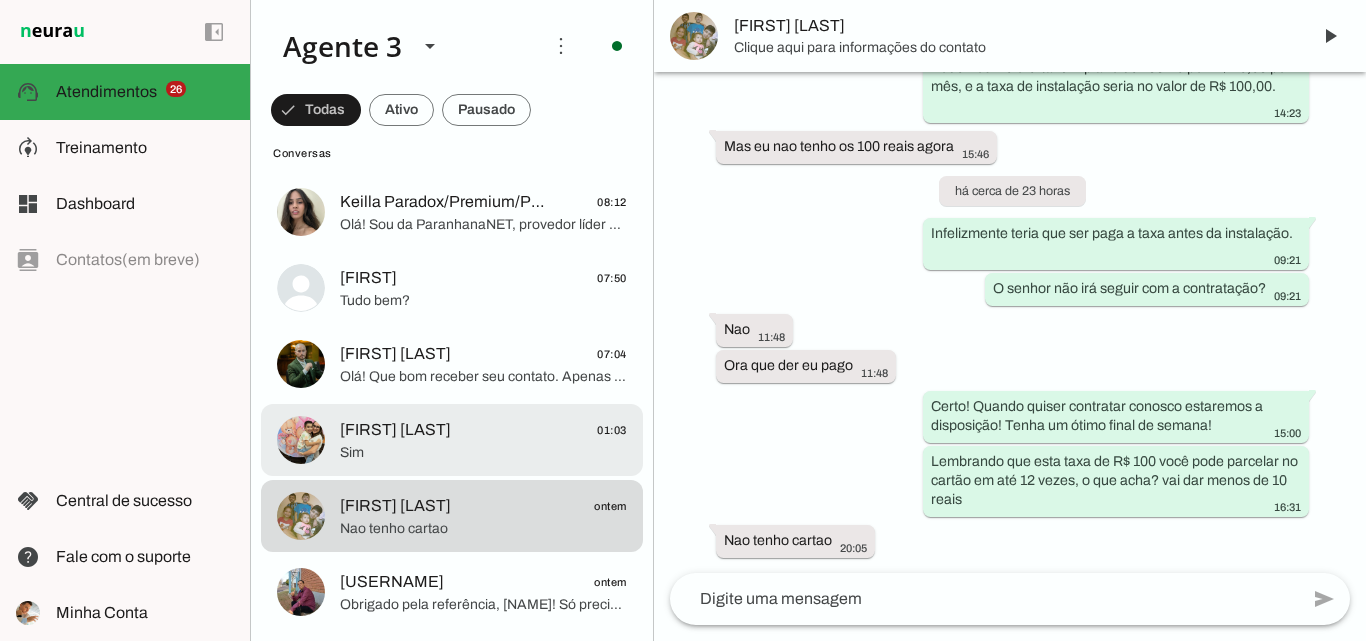 click on "Sim" 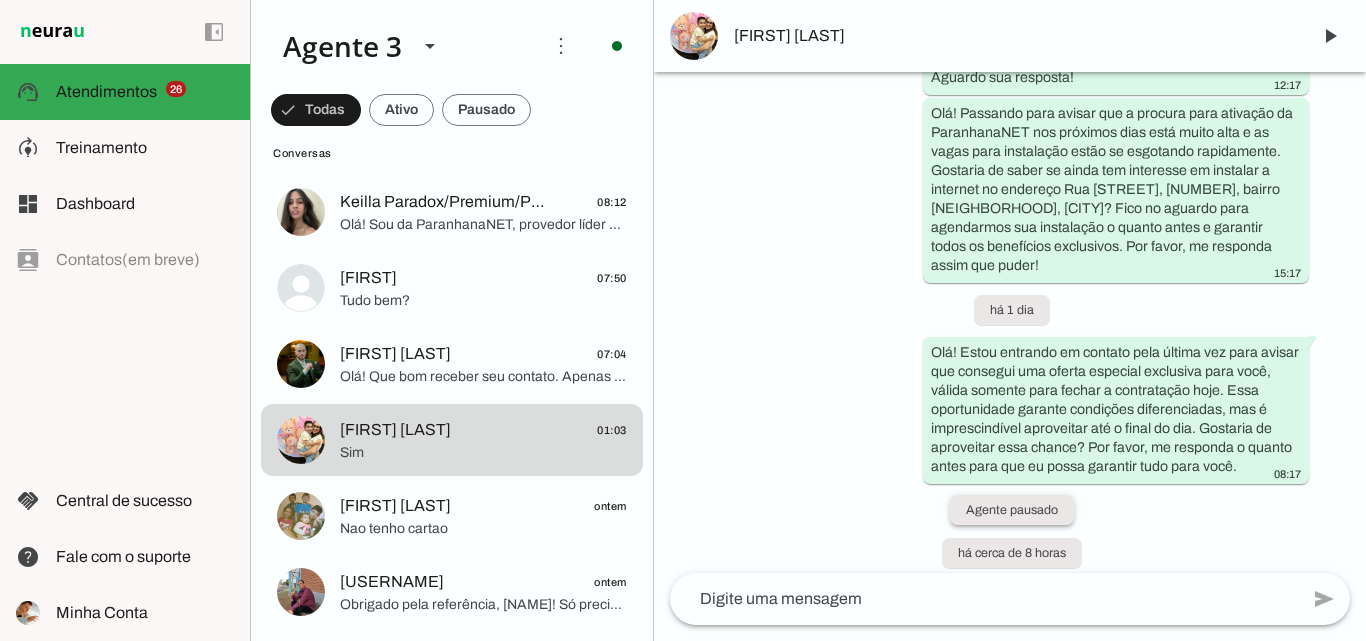 scroll, scrollTop: 2309, scrollLeft: 0, axis: vertical 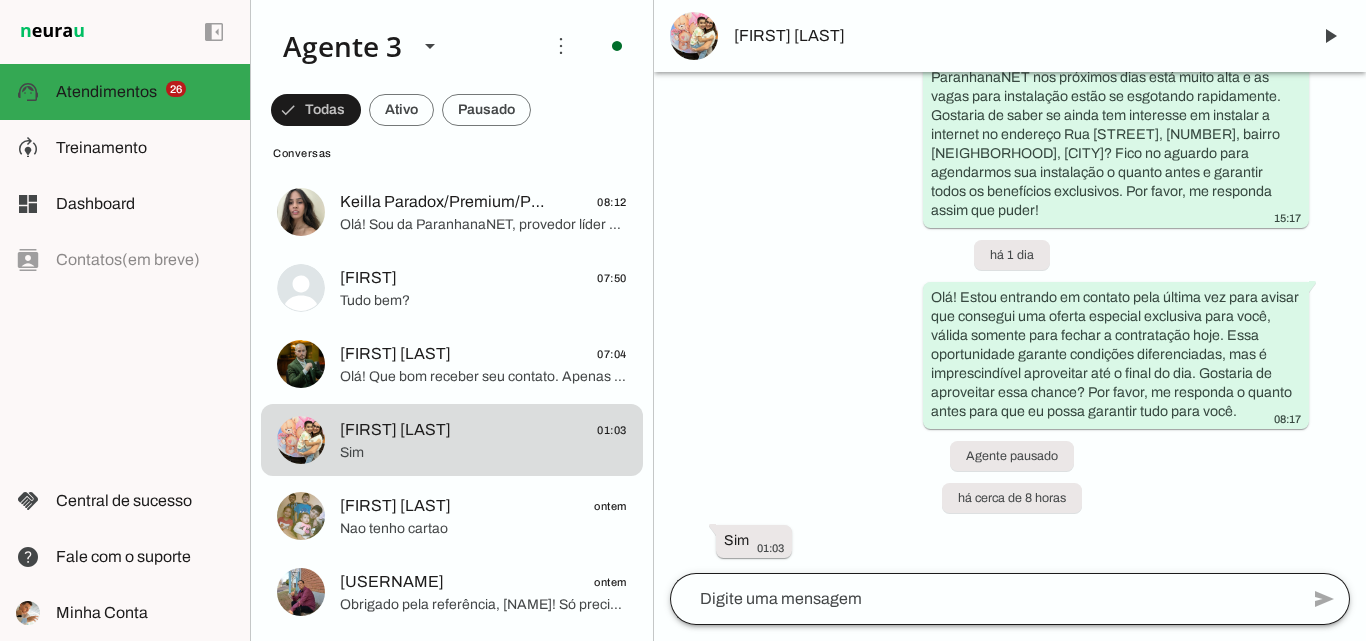 click 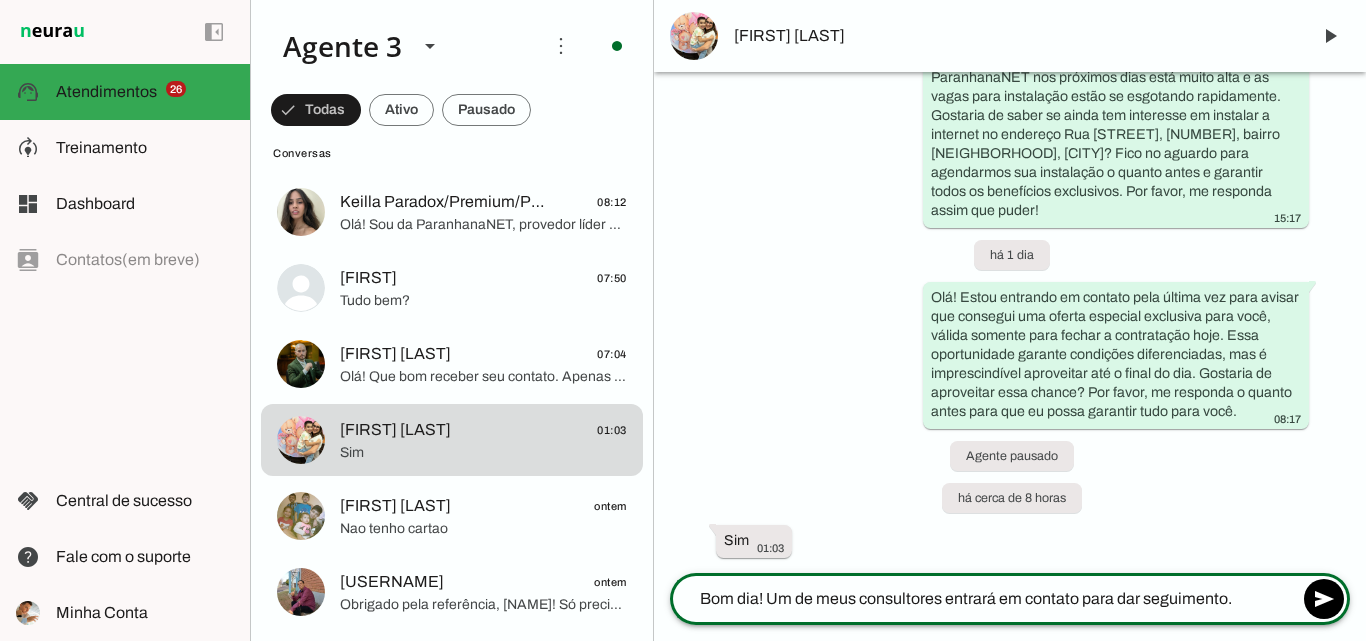type on "Bom dia! Um de meus consultores entrará em contato para dar seguimento." 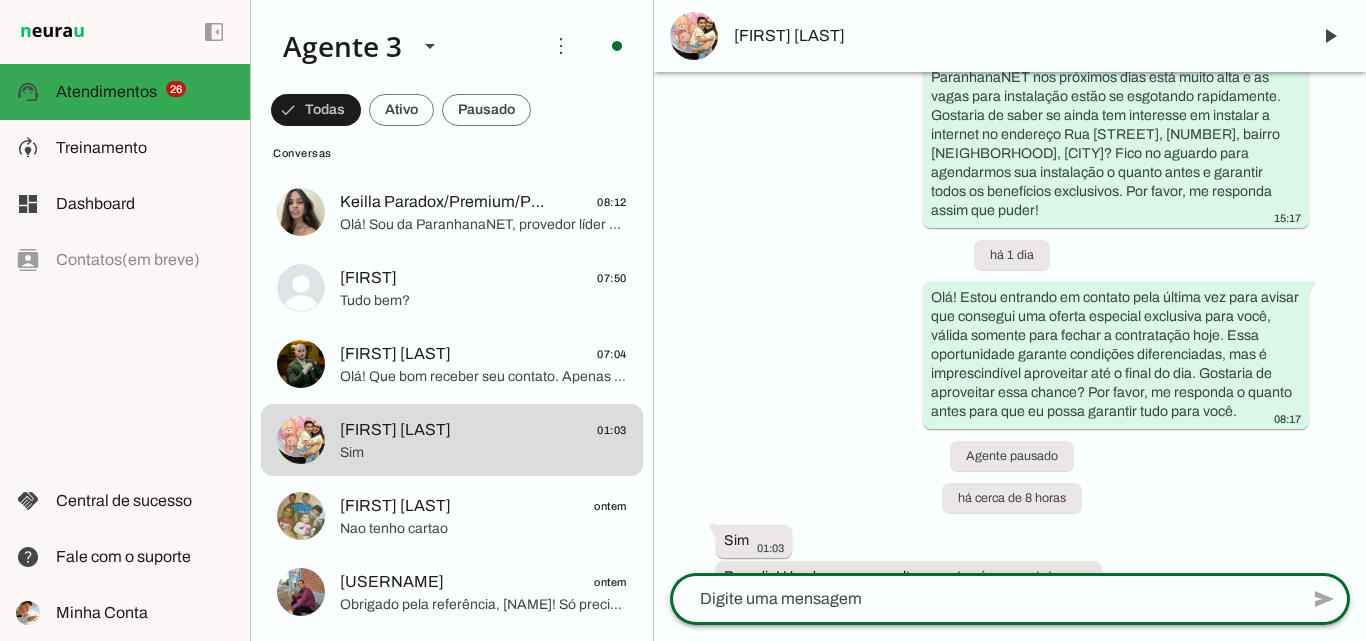 scroll, scrollTop: 2364, scrollLeft: 0, axis: vertical 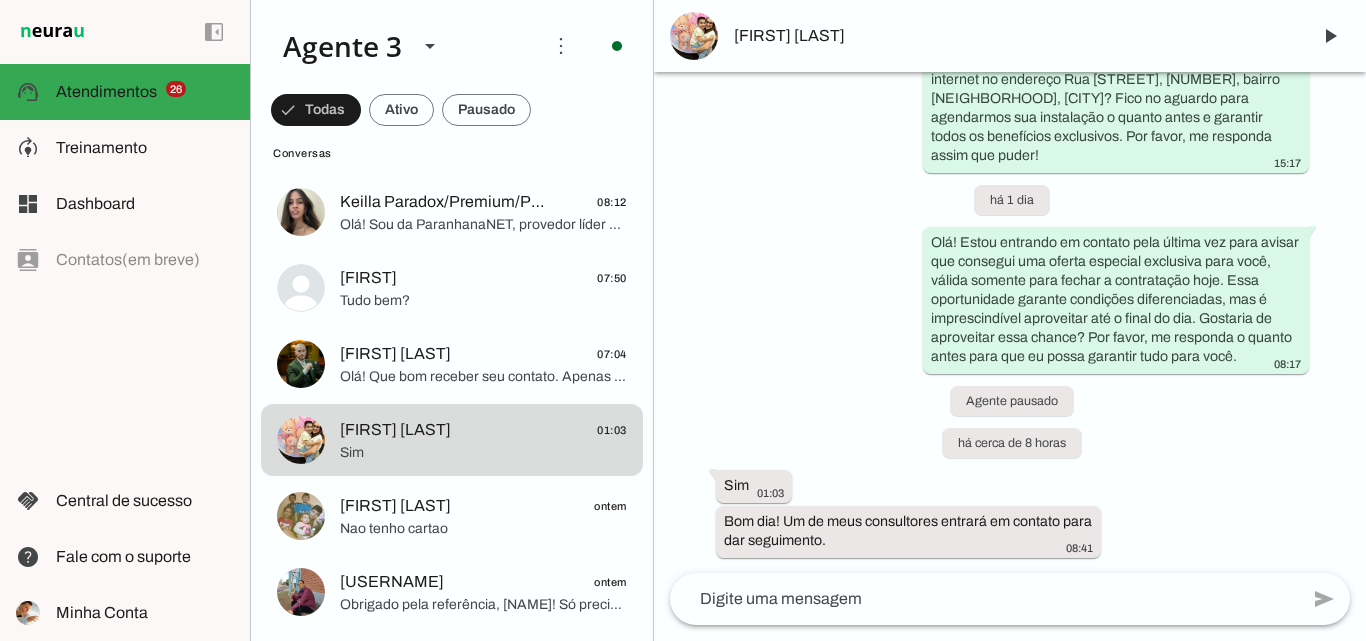 click on "[FIRST] [LAST]" at bounding box center [1014, 36] 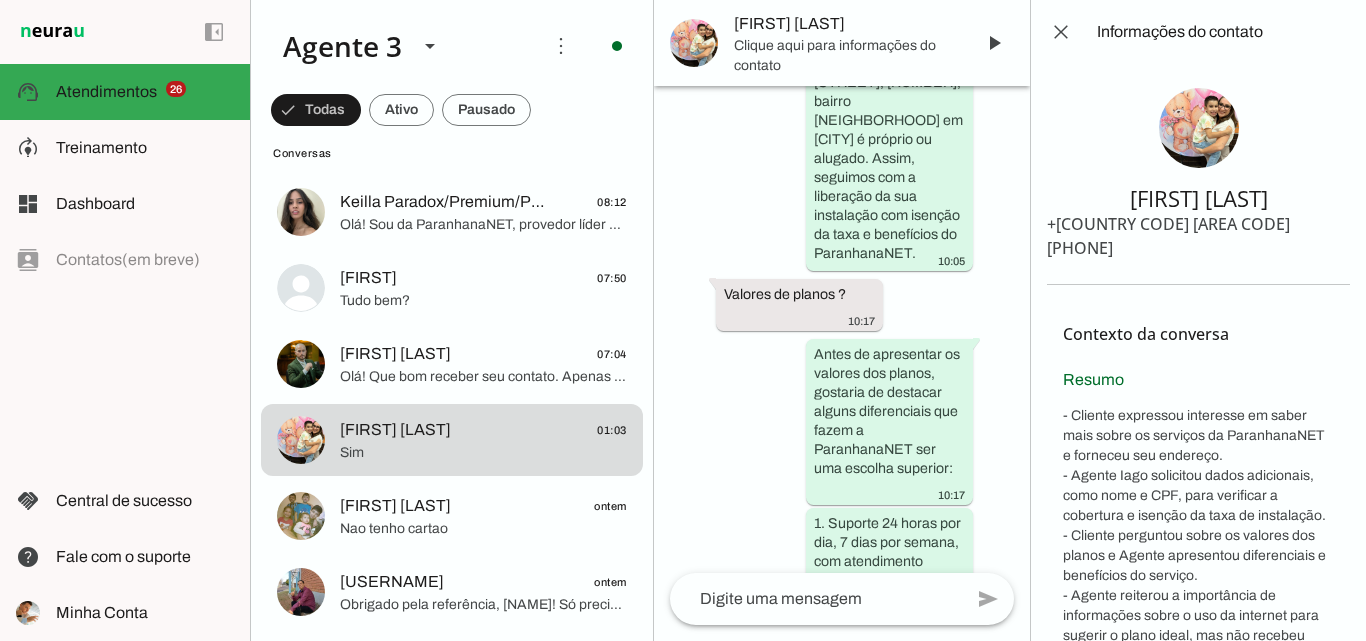 scroll, scrollTop: 5698, scrollLeft: 0, axis: vertical 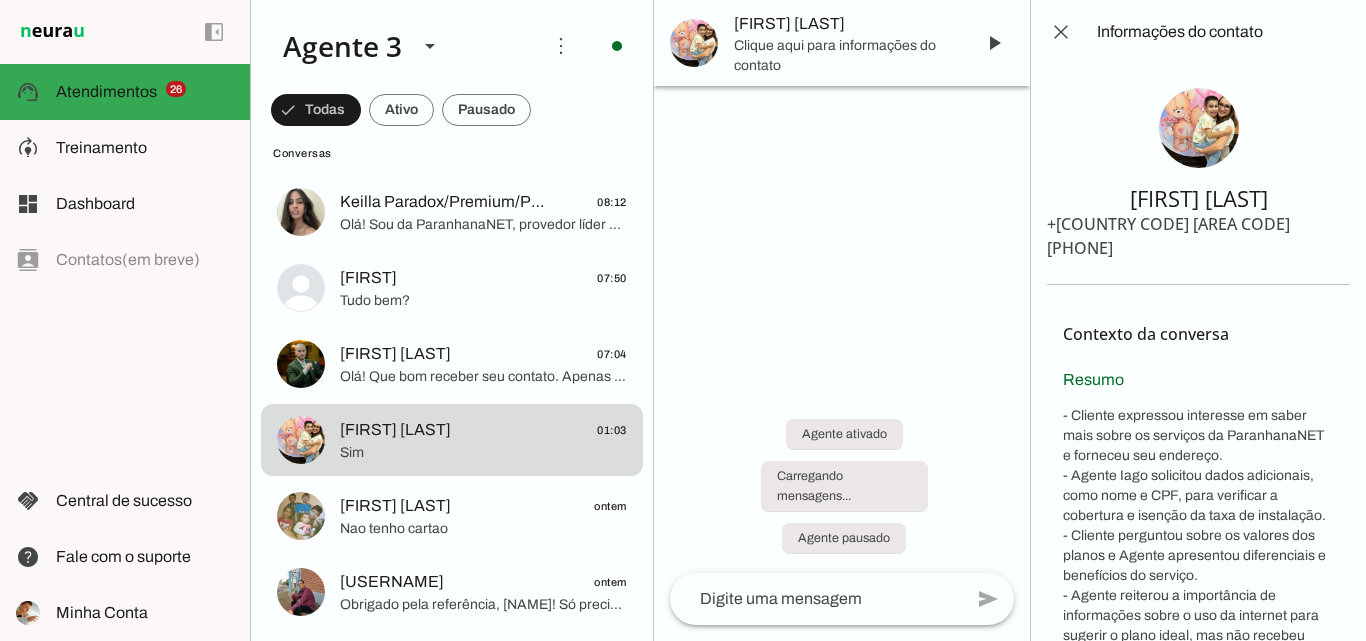 type 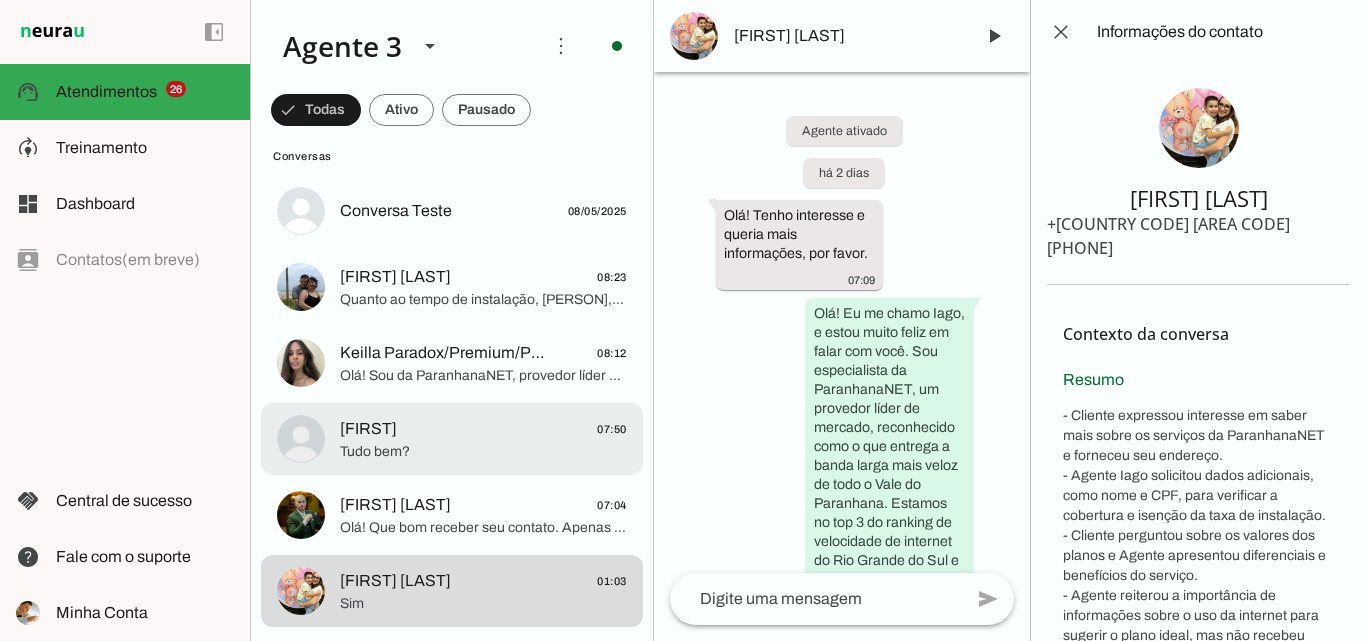 scroll, scrollTop: 2000, scrollLeft: 0, axis: vertical 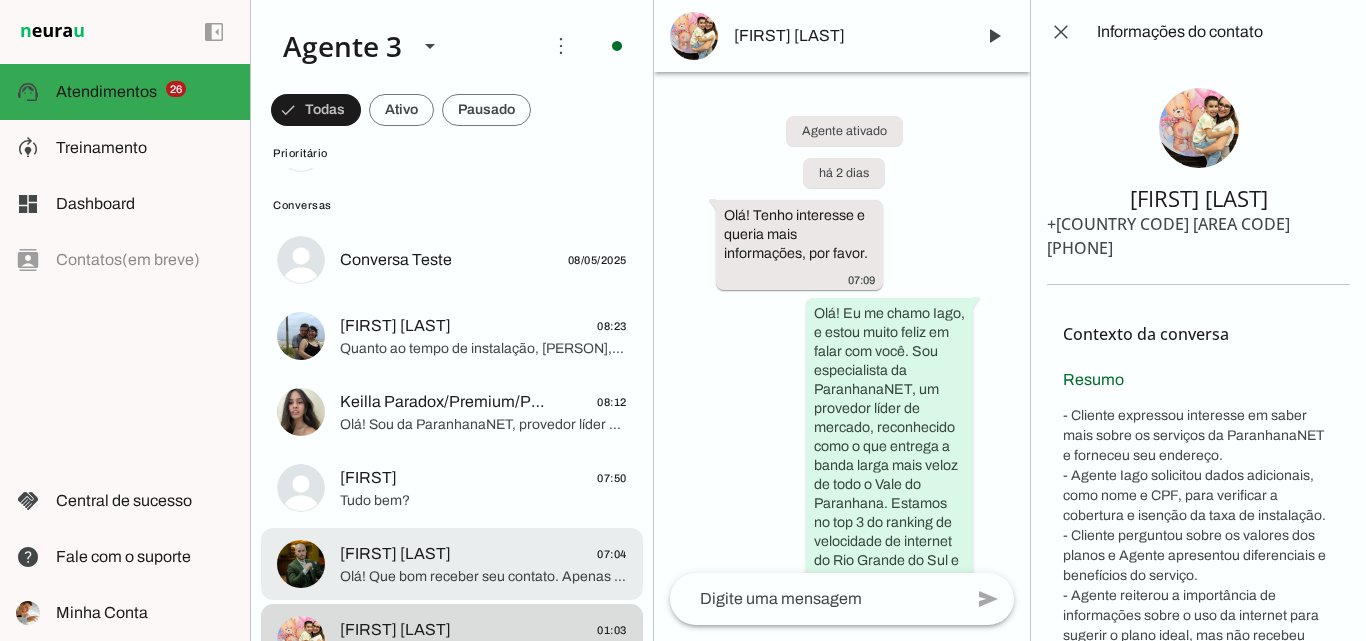 click on "[FIRST] [LAST]
[TIME]" 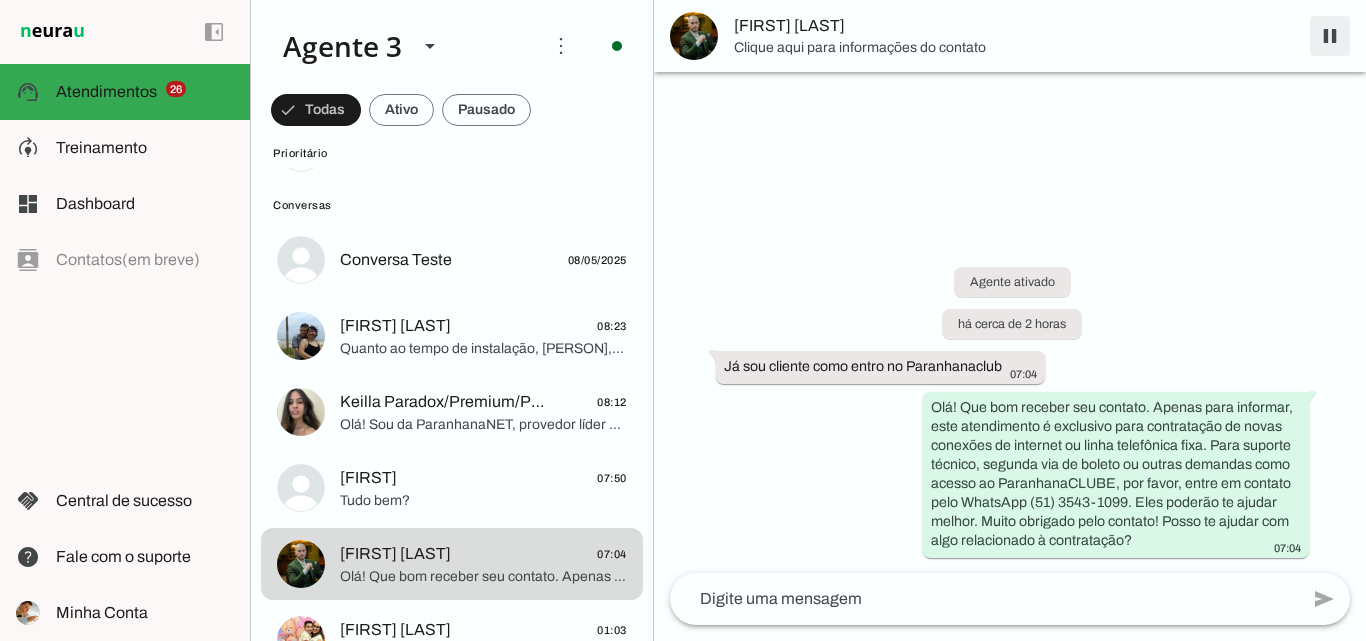 click at bounding box center (1330, 36) 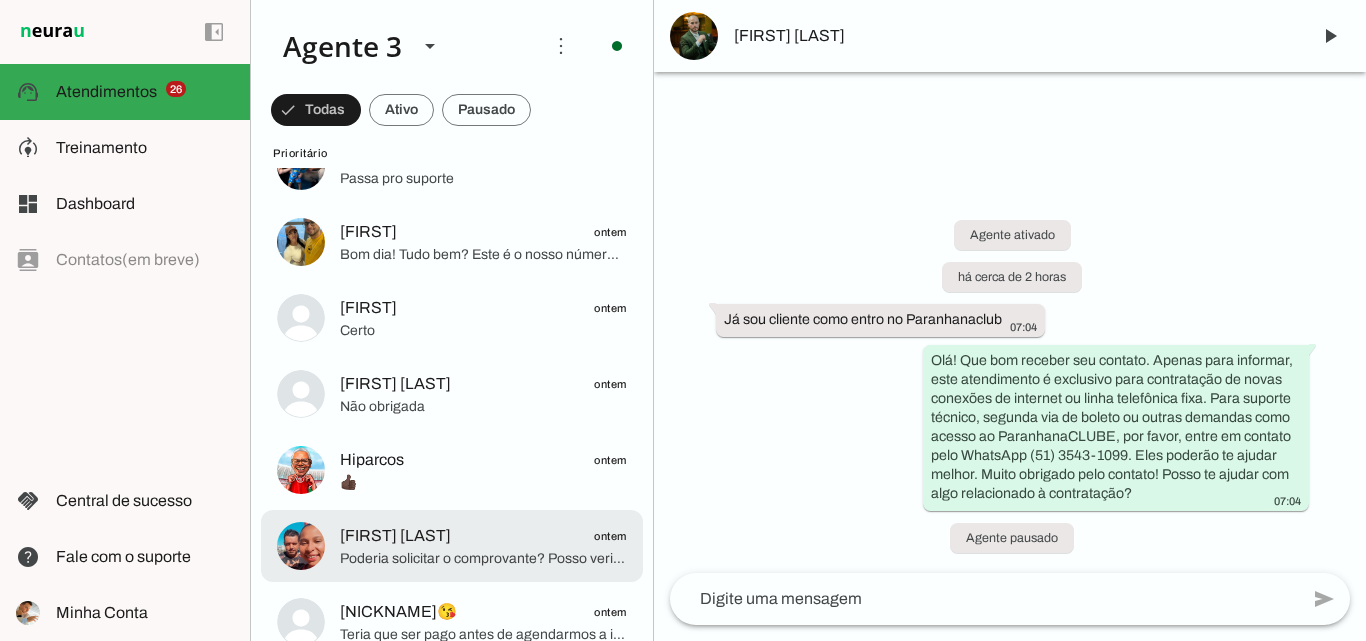 scroll, scrollTop: 0, scrollLeft: 0, axis: both 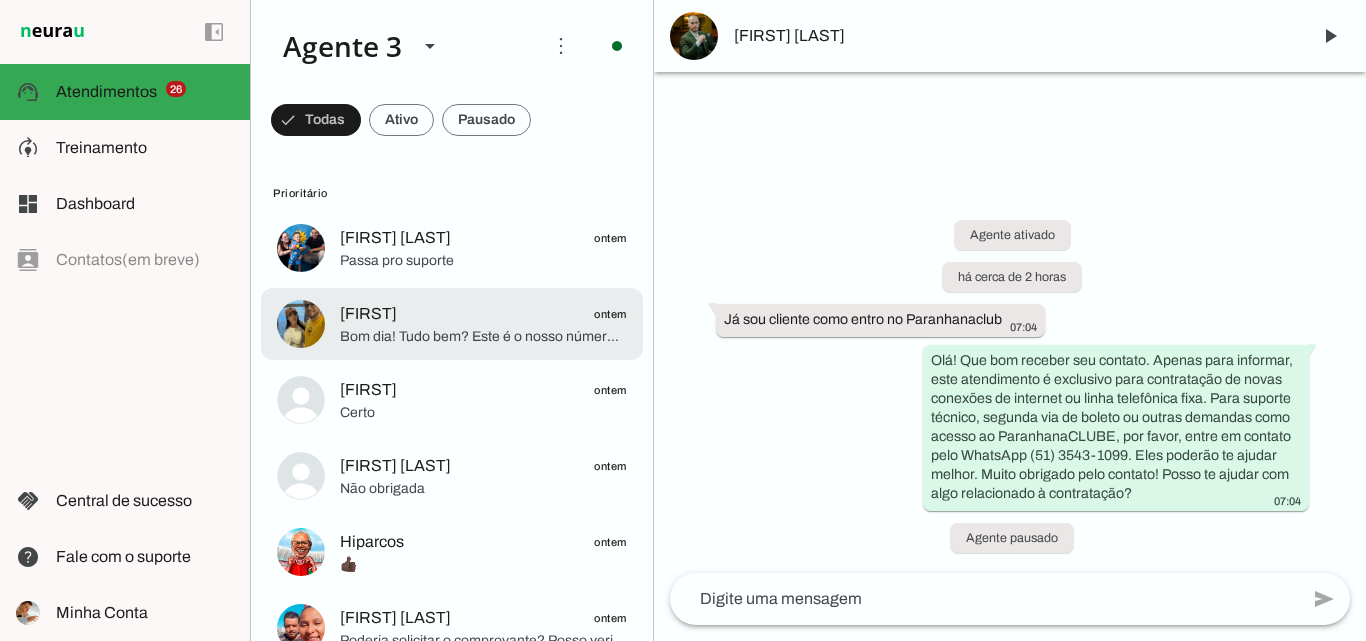 click on "Bom dia! Tudo bem?
Este é o nosso número comercial. Para atendimentos referente a suporte técnico, clube de descontos e financeiro, por favor, entre em contato pelo fone [PHONE]. Nossos atendentes ficarão felizes em lhe ajudar" 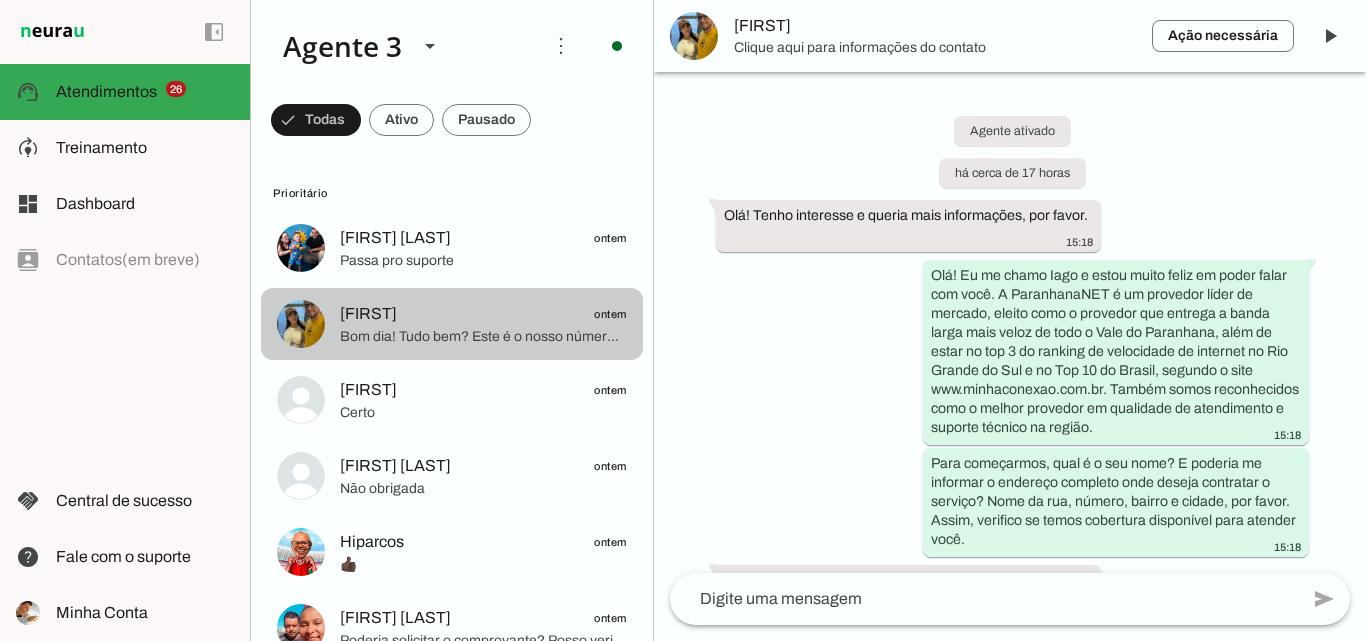 scroll, scrollTop: 3009, scrollLeft: 0, axis: vertical 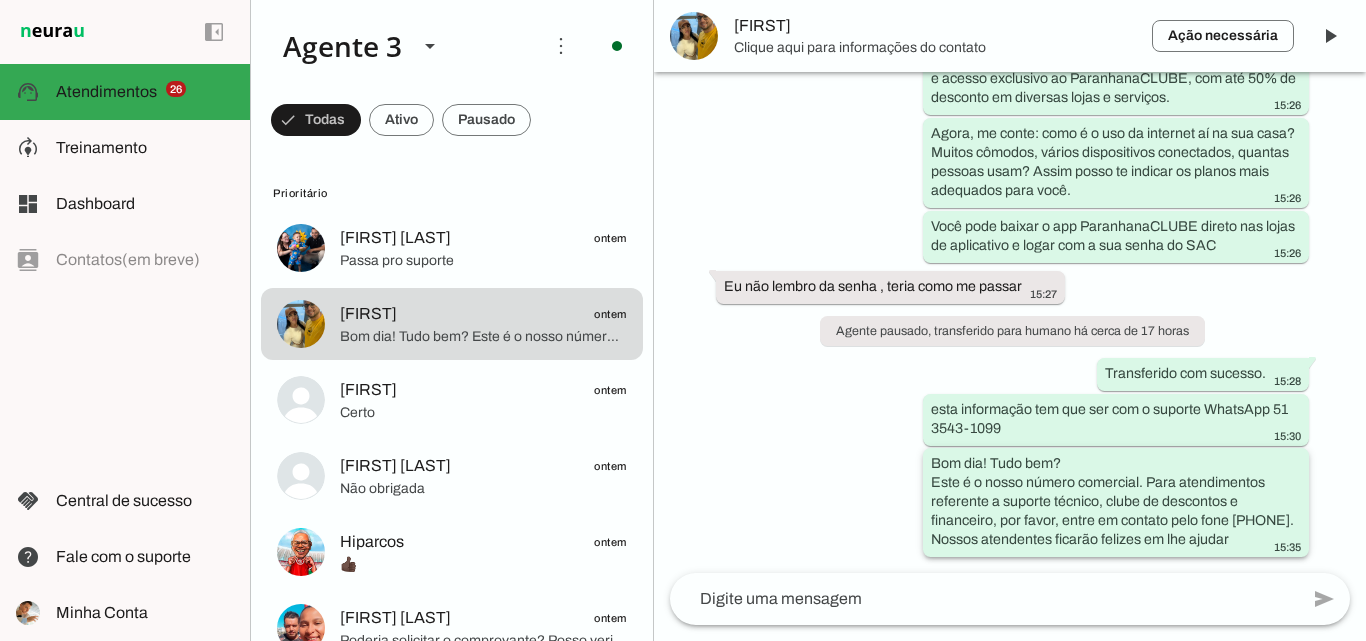 drag, startPoint x: 929, startPoint y: 439, endPoint x: 1263, endPoint y: 521, distance: 343.9186 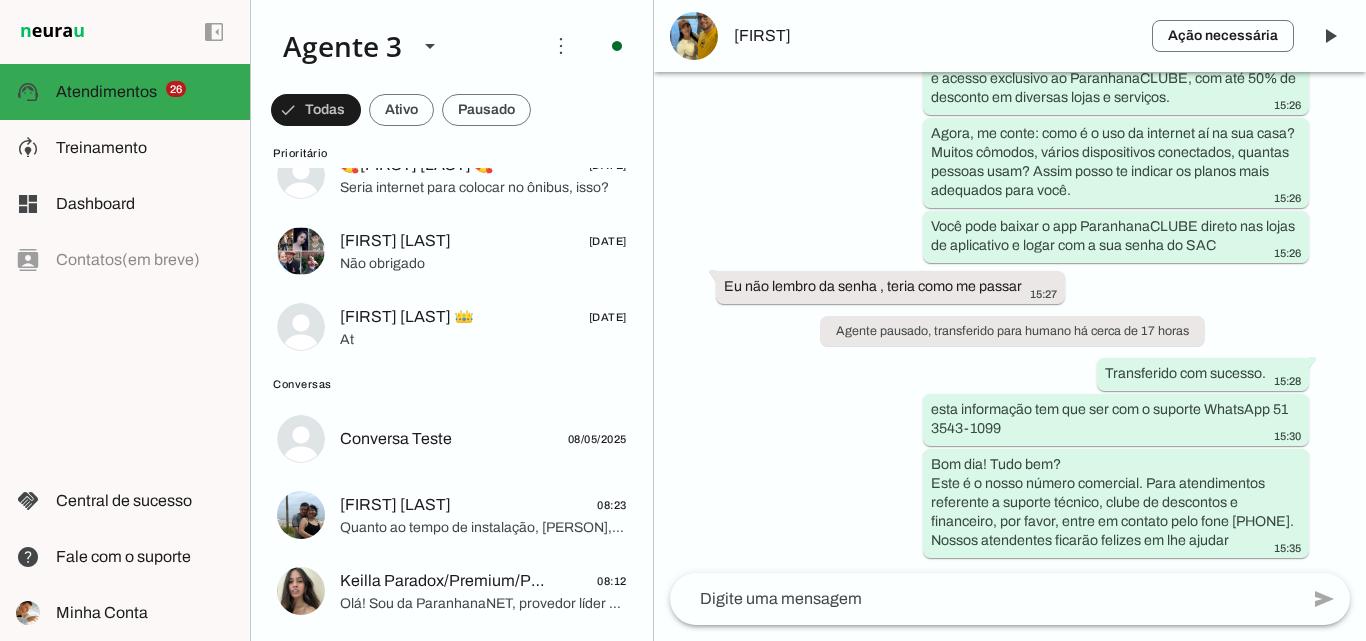 scroll, scrollTop: 2100, scrollLeft: 0, axis: vertical 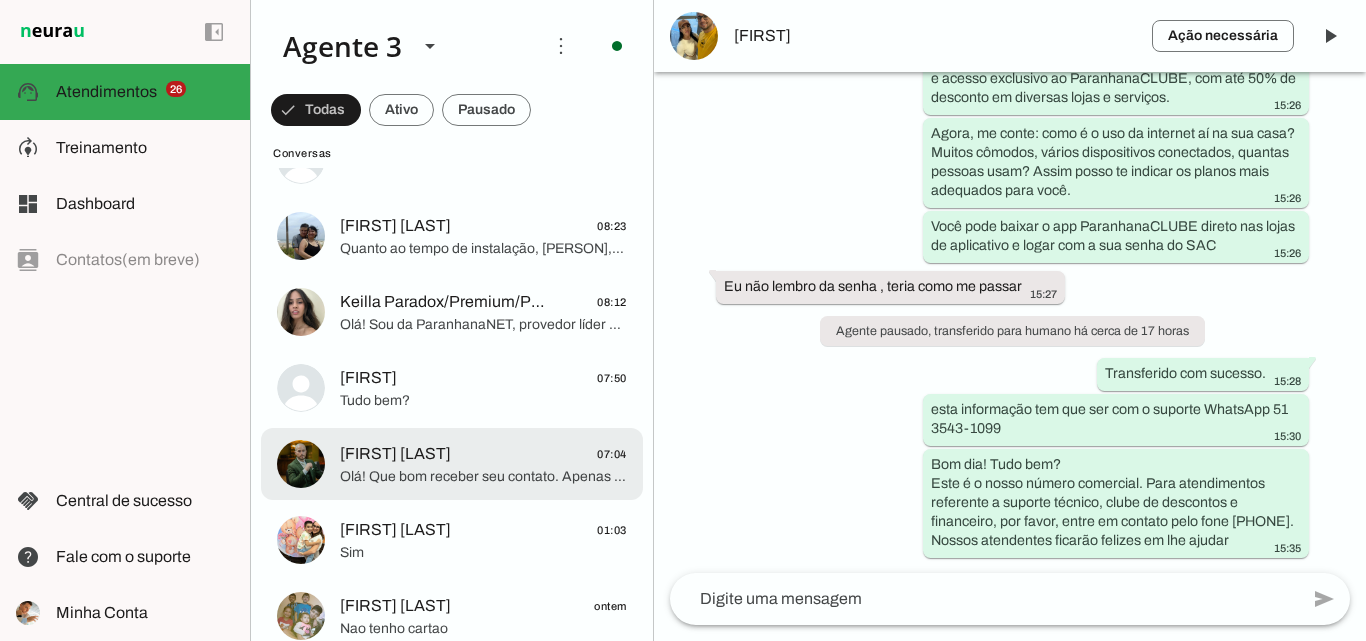 click on "[FIRST] [LAST]
[TIME]" 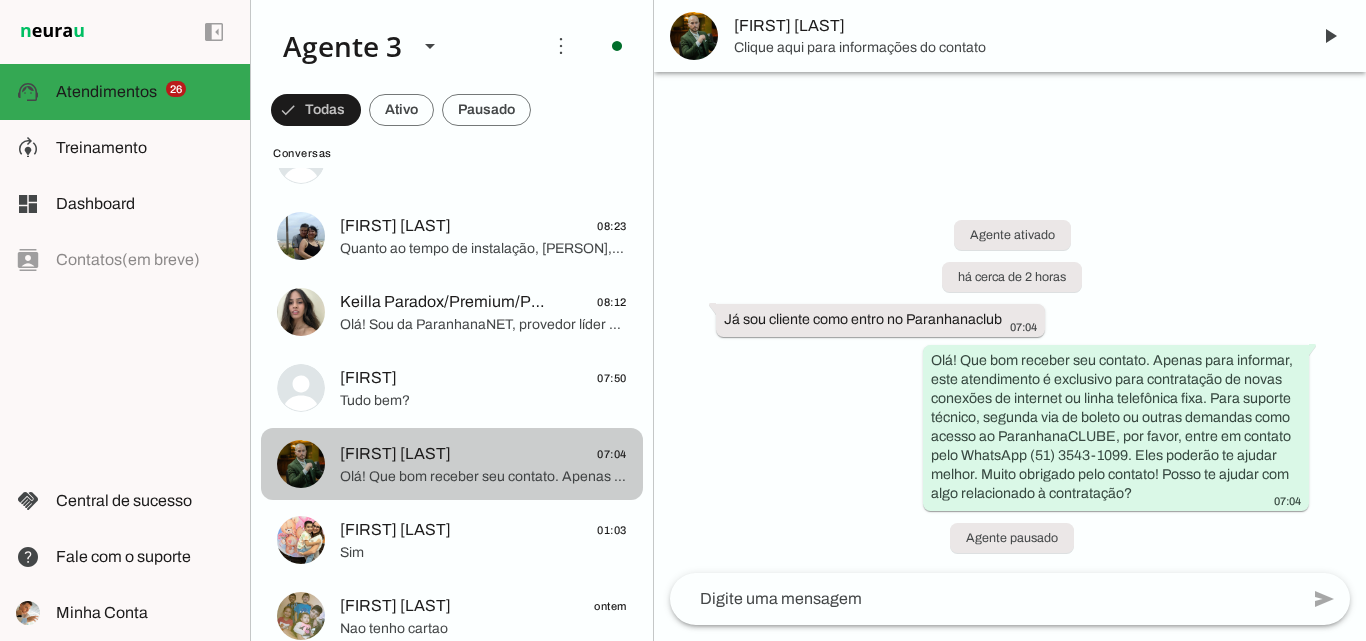 scroll, scrollTop: 0, scrollLeft: 0, axis: both 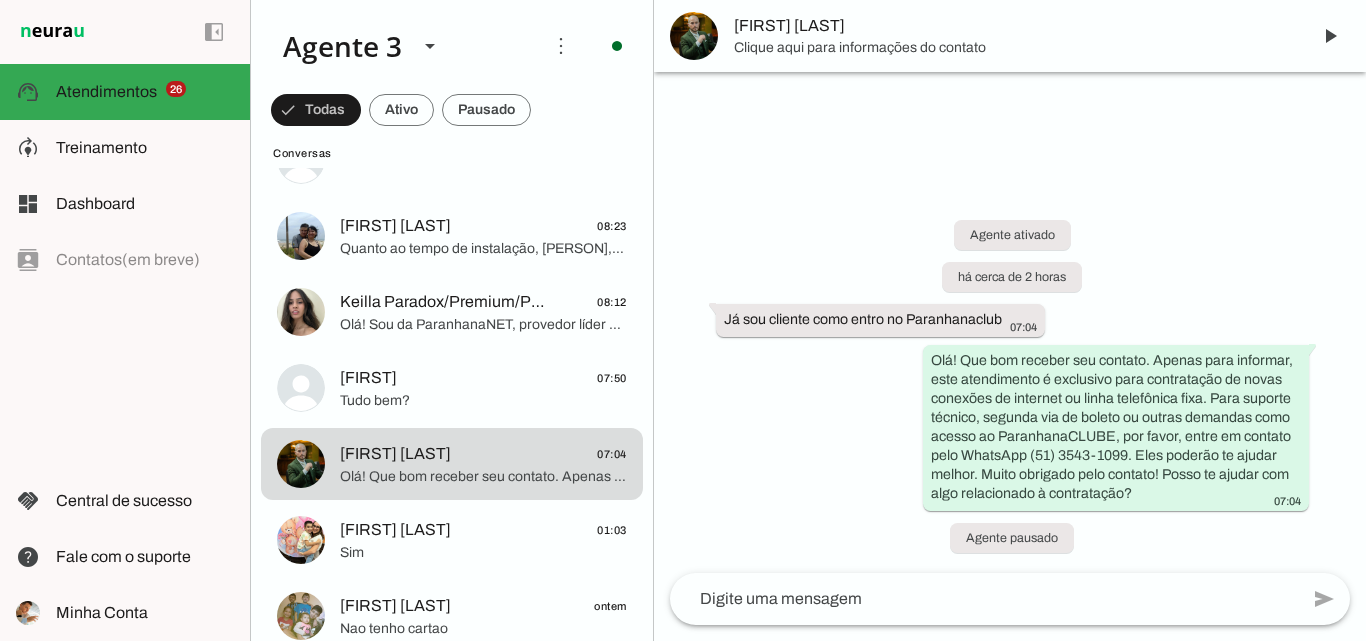 click 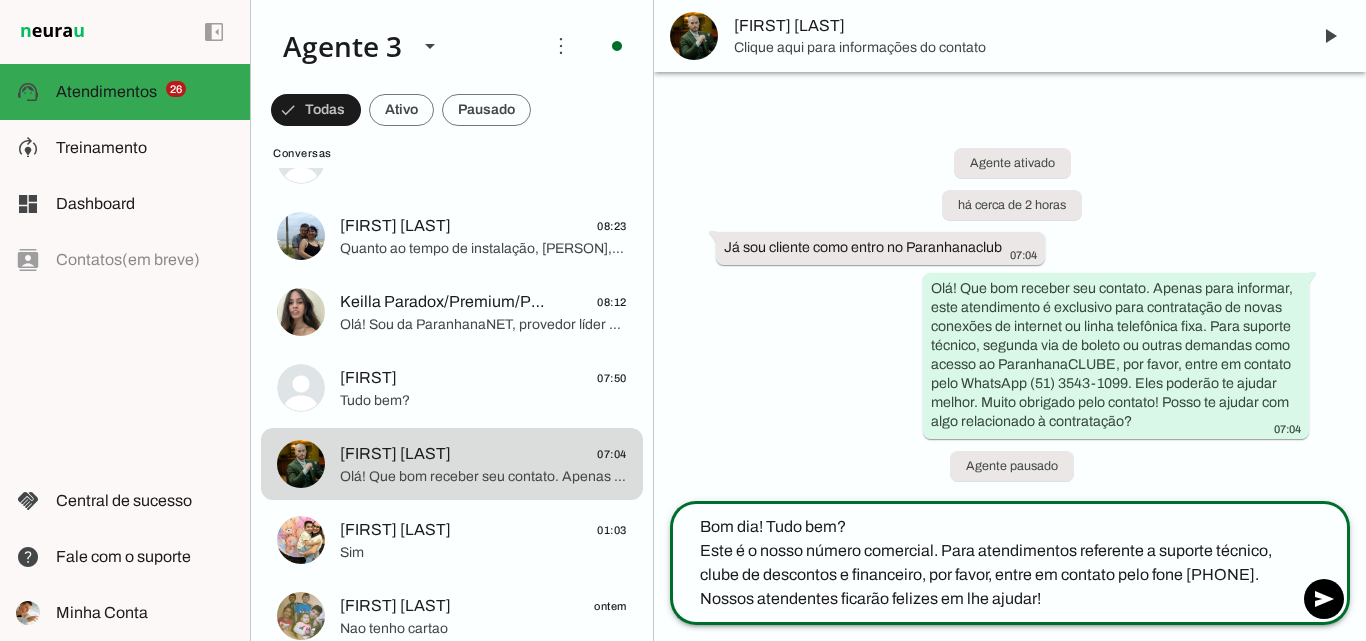 type on "Bom dia! Tudo bem?
Este é o nosso número comercial. Para atendimentos referente a suporte técnico, clube de descontos e financeiro, por favor, entre em contato pelo fone [PHONE]. Nossos atendentes ficarão felizes em lhe ajudar!" 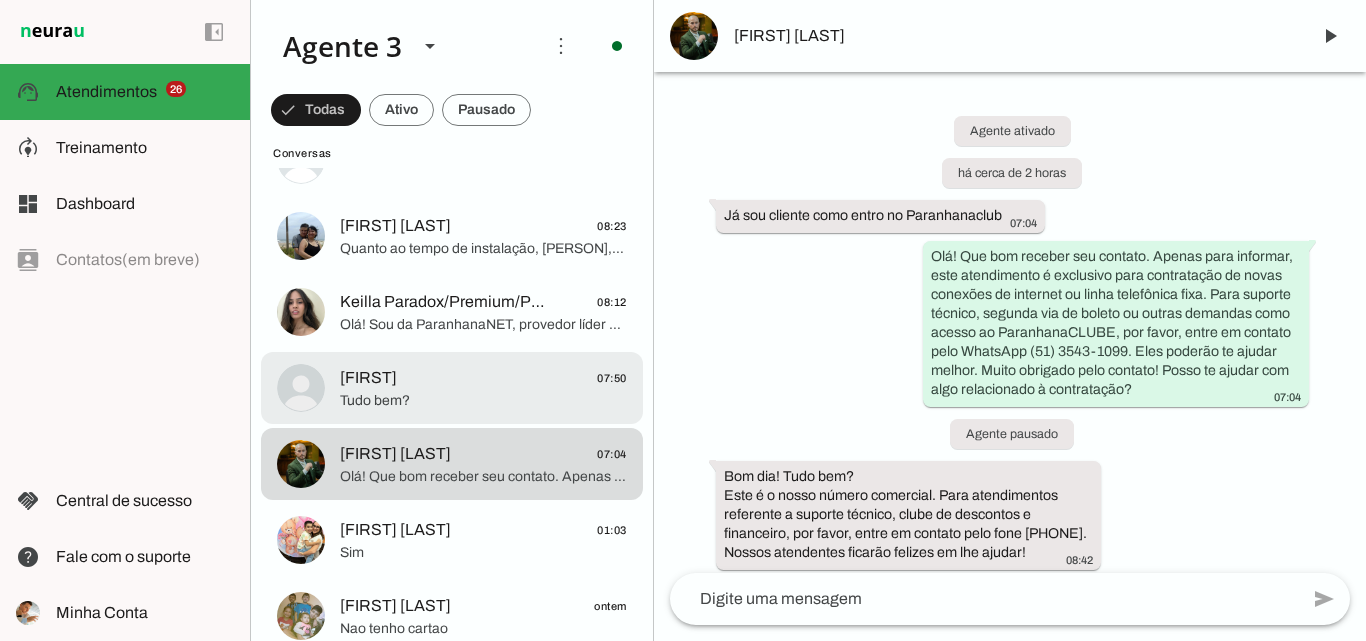 click on "[NAME]
[TIME]
Tudo bem?" at bounding box center (452, -1852) 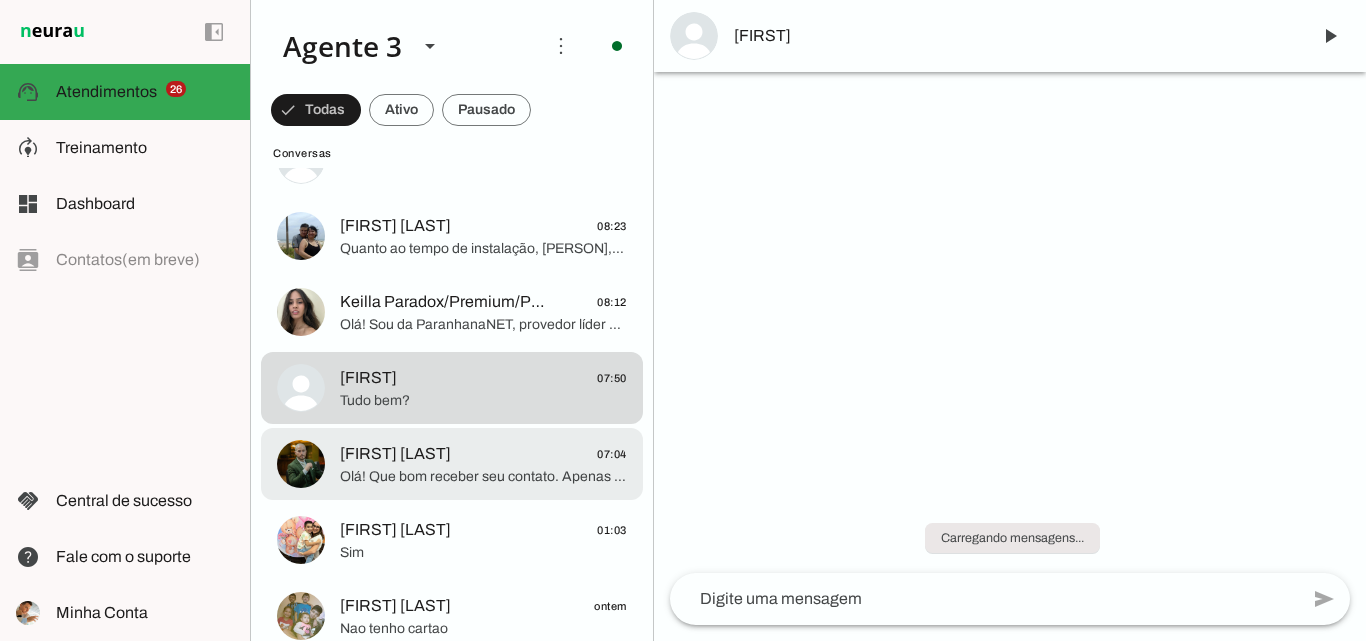 click on "Olá! Que bom receber seu contato. Apenas para informar, este atendimento é exclusivo para contratação de novas conexões de internet ou linha telefônica fixa. Para suporte técnico, segunda via de boleto ou outras demandas como acesso ao ParanhanaCLUBE, por favor, entre em contato pelo WhatsApp (51) 3543-1099. Eles poderão te ajudar melhor. Muito obrigado pelo contato! Posso te ajudar com algo relacionado à contratação?" 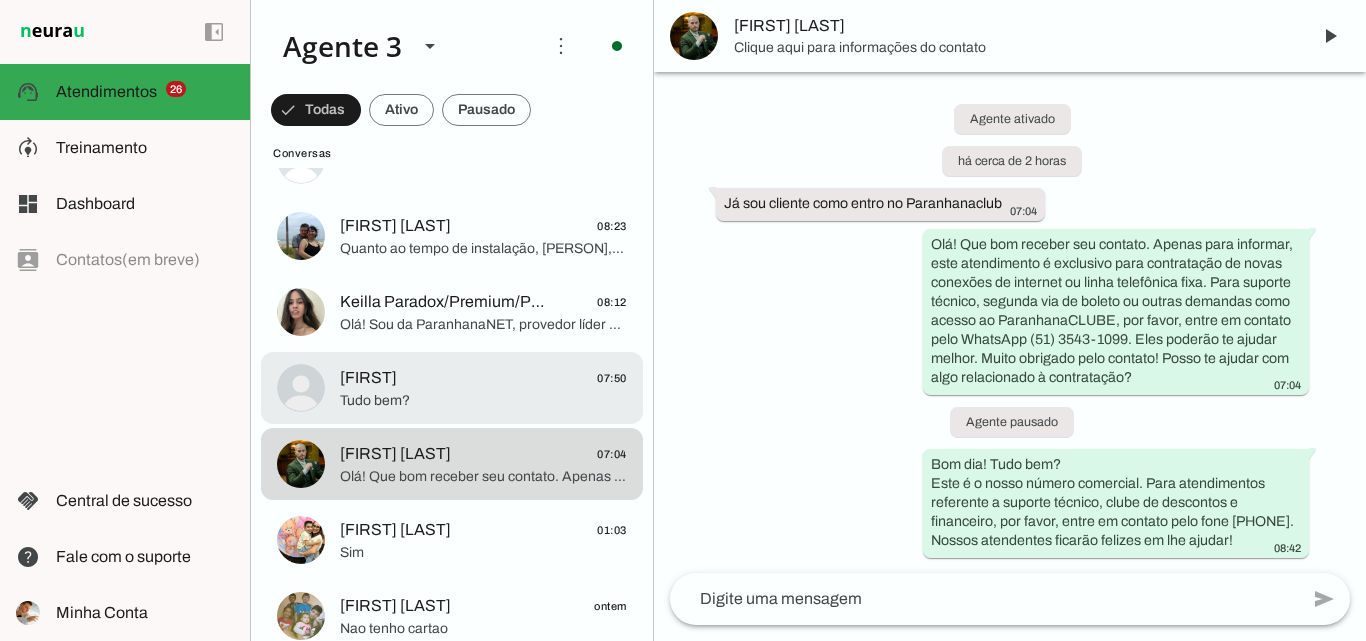click on "Tudo bem?" 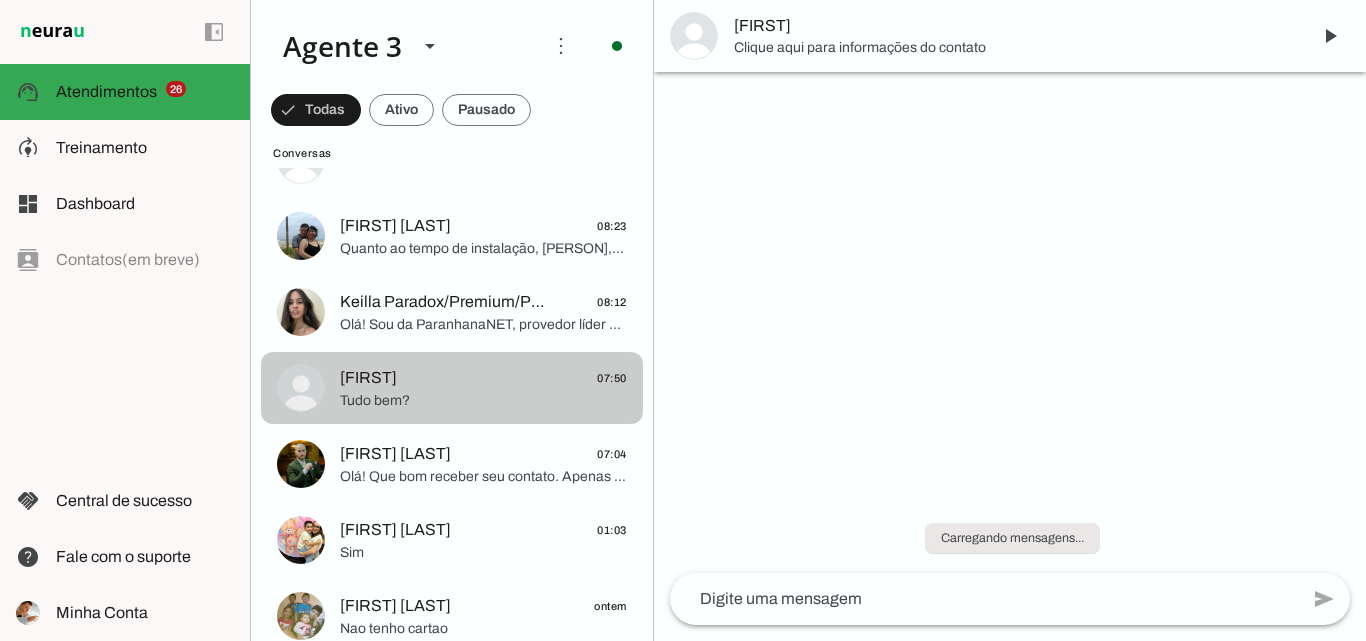 scroll, scrollTop: 0, scrollLeft: 0, axis: both 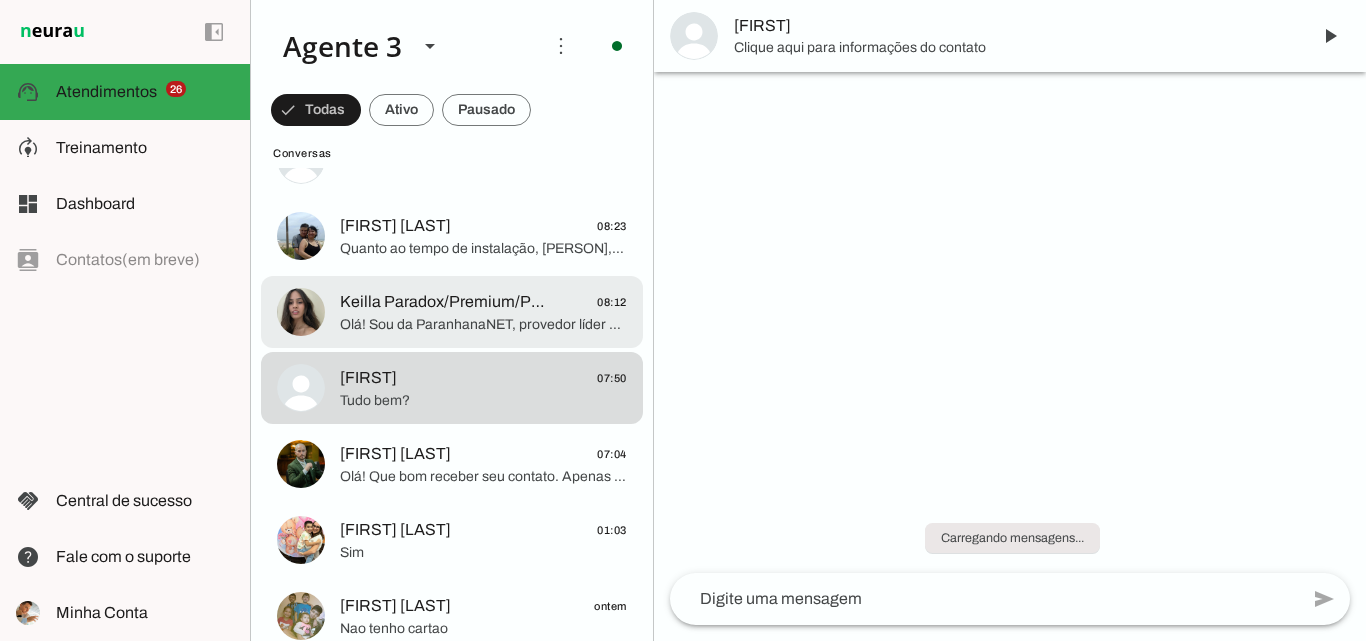 click on "Olá! Sou da ParanhanaNET, provedor líder no Vale do Paranhana, com a internet mais veloz da região, top 3 no RS e top 10 do Brasil. Fico feliz em falar com você!
Sobre a configuração de IPs e MAC da Paradox Taquara, esse tipo de serviço não é algo que realizamos diretamente aqui no atendimento de vendas. Eu posso te ajudar com a contratação de internet ou linha telefônica fixa da ParanhanaNET. Para suporte técnico ou serviços específicos como configuração de IPs e MAC, peço que entre em contato pelo WhatsApp ([PHONE]), nosso canal dedicado a esse tipo de atendimento.
Se desejar, posso te ajudar a contratar um plano de internet para sua residência ou empresa aqui mesmo. Qual seu nome para que eu possa te atender melhor? E qual o endereço completo onde deseja instalar a internet?" 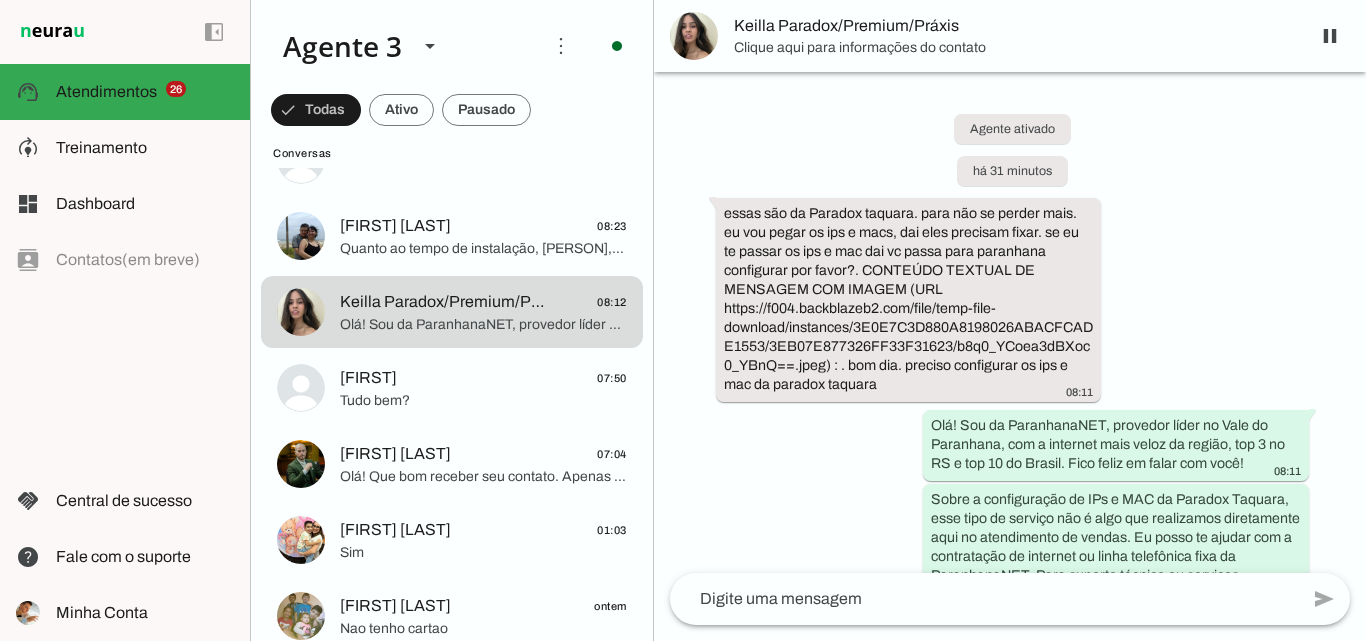 scroll, scrollTop: 0, scrollLeft: 0, axis: both 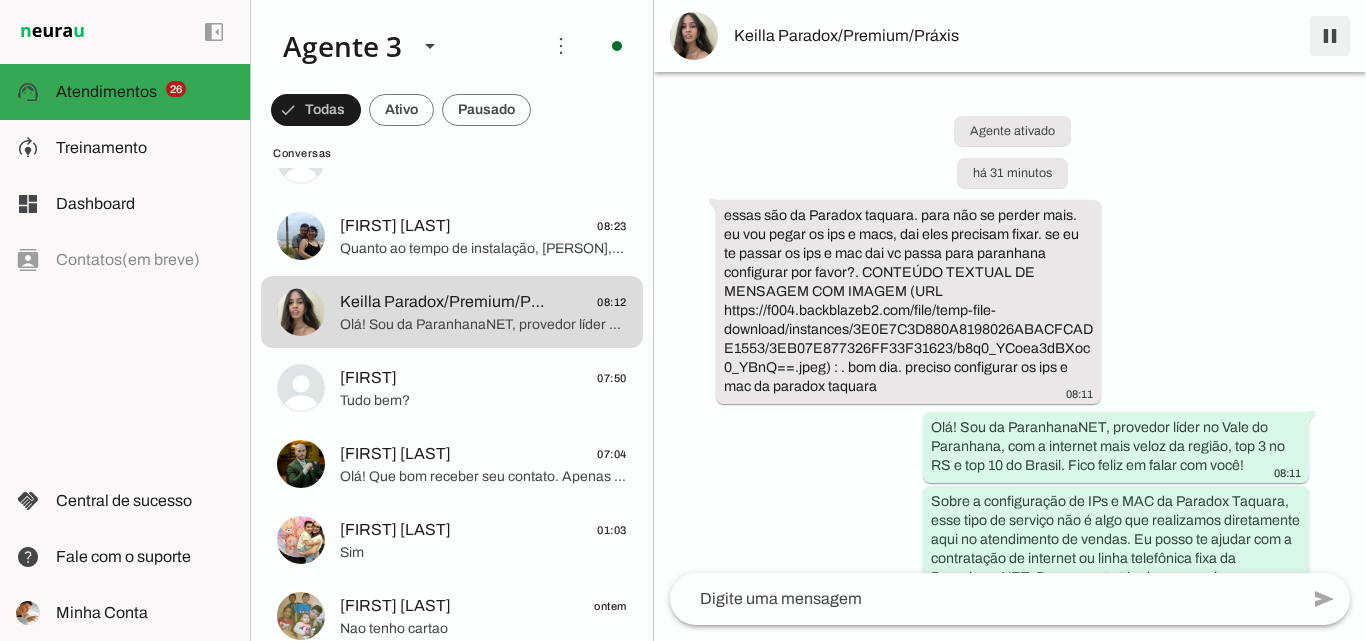 click at bounding box center [1330, 36] 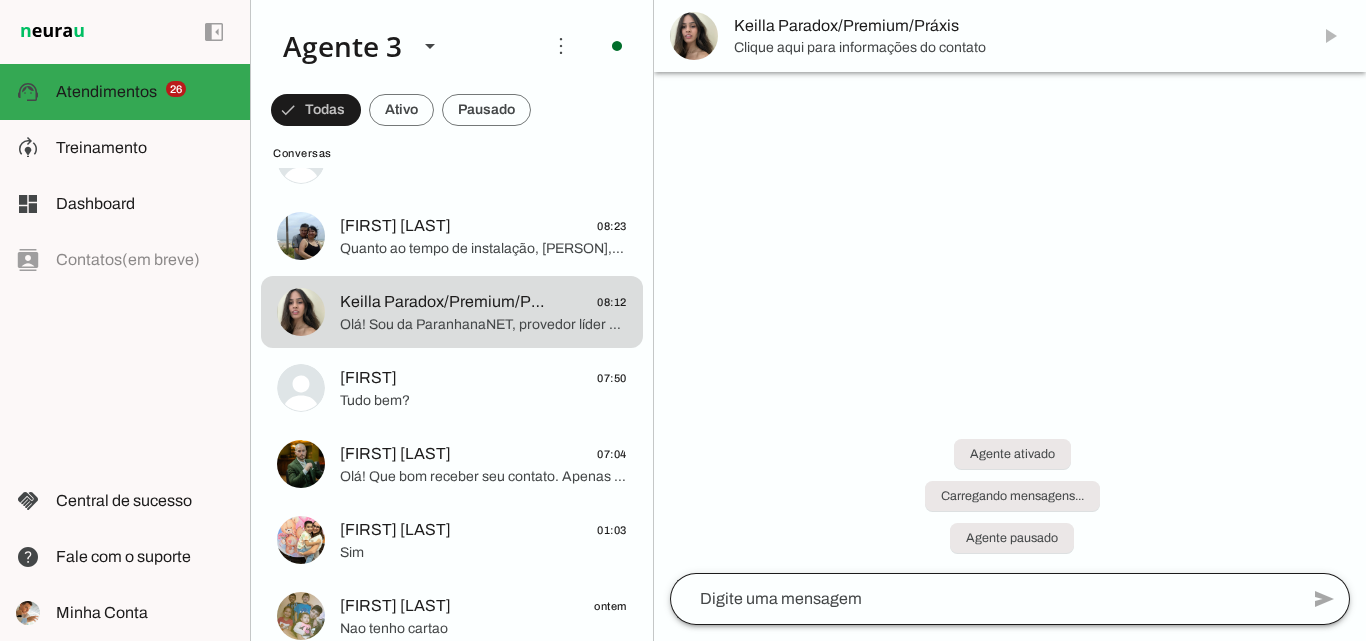 scroll, scrollTop: 0, scrollLeft: 0, axis: both 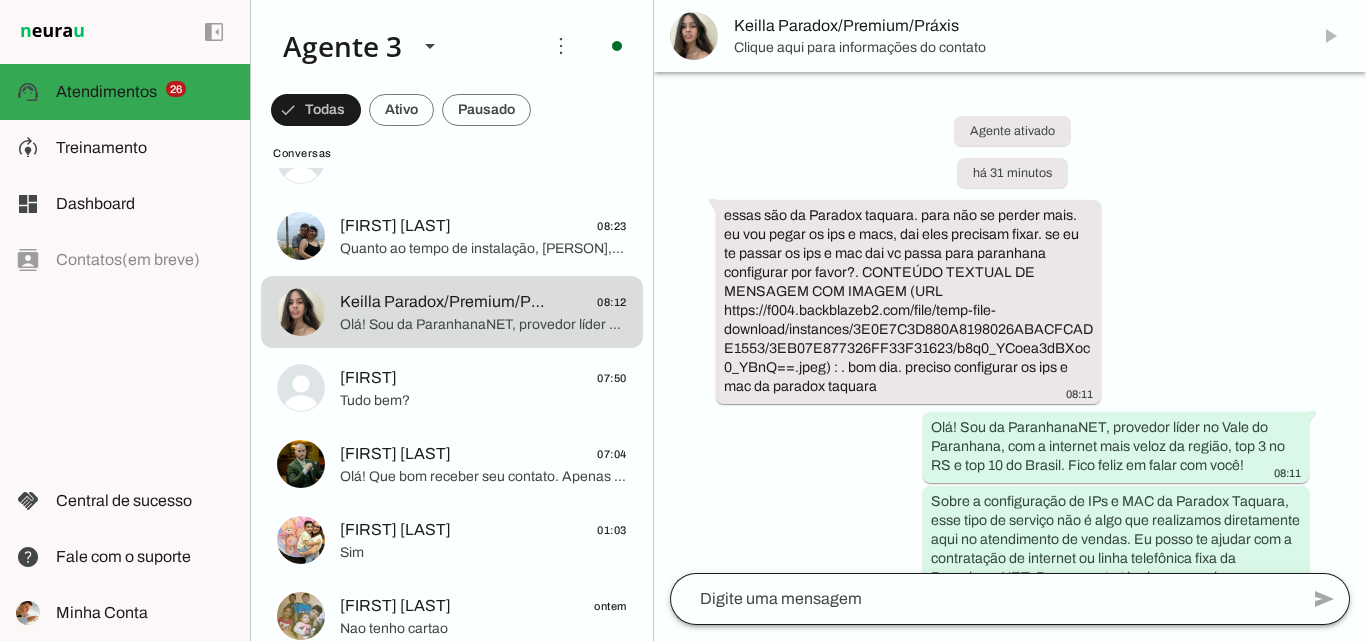 click 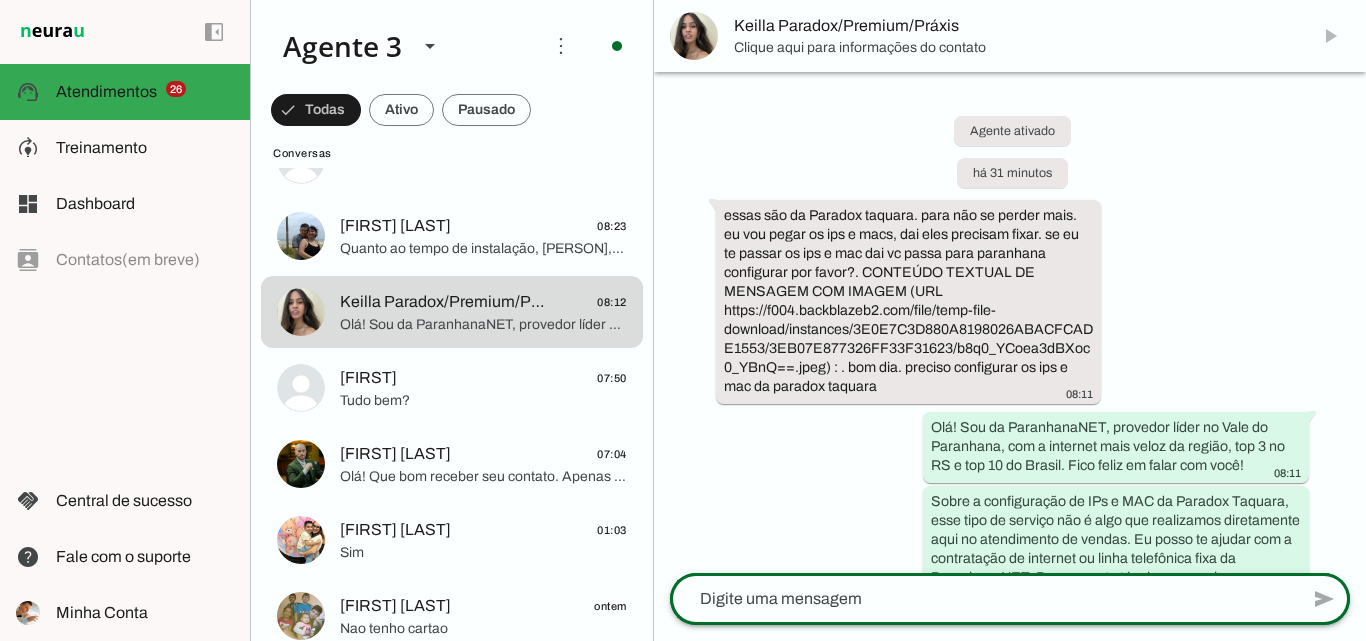 paste on "Bom dia! Tudo bem?
Este é o nosso número comercial. Para atendimentos referente a suporte técnico, clube de descontos e financeiro, por favor, entre em contato pelo fone [PHONE]. Nossos atendentes ficarão felizes em lhe ajudar" 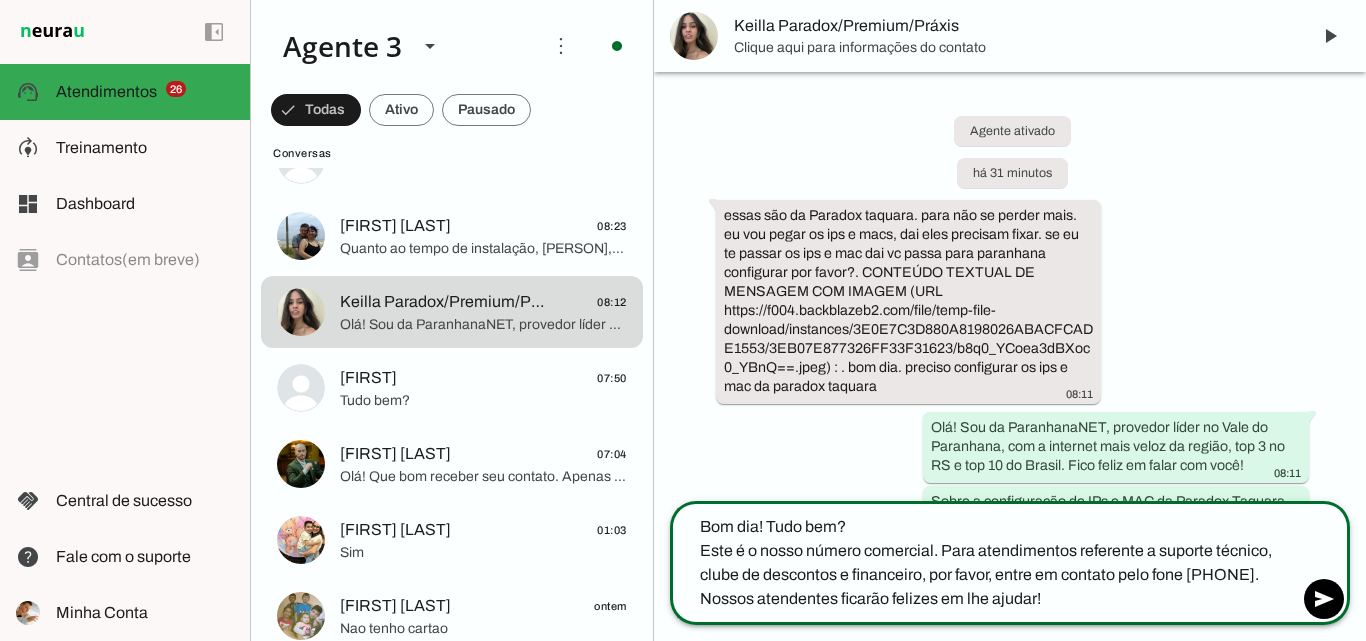 type on "Bom dia! Tudo bem?
Este é o nosso número comercial. Para atendimentos referente a suporte técnico, clube de descontos e financeiro, por favor, entre em contato pelo fone [PHONE]. Nossos atendentes ficarão felizes em lhe ajudar!" 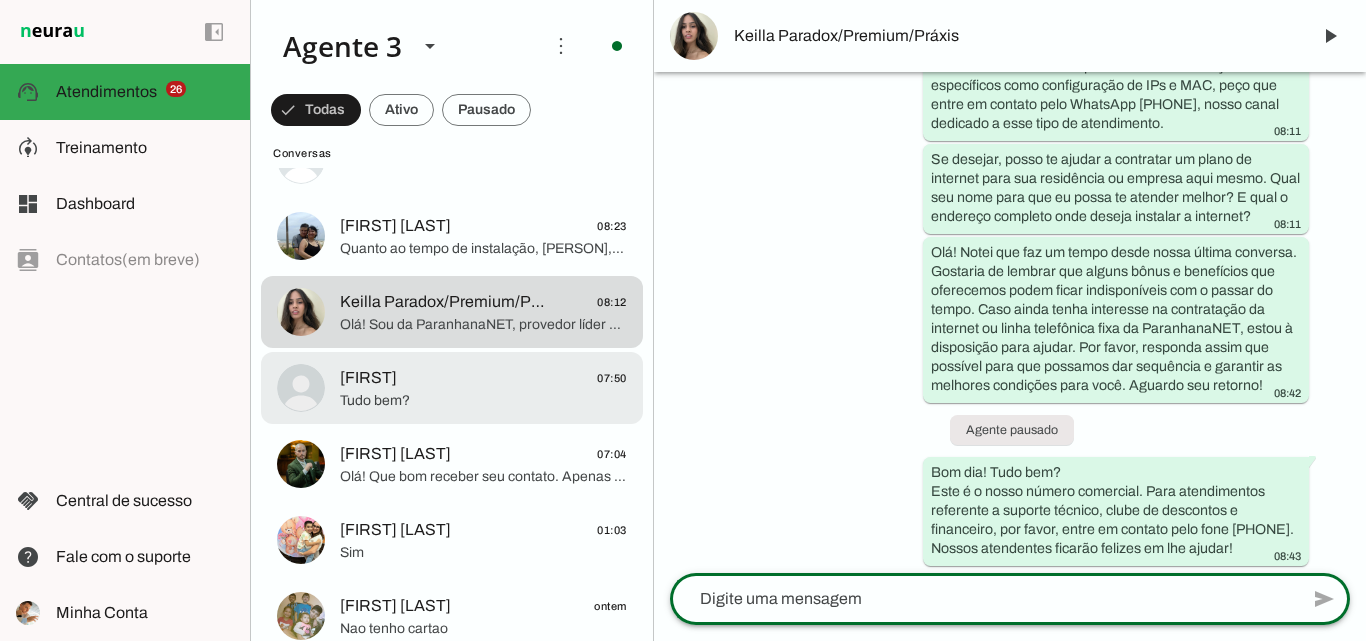 scroll, scrollTop: 476, scrollLeft: 0, axis: vertical 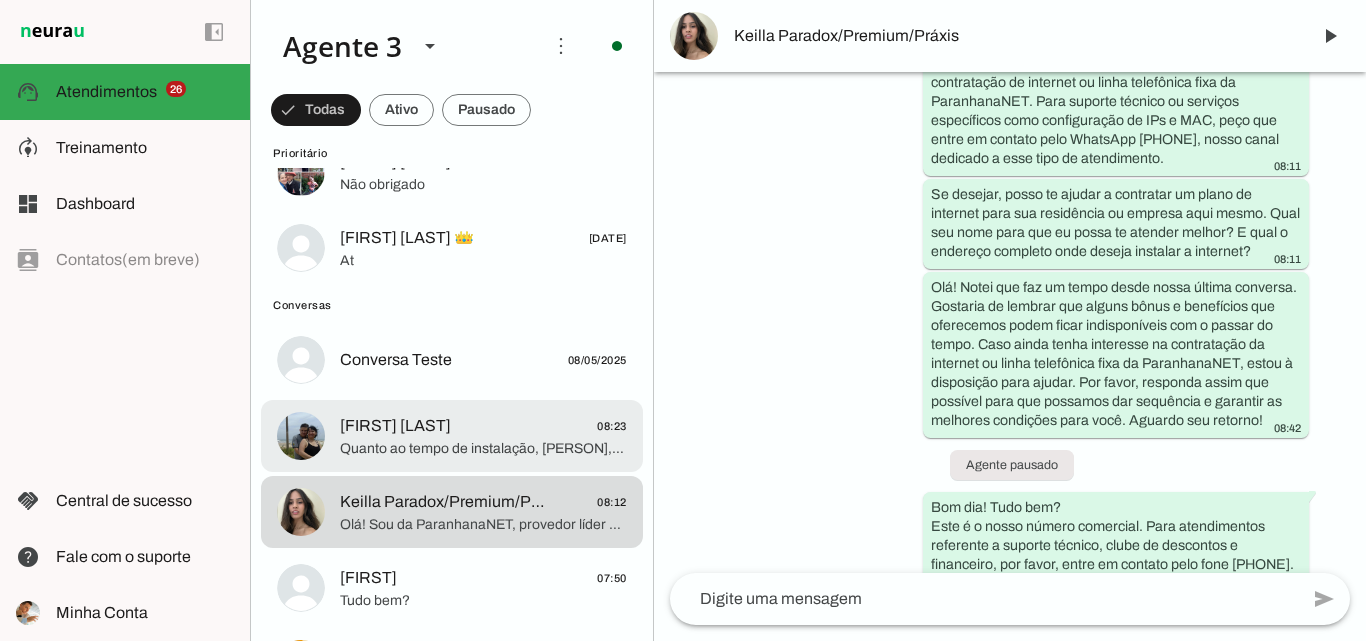 click on "[FIRST] de [LAST]
[TIME]" 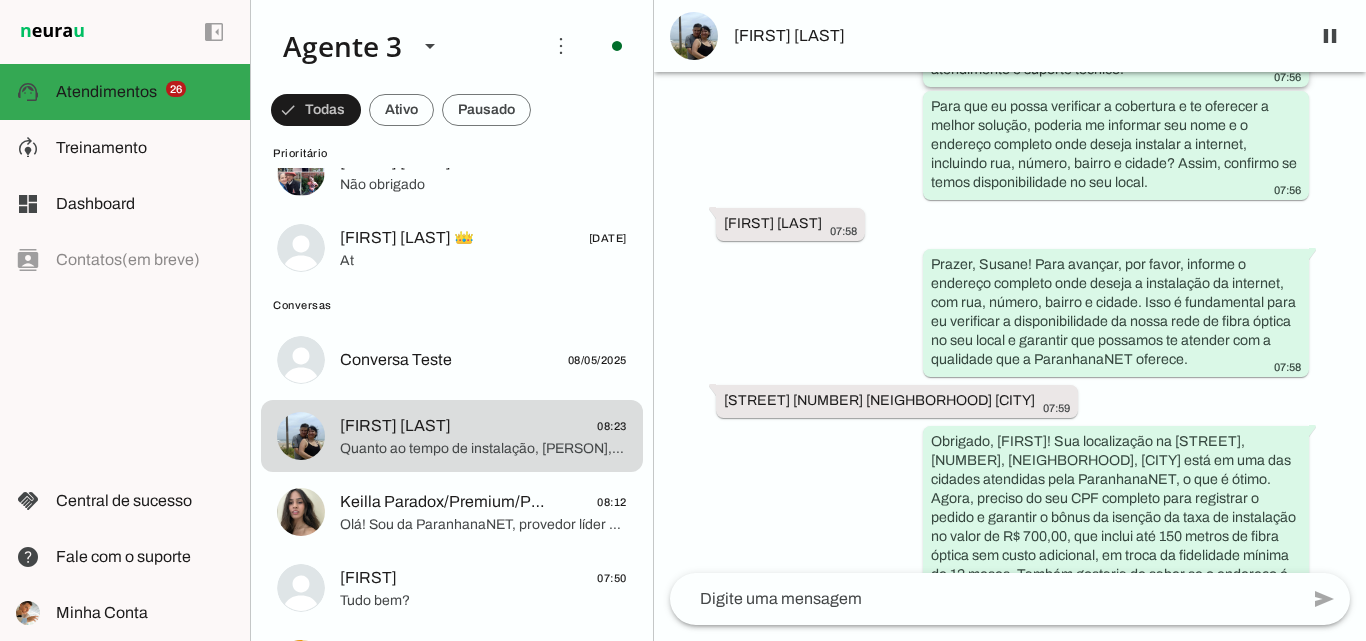 scroll, scrollTop: 376, scrollLeft: 0, axis: vertical 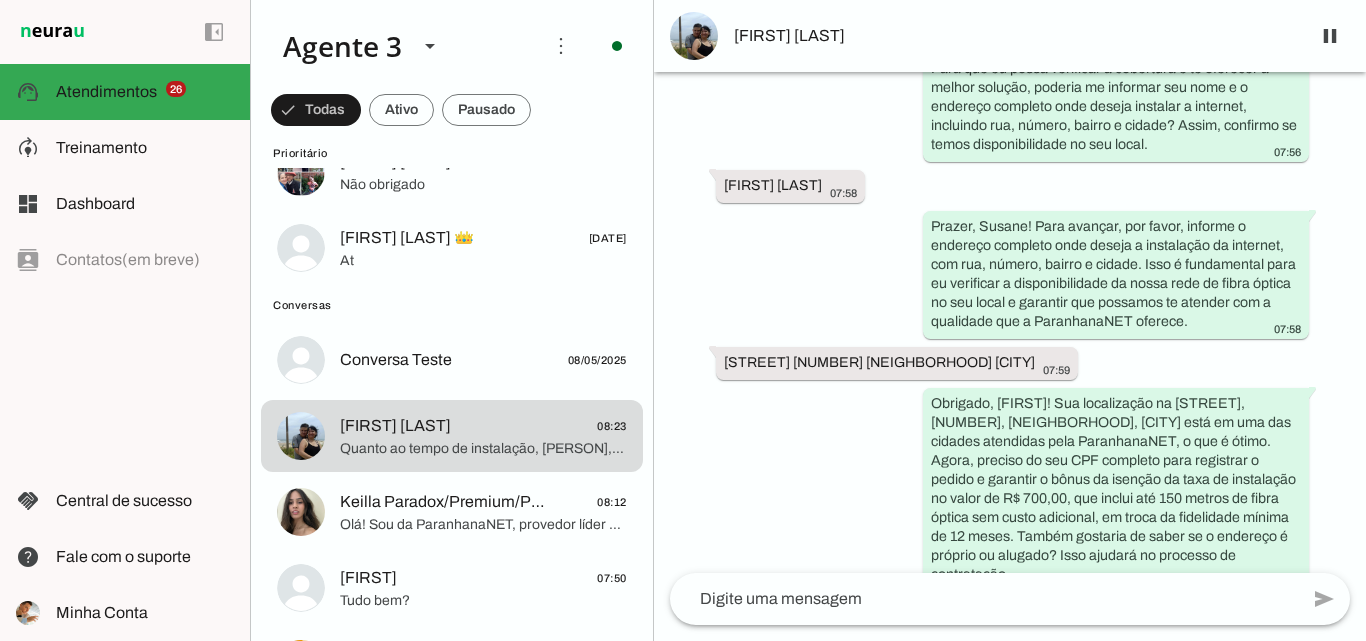 click on "[FIRST] [LAST]" at bounding box center [1010, 36] 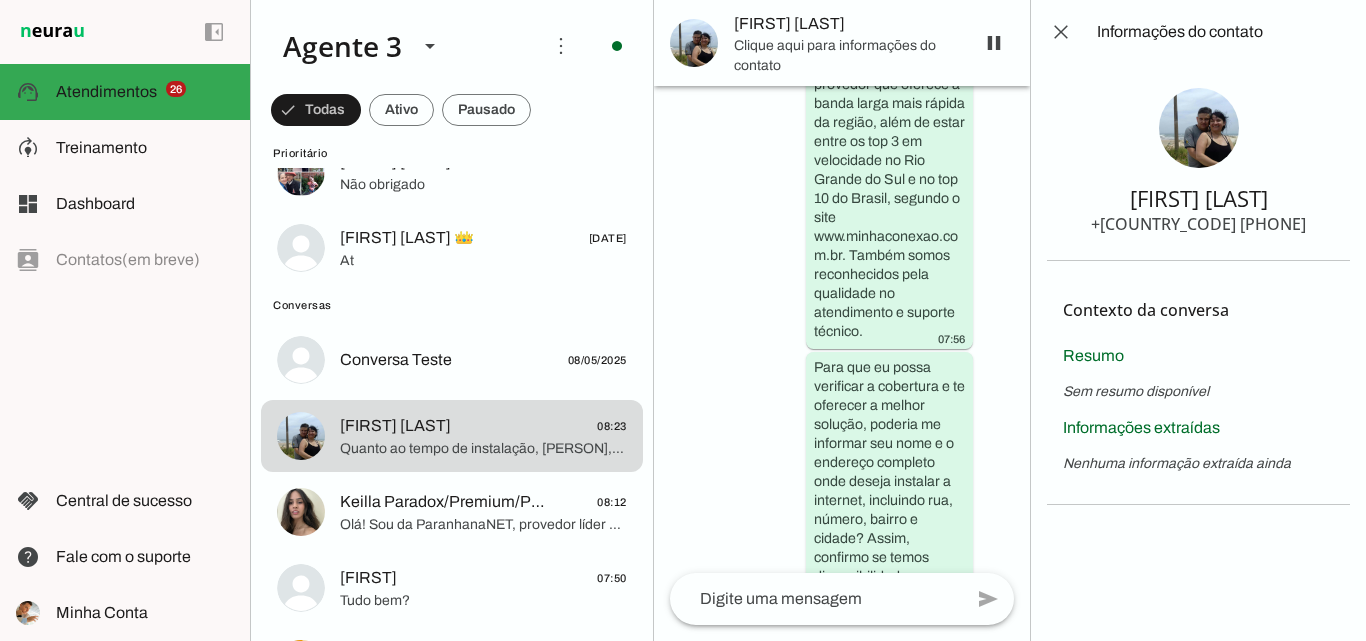 scroll, scrollTop: 3891, scrollLeft: 0, axis: vertical 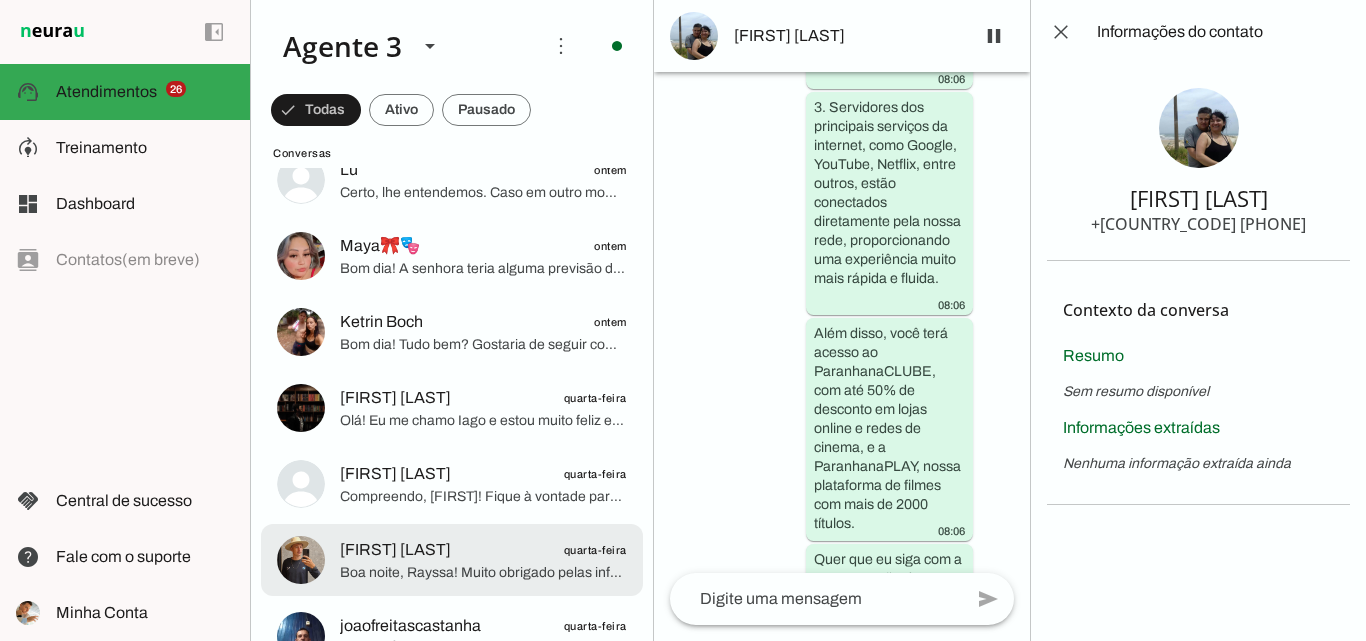 click on "Boa noite, Rayssa! Muito obrigado pelas informações. Para completar a análise, poderia me informar o bairro e a cidade do endereço Dr. Camargo, 186? Isso vai ajudar a confirmar a cobertura da ParanhanaNET para seu local e verificar a disponibilidade técnica." at bounding box center (452, -2896) 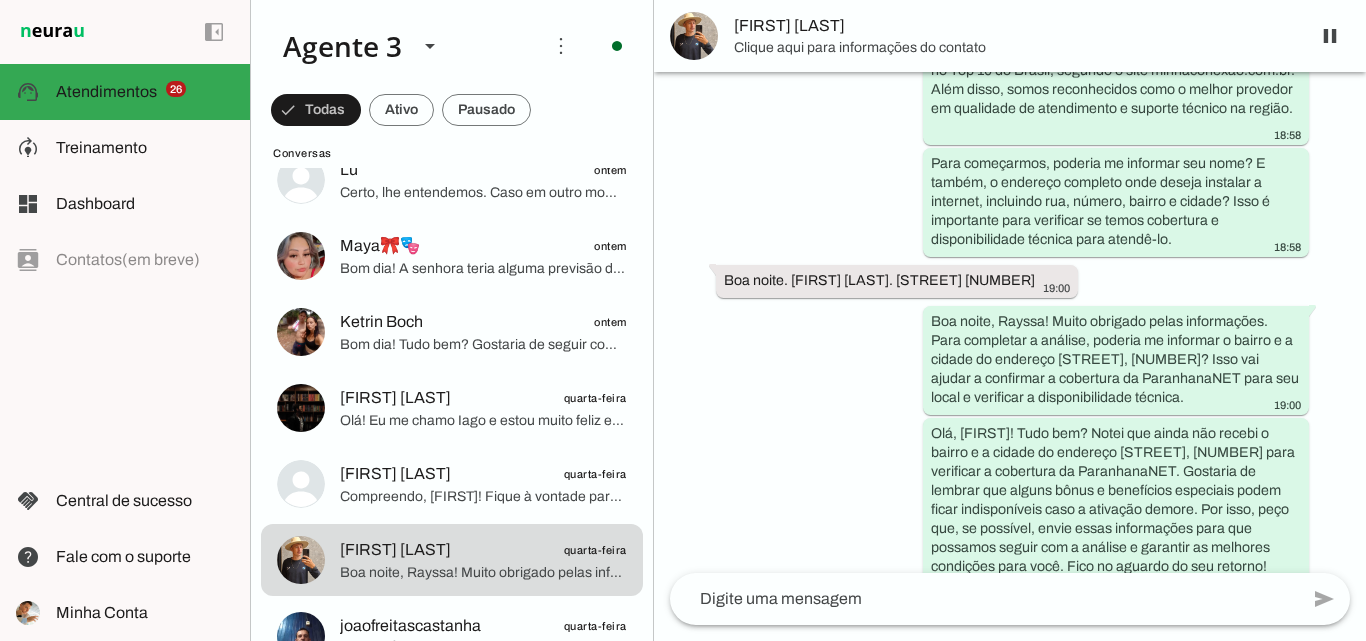 scroll, scrollTop: 319, scrollLeft: 0, axis: vertical 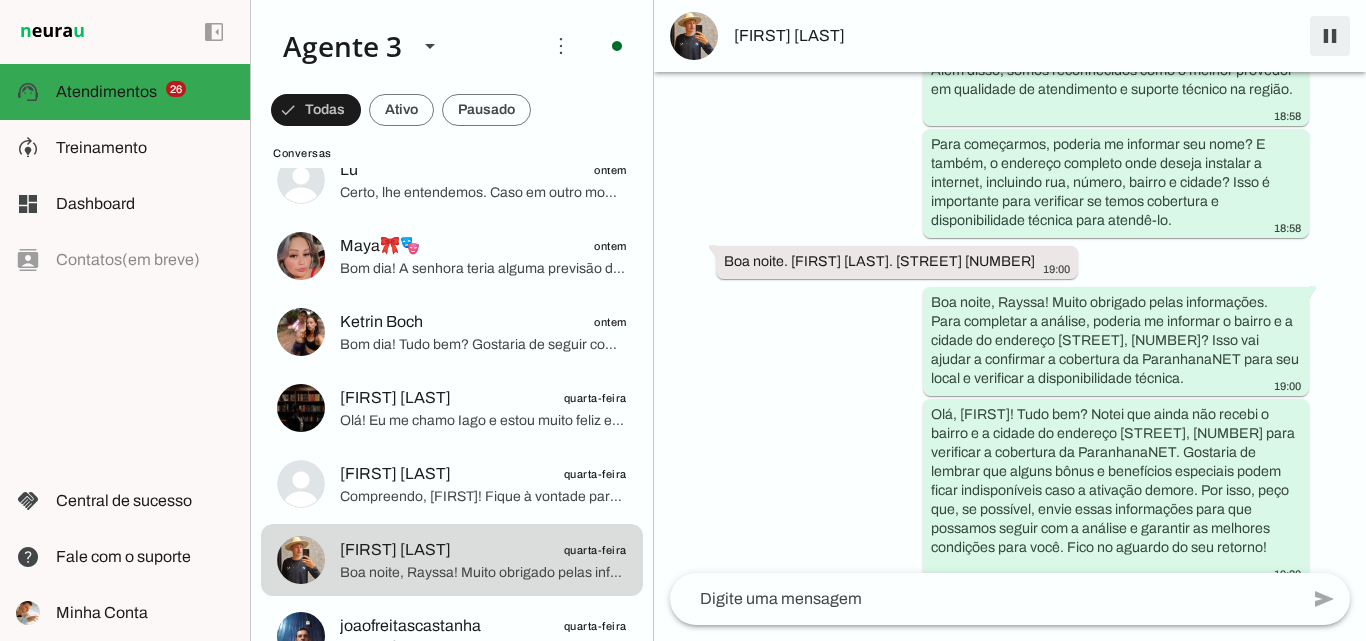 click at bounding box center (1330, 36) 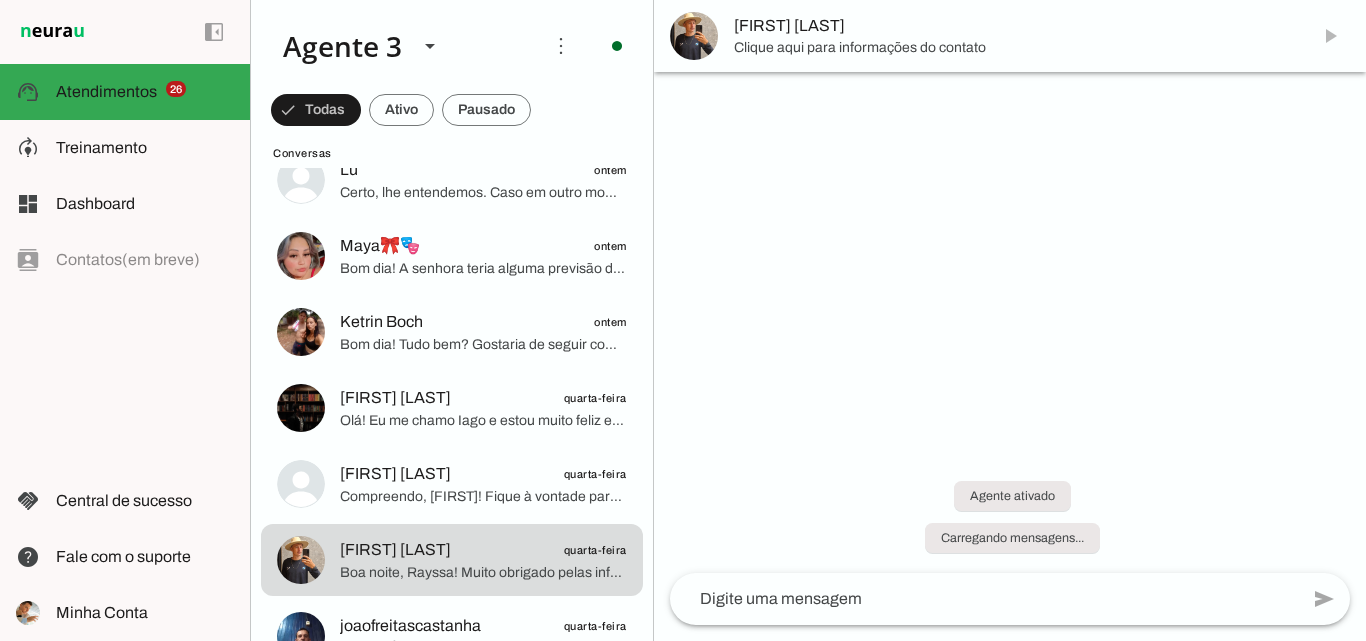 scroll, scrollTop: 0, scrollLeft: 0, axis: both 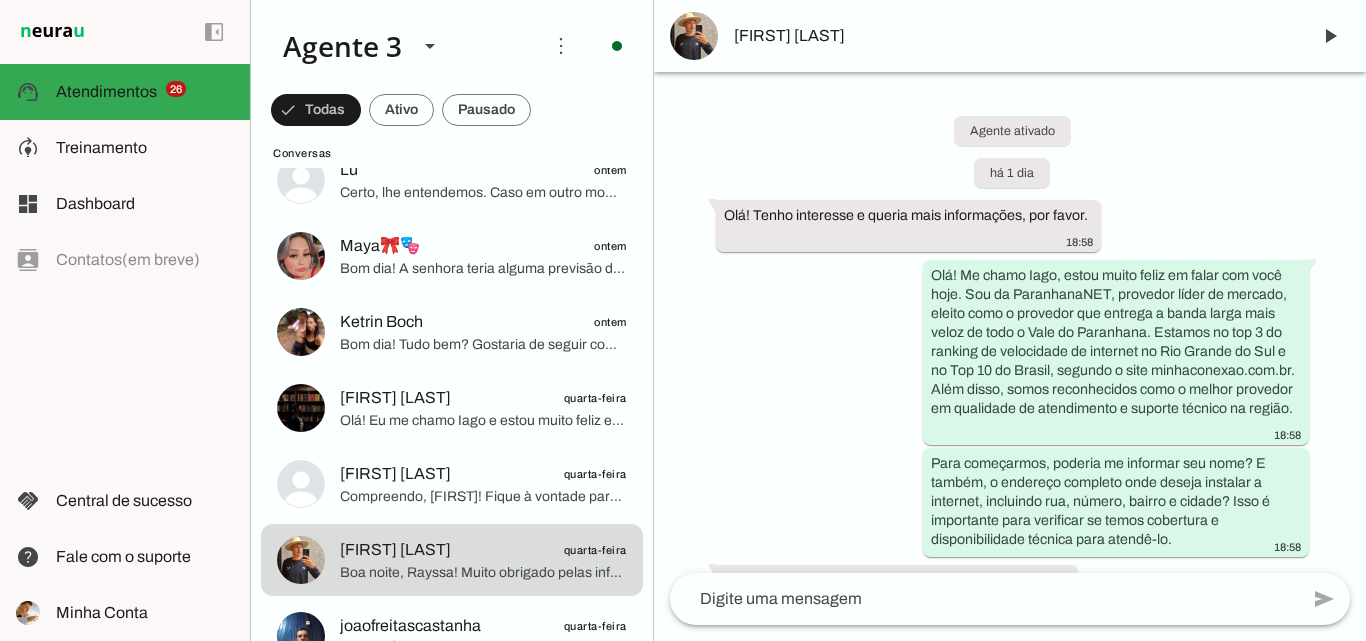 click on "[FIRST] [LAST]" at bounding box center [1014, 36] 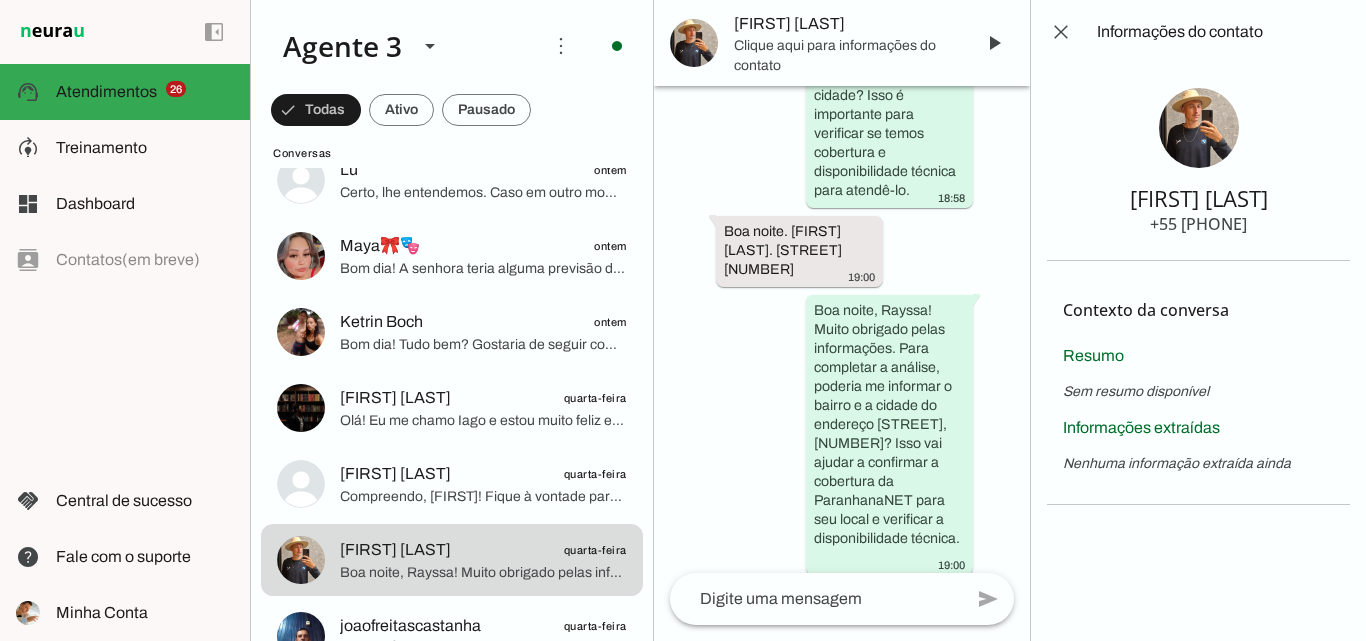 scroll, scrollTop: 933, scrollLeft: 0, axis: vertical 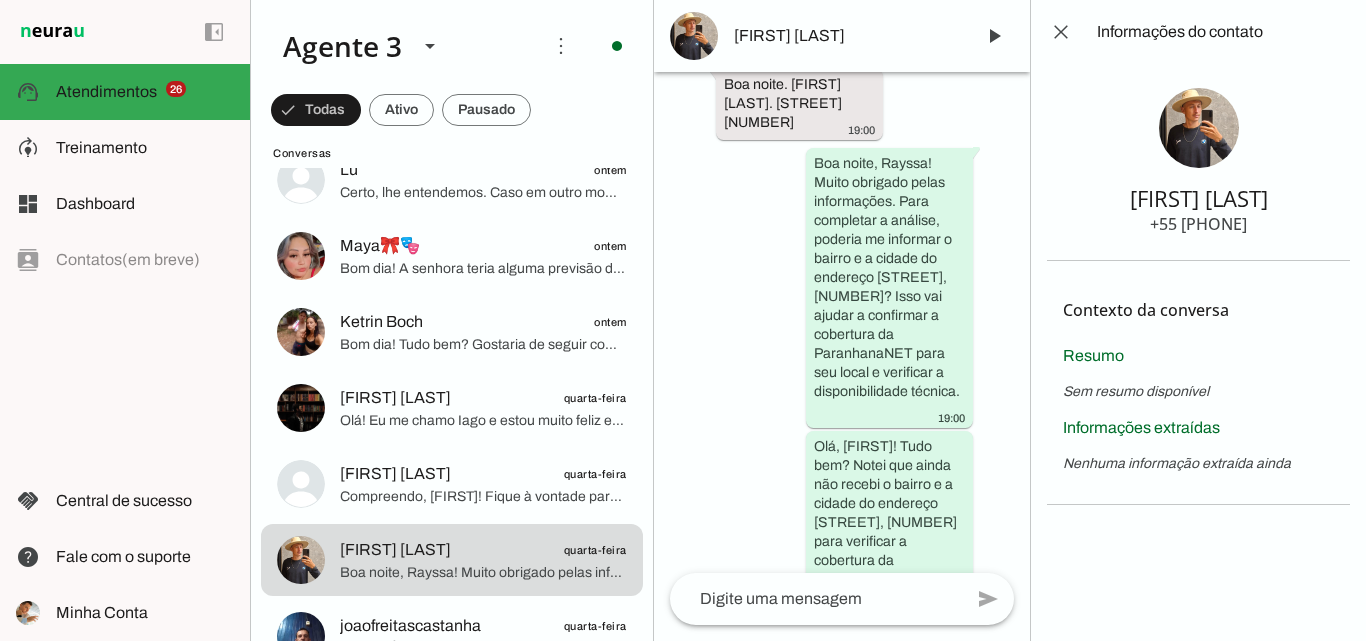 type 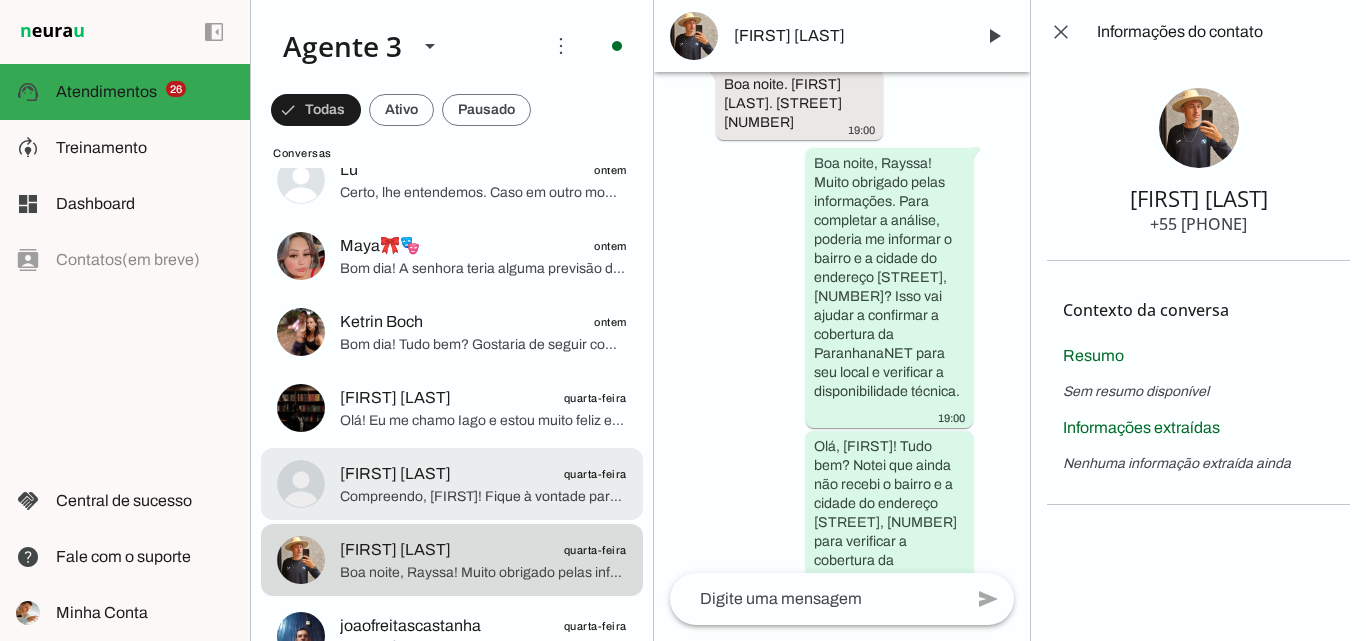 drag, startPoint x: 525, startPoint y: 504, endPoint x: 532, endPoint y: 496, distance: 10.630146 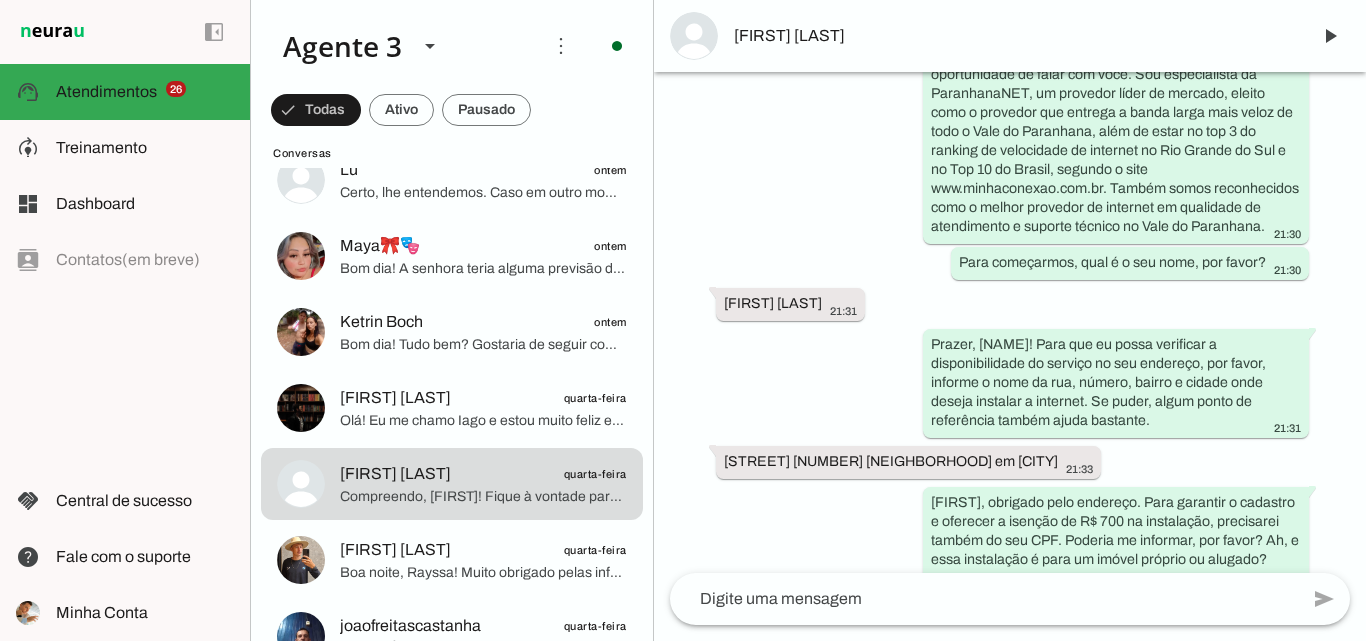 scroll, scrollTop: 0, scrollLeft: 0, axis: both 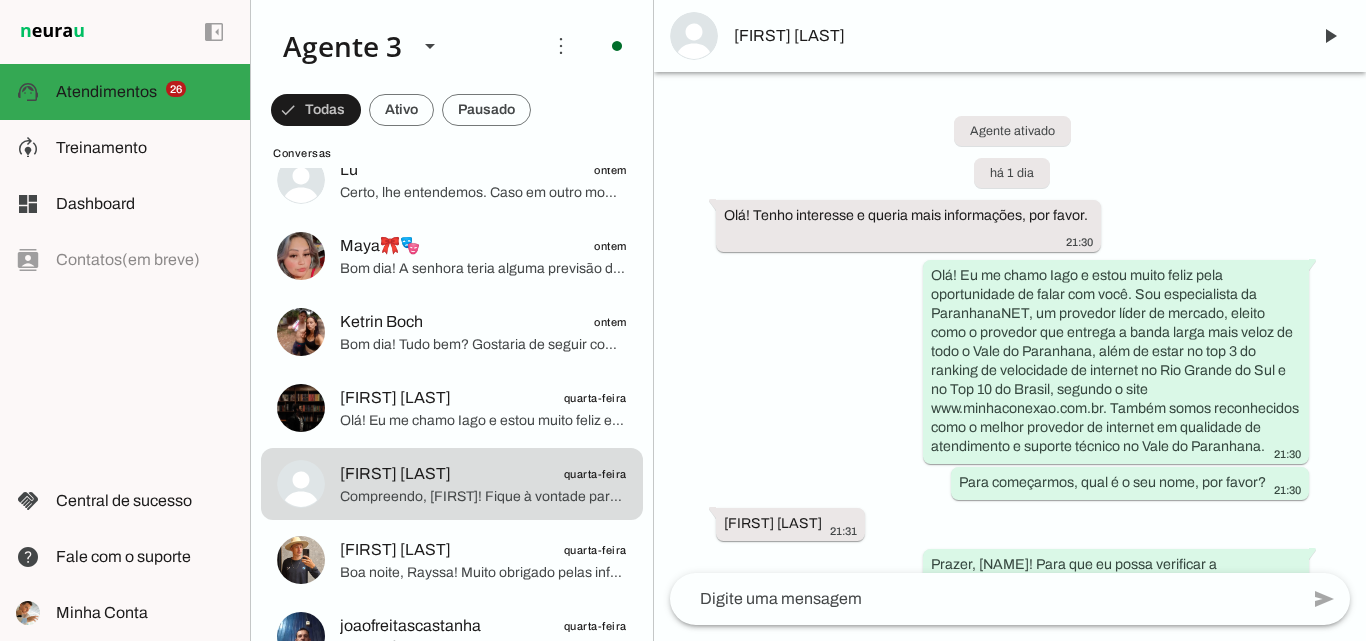 click on "[FIRST] [LAST]" at bounding box center (1014, 36) 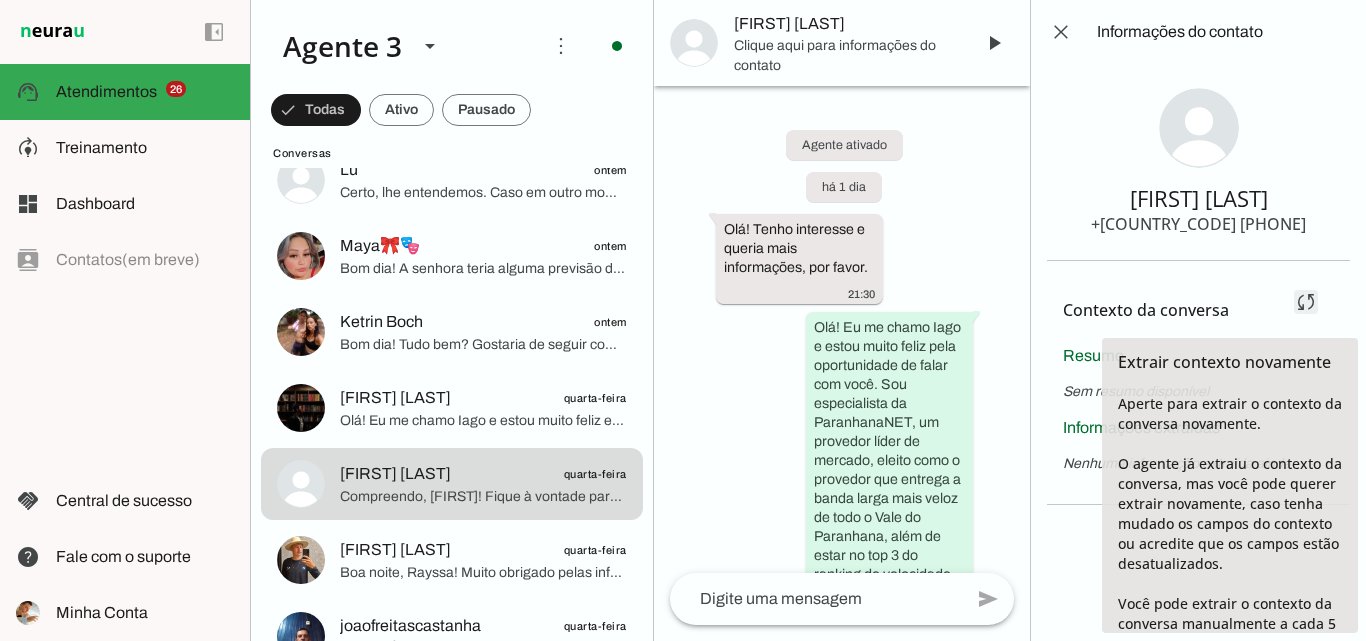 click at bounding box center [1306, 302] 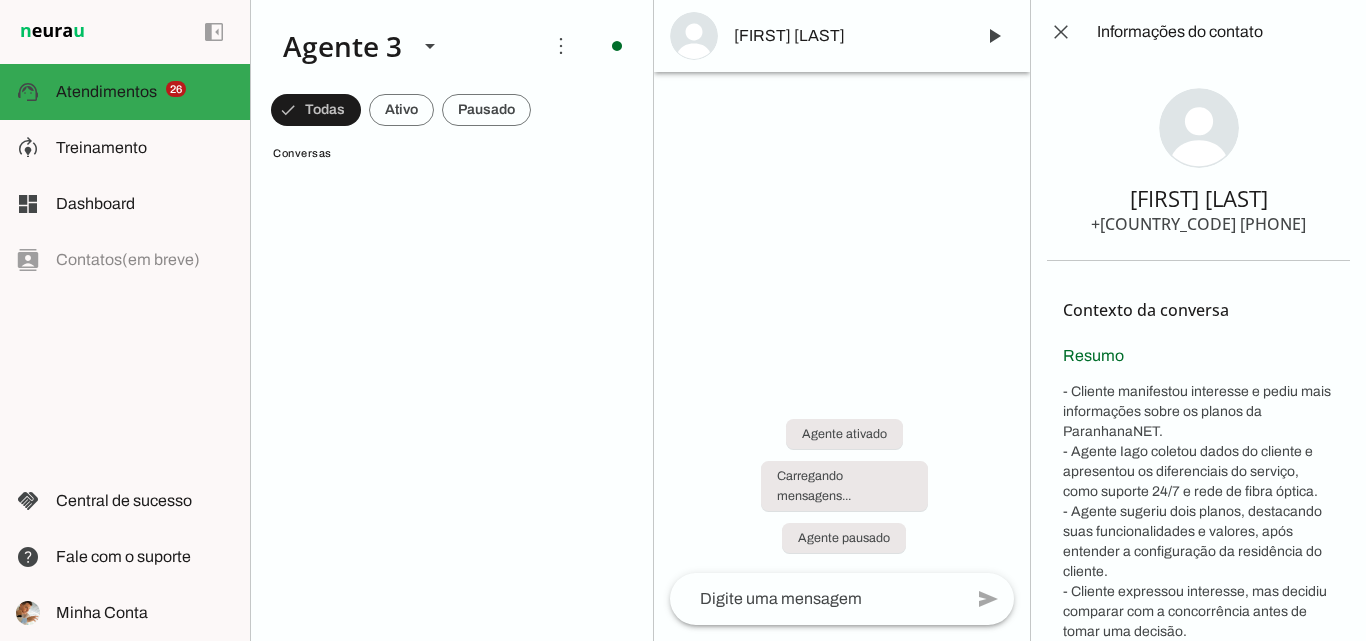 scroll, scrollTop: 88, scrollLeft: 0, axis: vertical 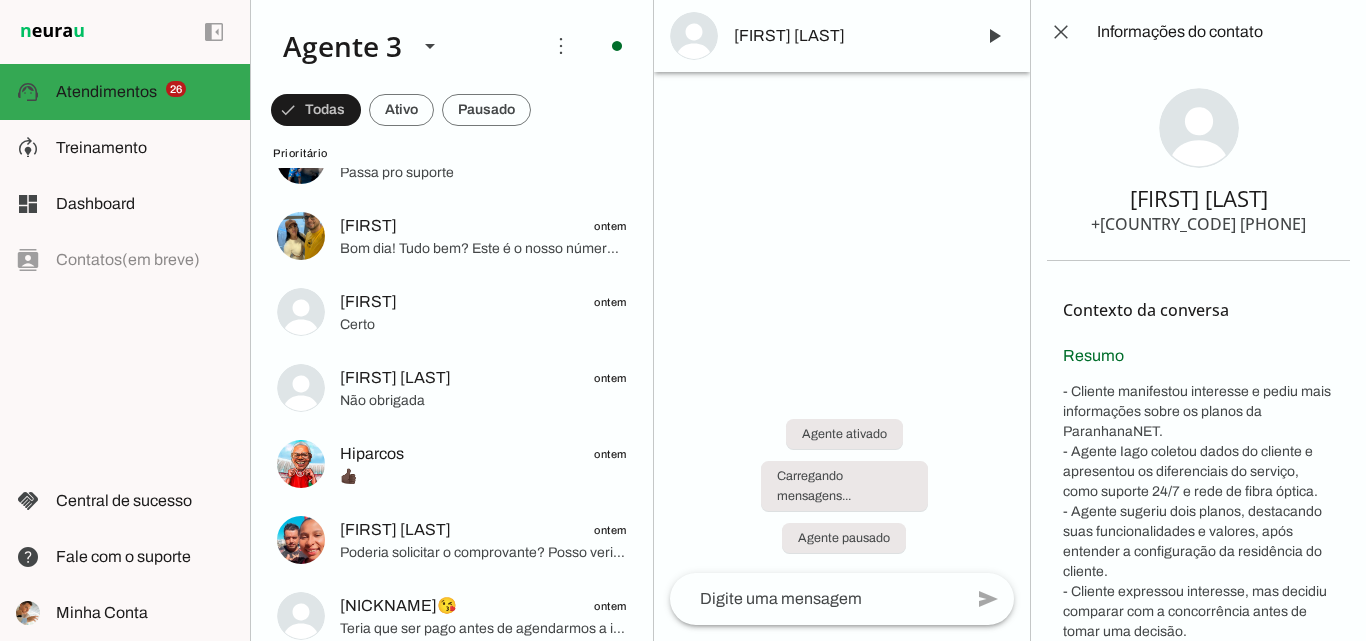 drag, startPoint x: 1077, startPoint y: 199, endPoint x: 1258, endPoint y: 247, distance: 187.25652 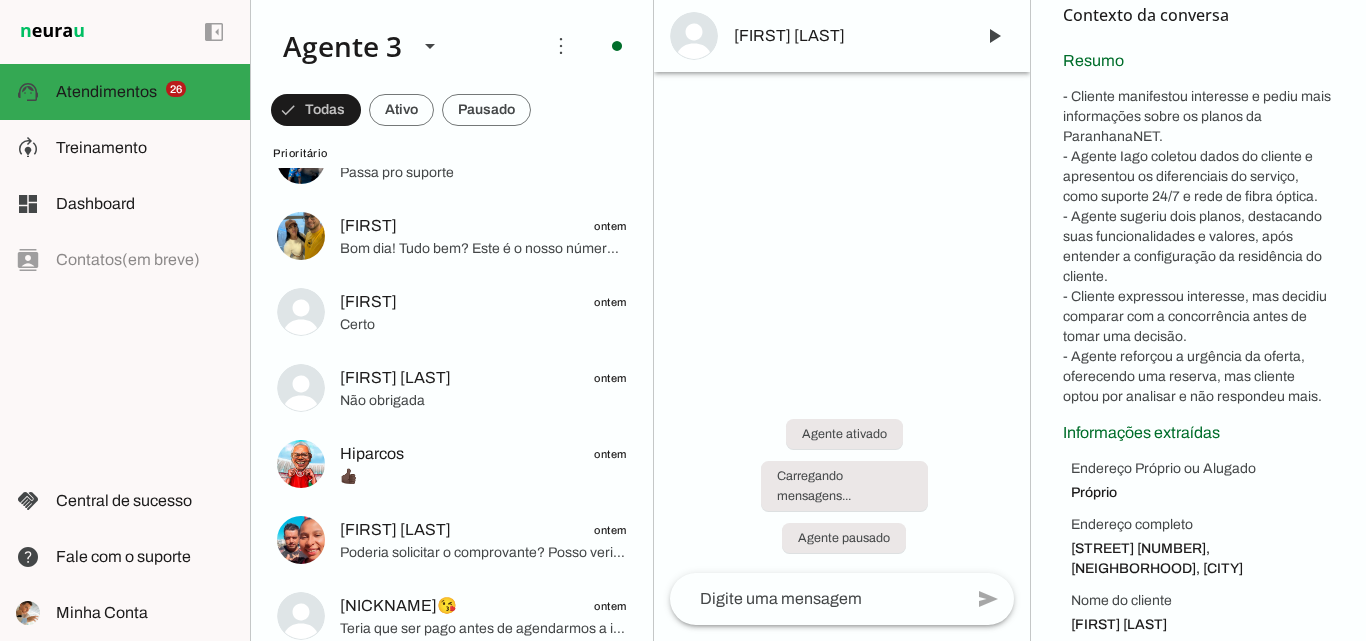 scroll, scrollTop: 432, scrollLeft: 0, axis: vertical 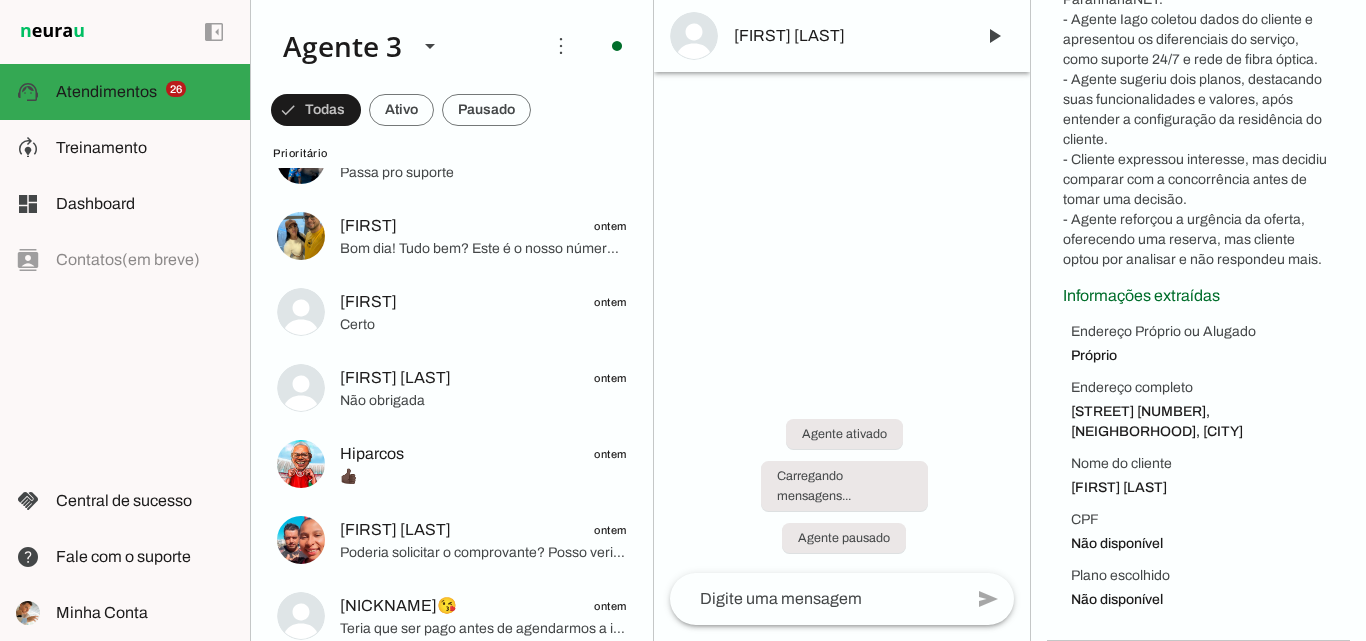 drag, startPoint x: 1063, startPoint y: 347, endPoint x: 1228, endPoint y: 494, distance: 220.98416 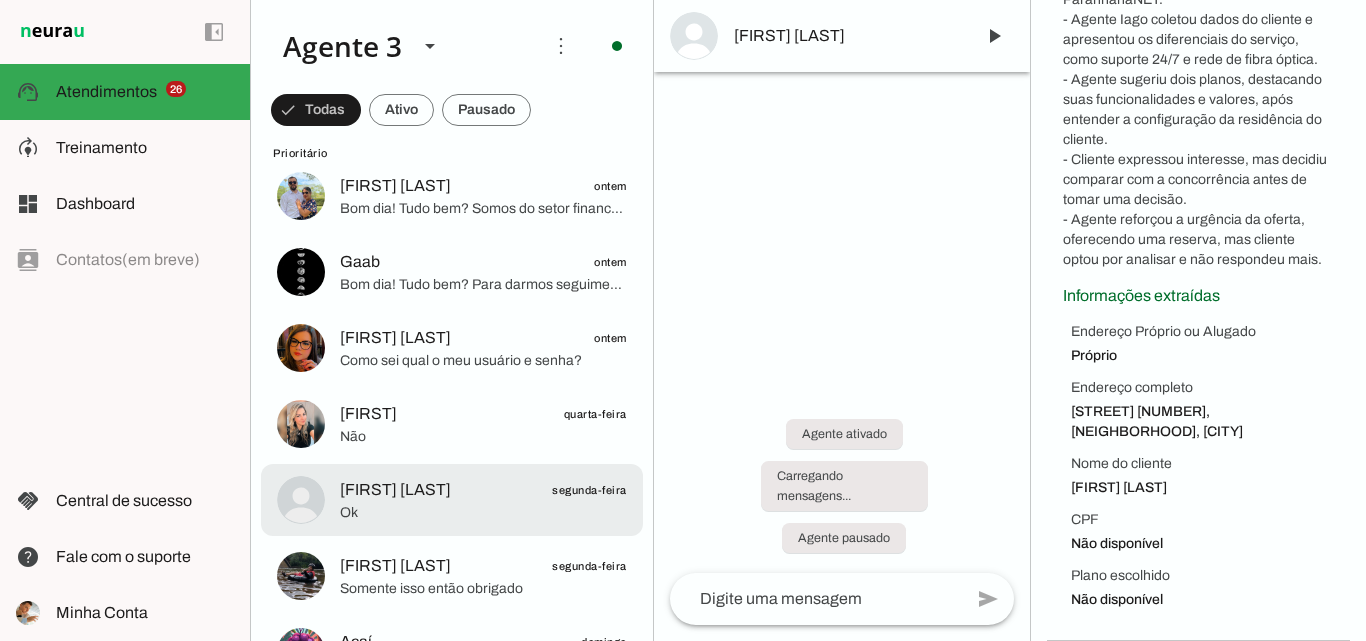 scroll, scrollTop: 688, scrollLeft: 0, axis: vertical 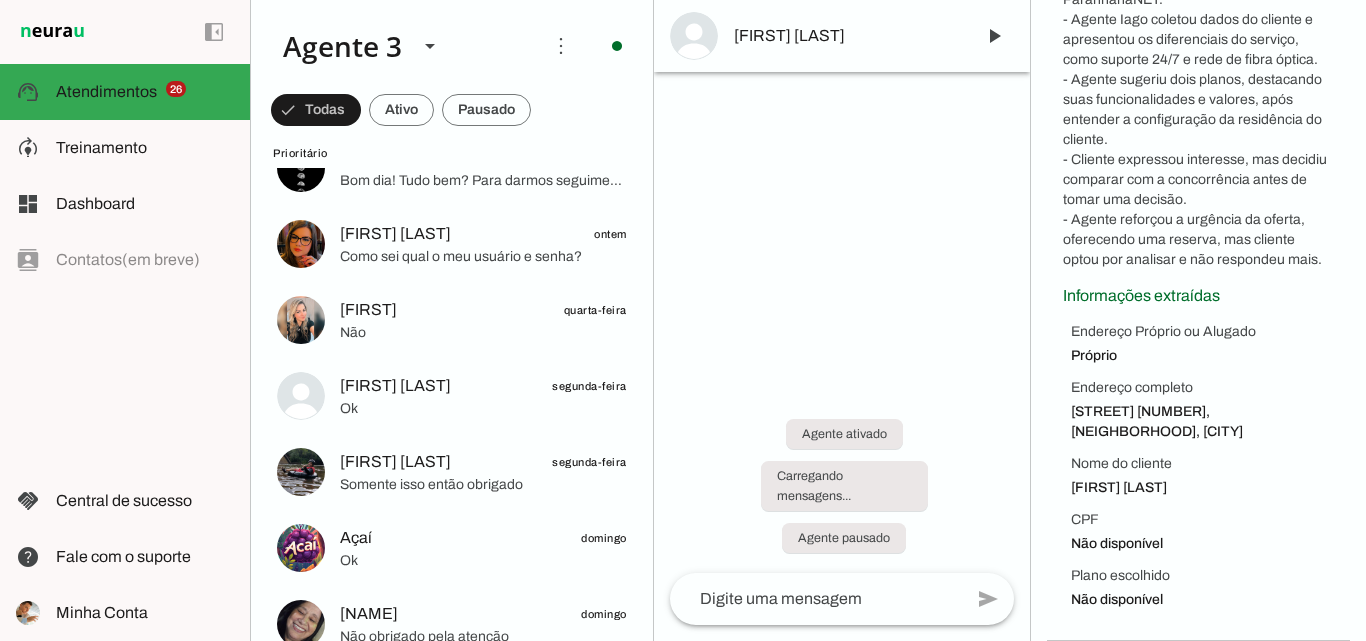 click on "- Cliente manifestou interesse e pediu mais informações sobre os planos da ParanhanaNET.
- Agente Iago coletou dados do cliente e apresentou os diferenciais do serviço, como suporte 24/7 e rede de fibra óptica.
- Agente sugeriu dois planos, destacando suas funcionalidades e valores, após entender a configuração da residência do cliente.
- Cliente expressou interesse, mas decidiu comparar com a concorrência antes de tomar uma decisão.
- Agente reforçou a urgência da oferta, oferecendo uma reserva, mas cliente optou por analisar e não respondeu mais." at bounding box center (1198, 110) 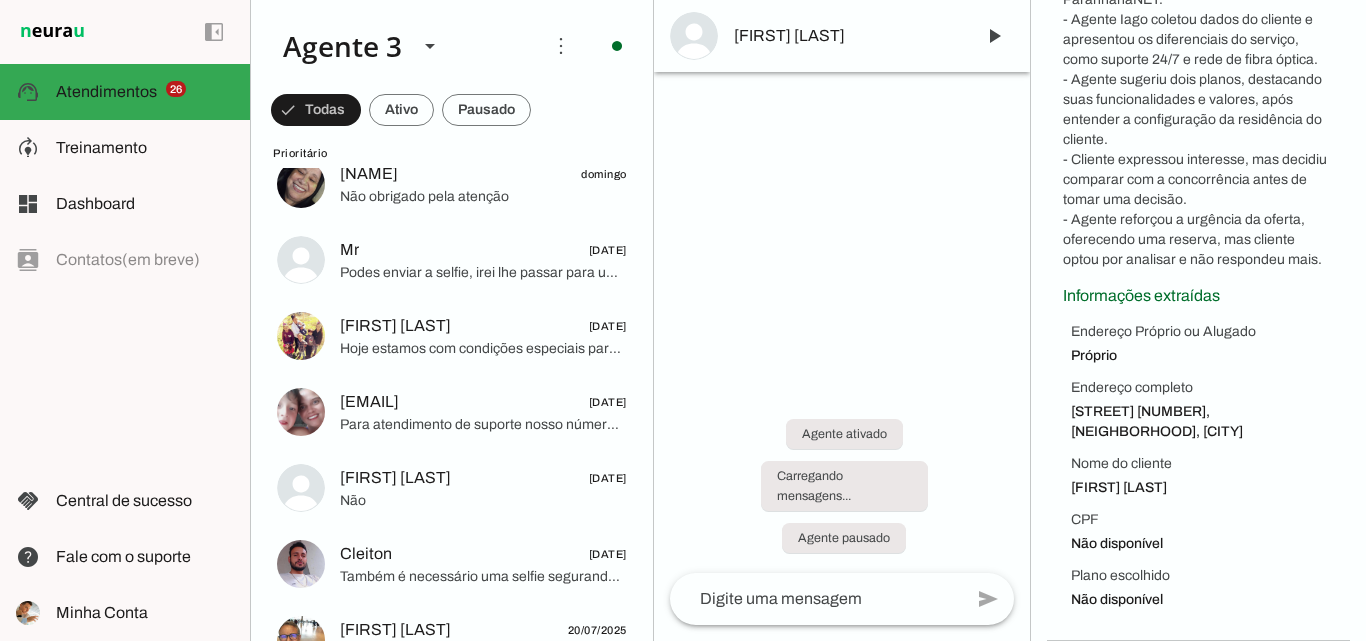 scroll, scrollTop: 1188, scrollLeft: 0, axis: vertical 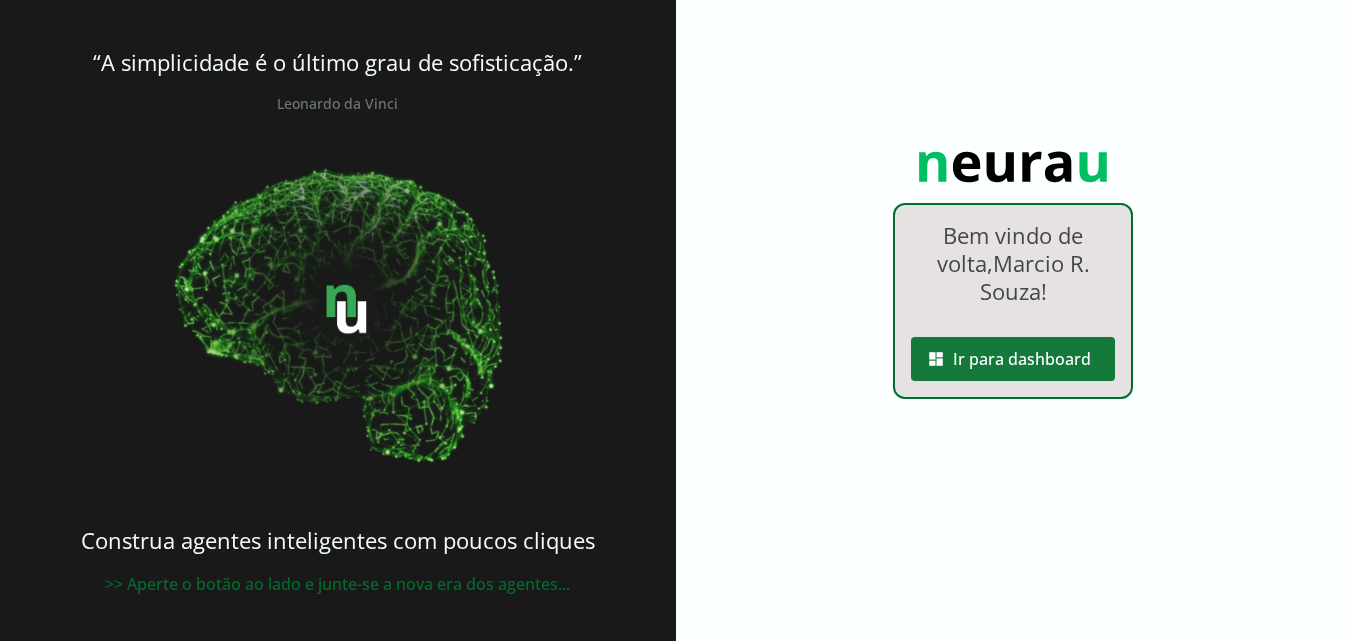 click at bounding box center [1013, 359] 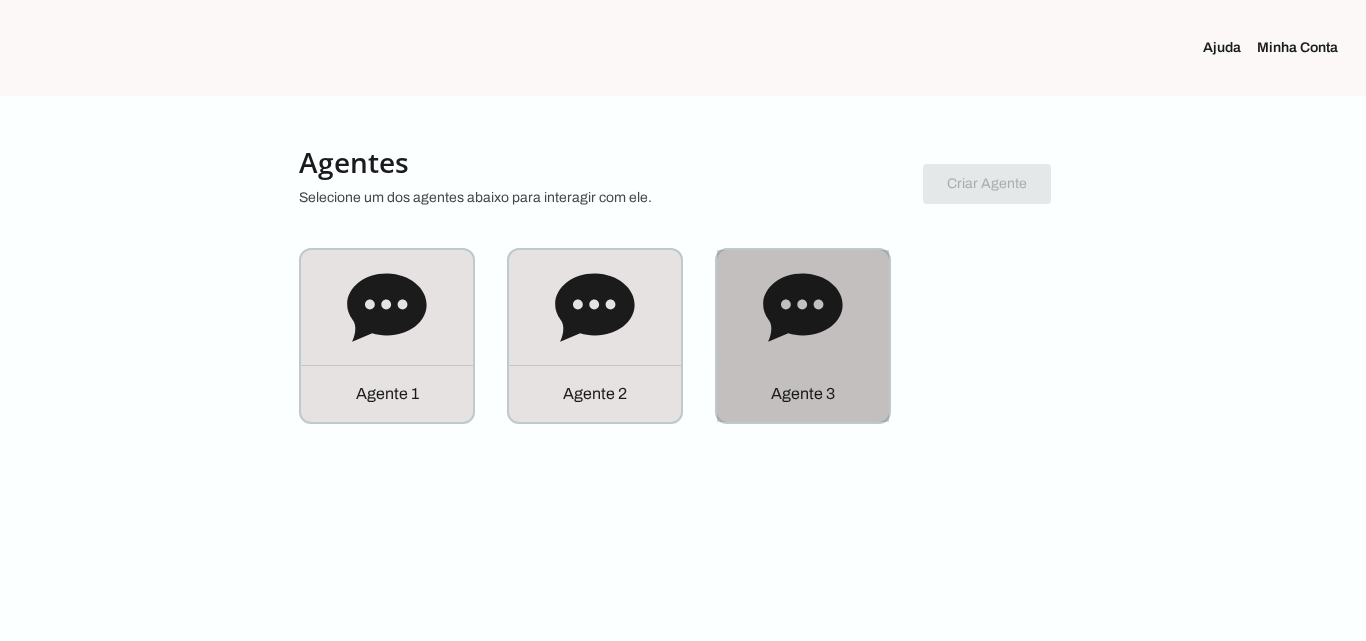 click on "Agente 3" 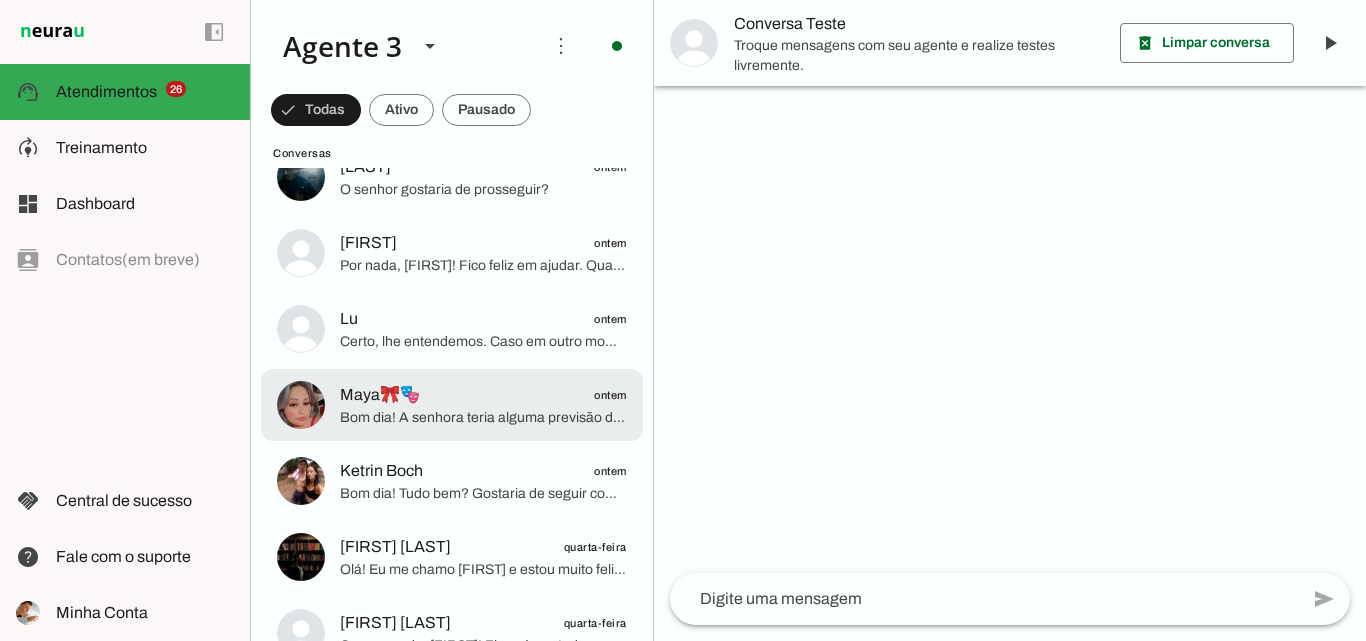 scroll, scrollTop: 3500, scrollLeft: 0, axis: vertical 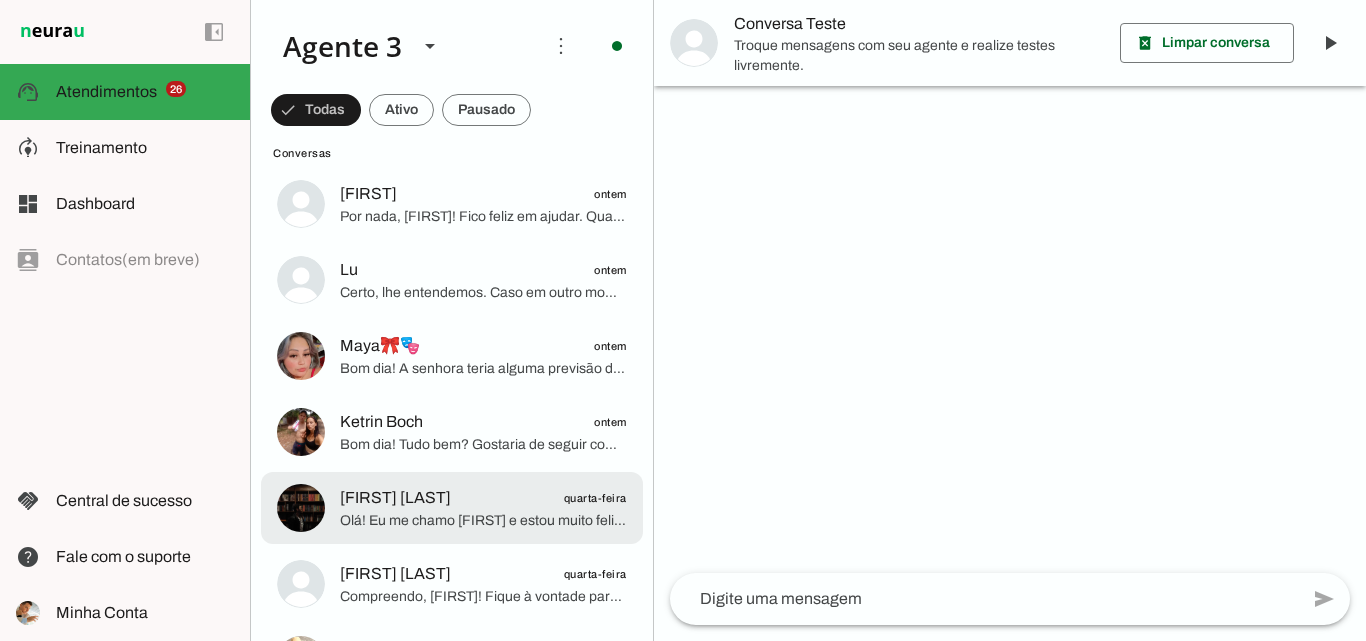 click at bounding box center (483, -2264) 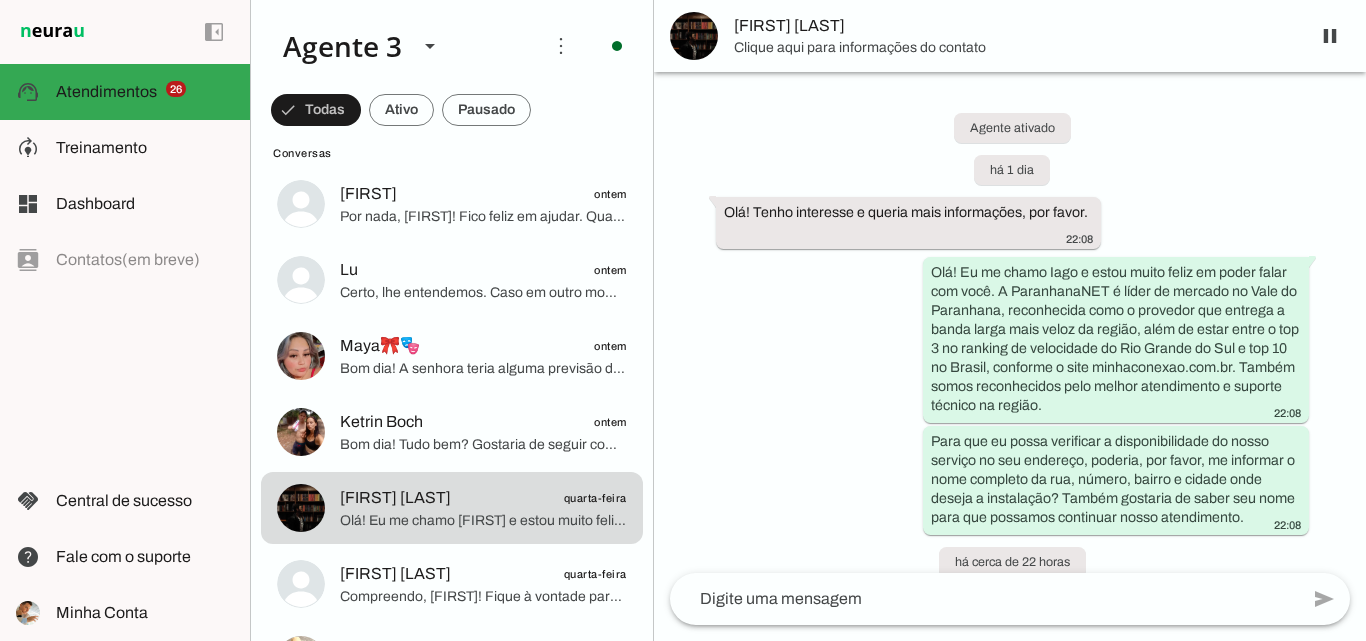 scroll, scrollTop: 0, scrollLeft: 0, axis: both 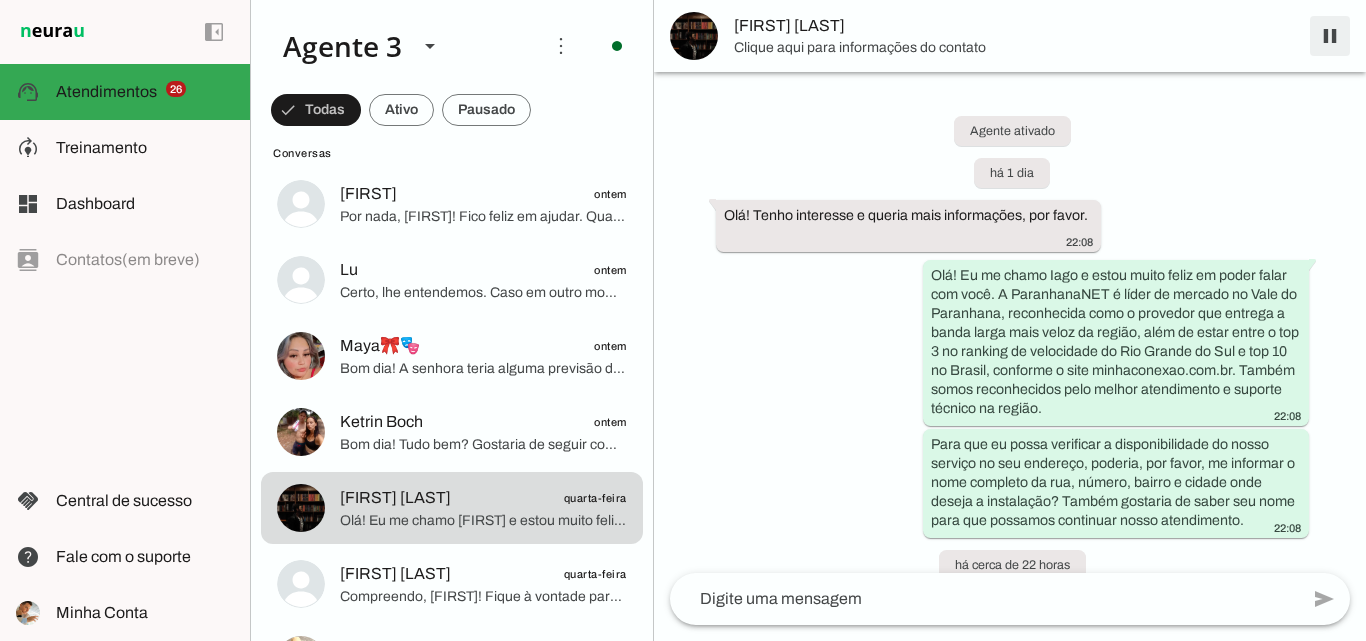 click at bounding box center [1330, 36] 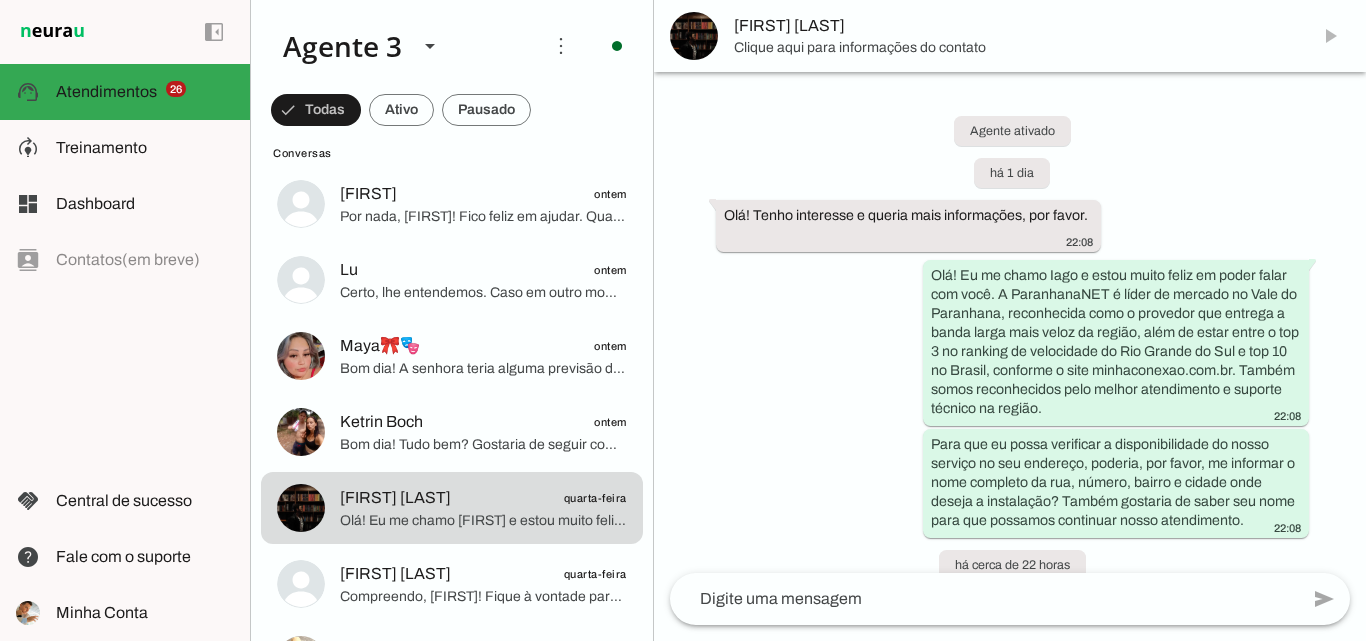 click on "Clique aqui para informações do contato" at bounding box center [1014, 48] 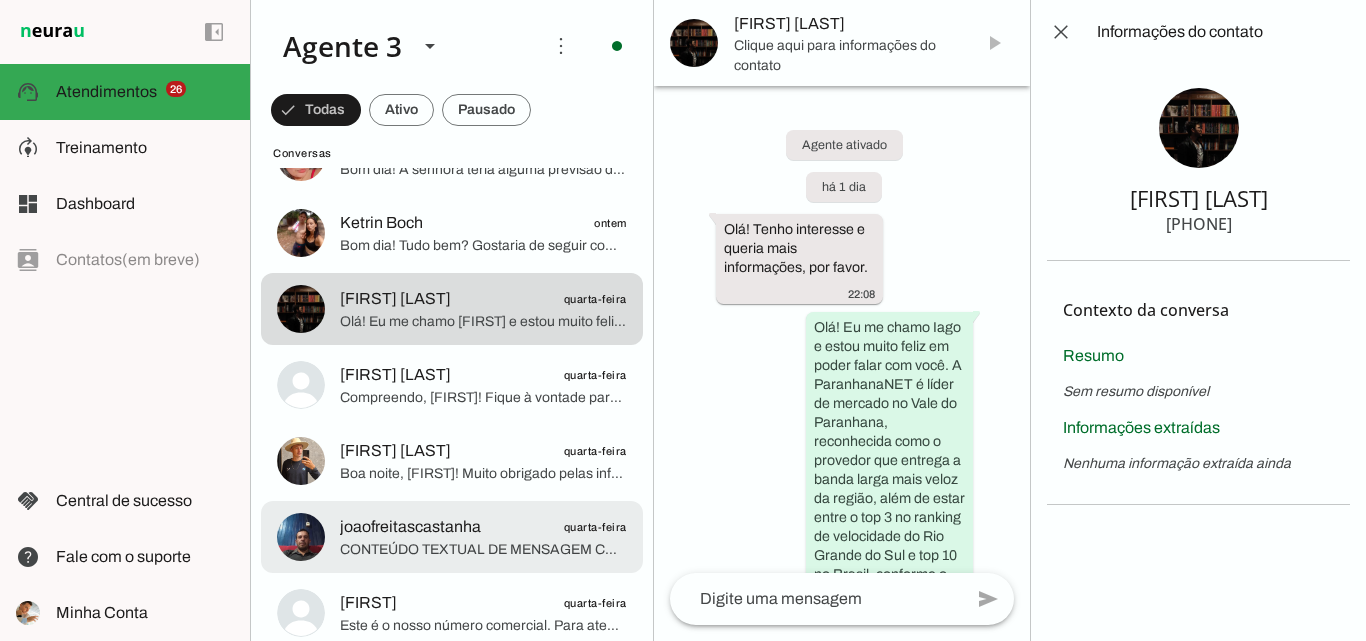 scroll, scrollTop: 3700, scrollLeft: 0, axis: vertical 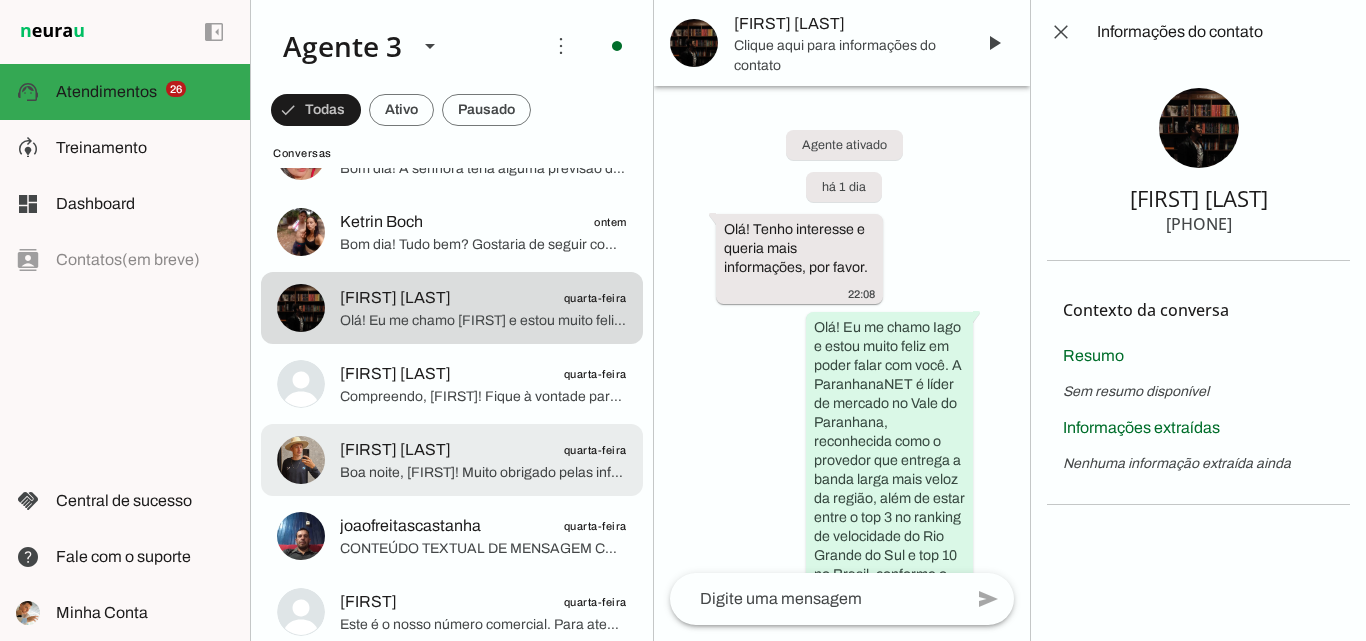 click at bounding box center (483, -984) 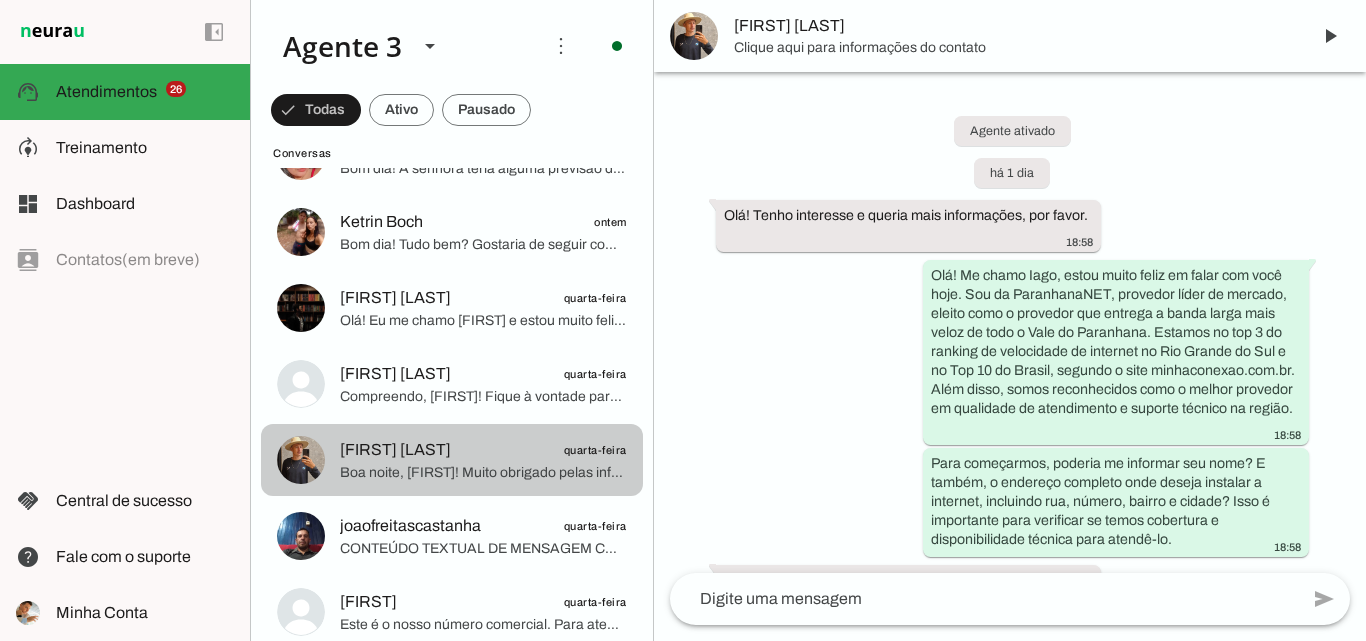 scroll, scrollTop: 948, scrollLeft: 0, axis: vertical 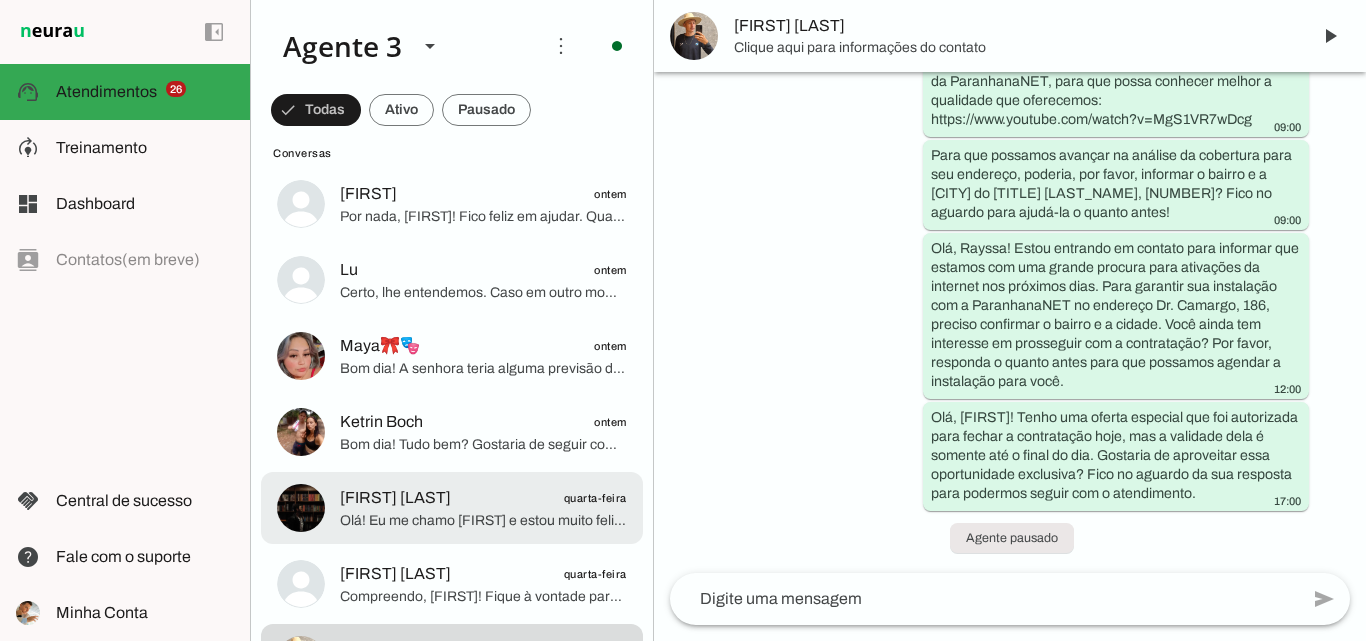 click on "Olá! Eu me chamo Iago e estou muito feliz em poder falar com você. A ParanhanaNET é líder de mercado no Vale do Paranhana, reconhecida como o provedor que entrega a banda larga mais veloz da região, além de estar entre o top 3 no ranking de velocidade do Rio Grande do Sul e top 10 no Brasil, conforme o site minhaconexao.com.br. Também somos reconhecidos pelo melhor atendimento e suporte técnico na região.
Para que eu possa verificar a disponibilidade do nosso serviço no seu endereço, poderia, por favor, me informar o nome completo da rua, número, bairro e cidade onde deseja a instalação? Também gostaria de saber seu nome para que possamos continuar nosso atendimento." 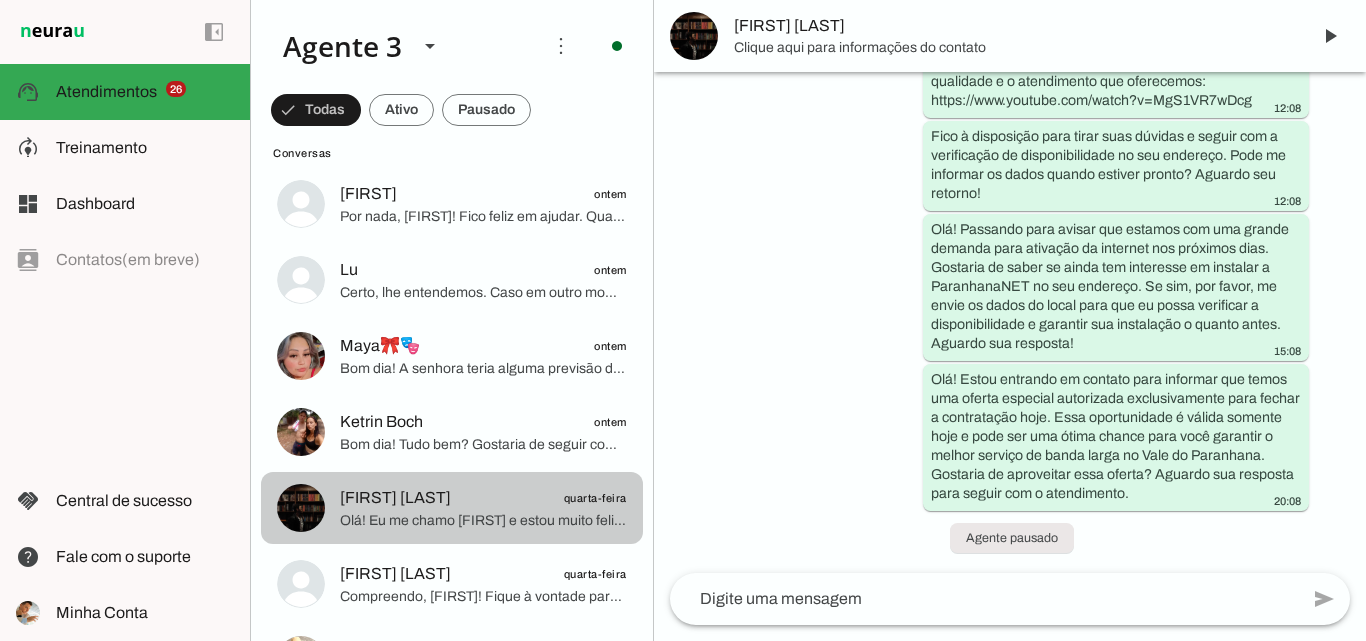 scroll, scrollTop: 752, scrollLeft: 0, axis: vertical 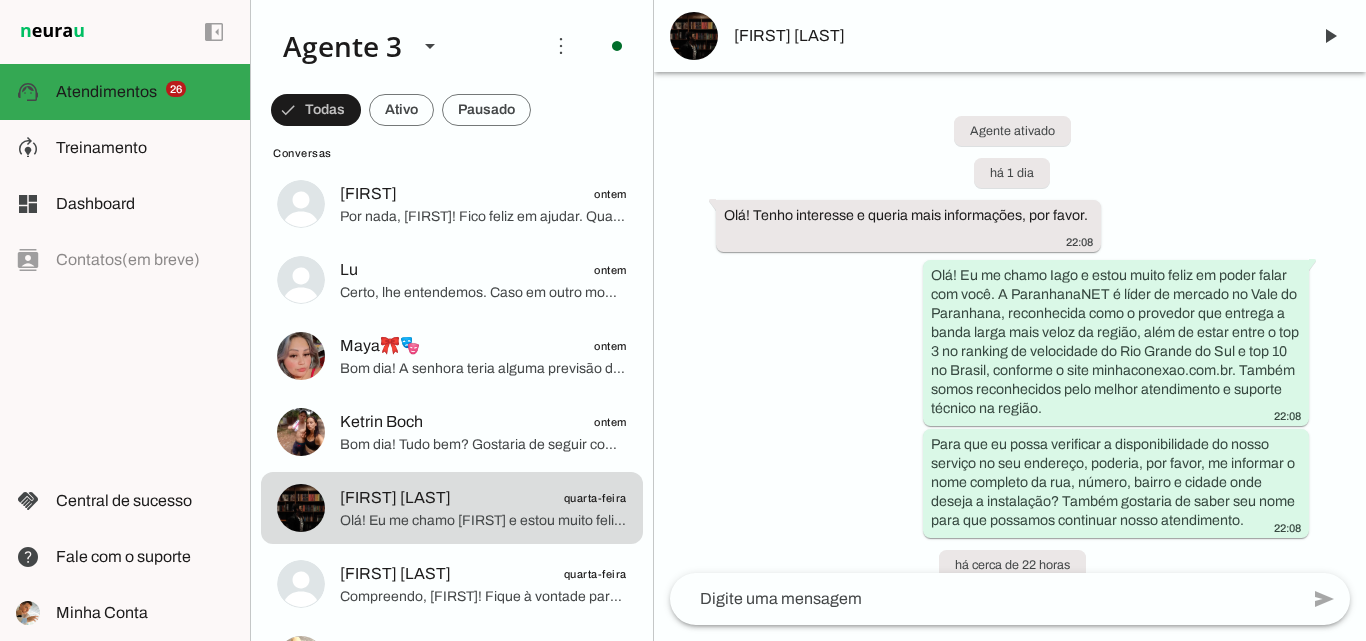 click on "[FIRST] [LAST]" at bounding box center (1010, 36) 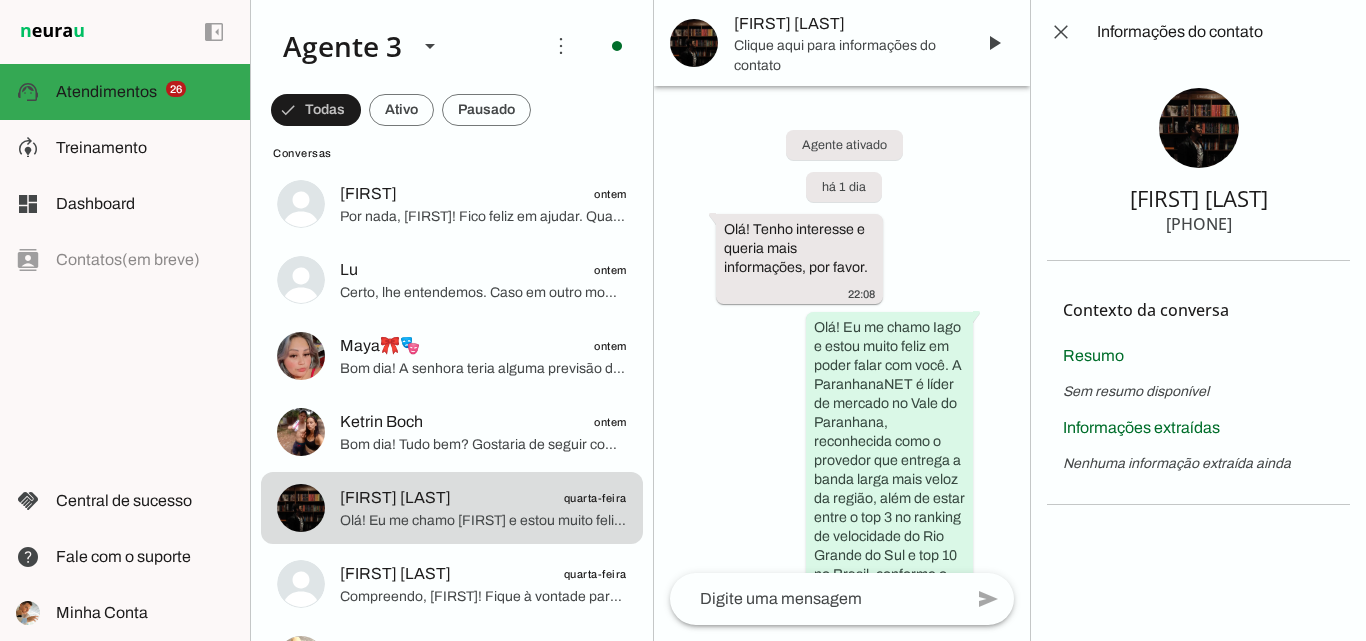type 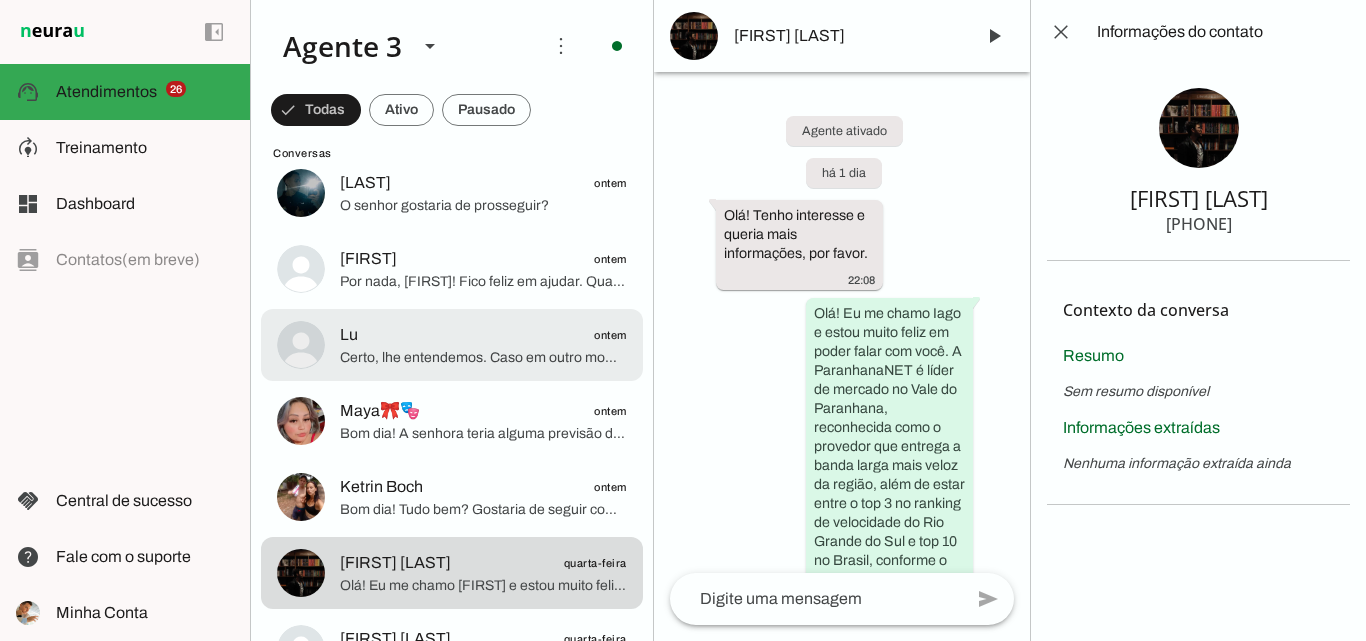 scroll, scrollTop: 3400, scrollLeft: 0, axis: vertical 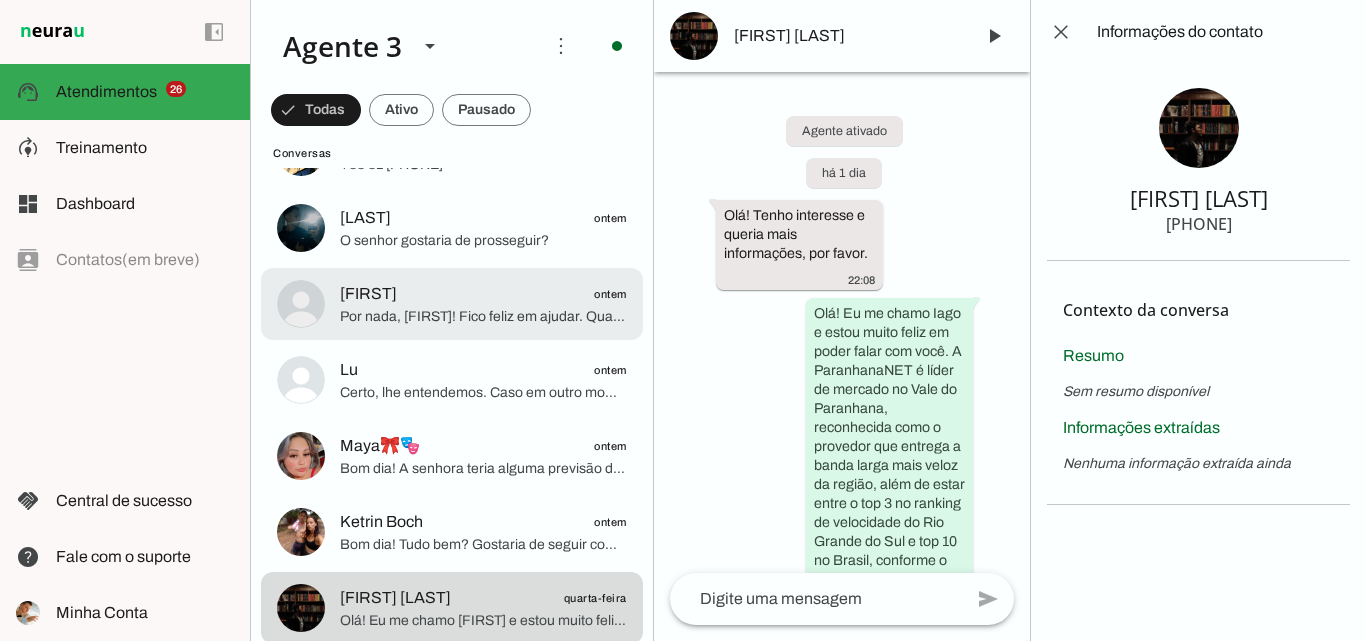 click on "Kelly
ontem" 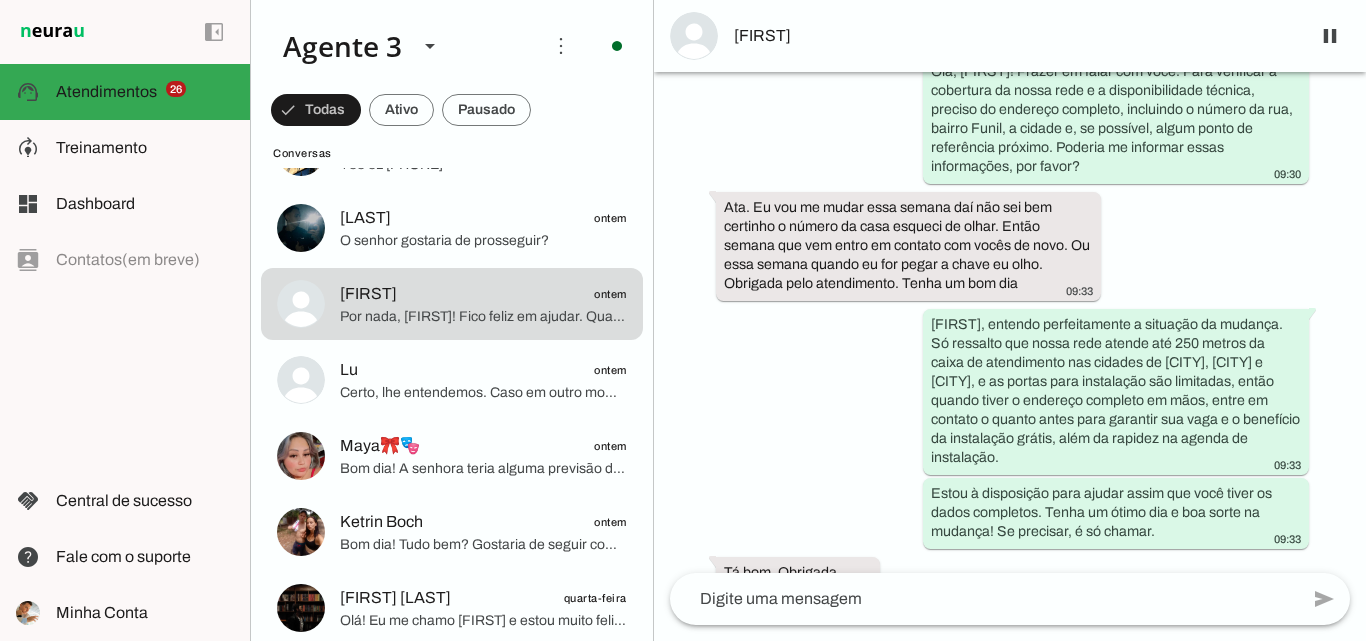scroll, scrollTop: 1054, scrollLeft: 0, axis: vertical 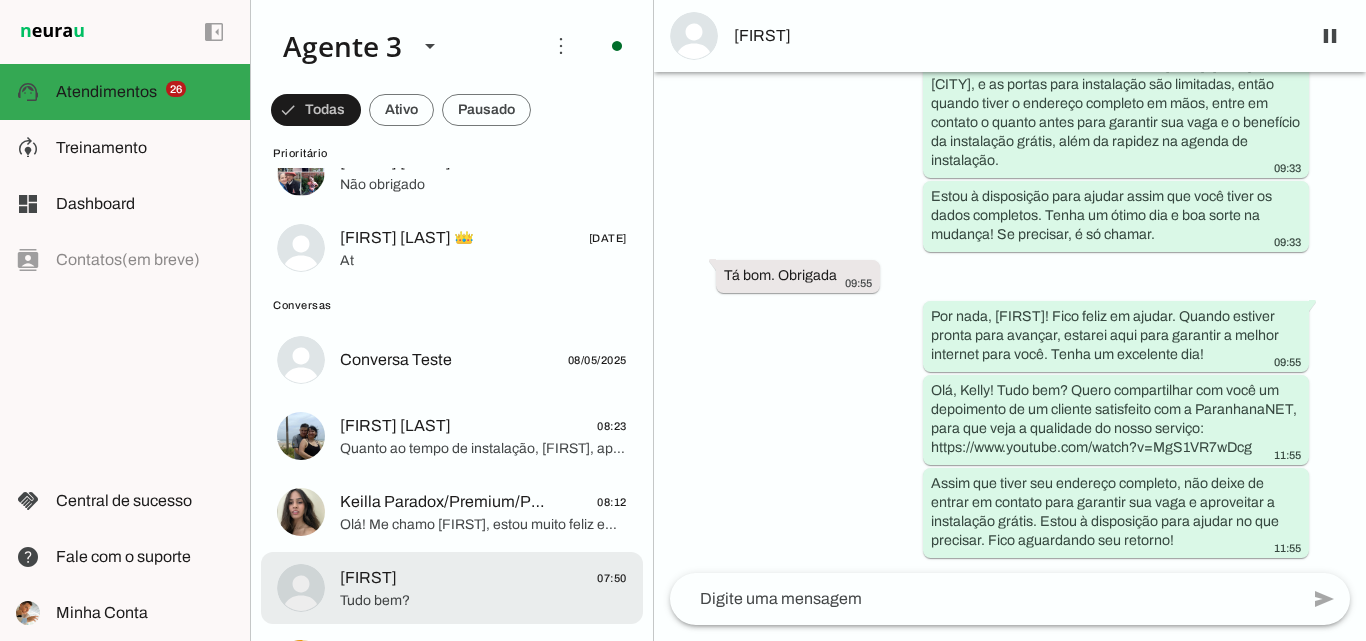 click on "Tudo bem?" 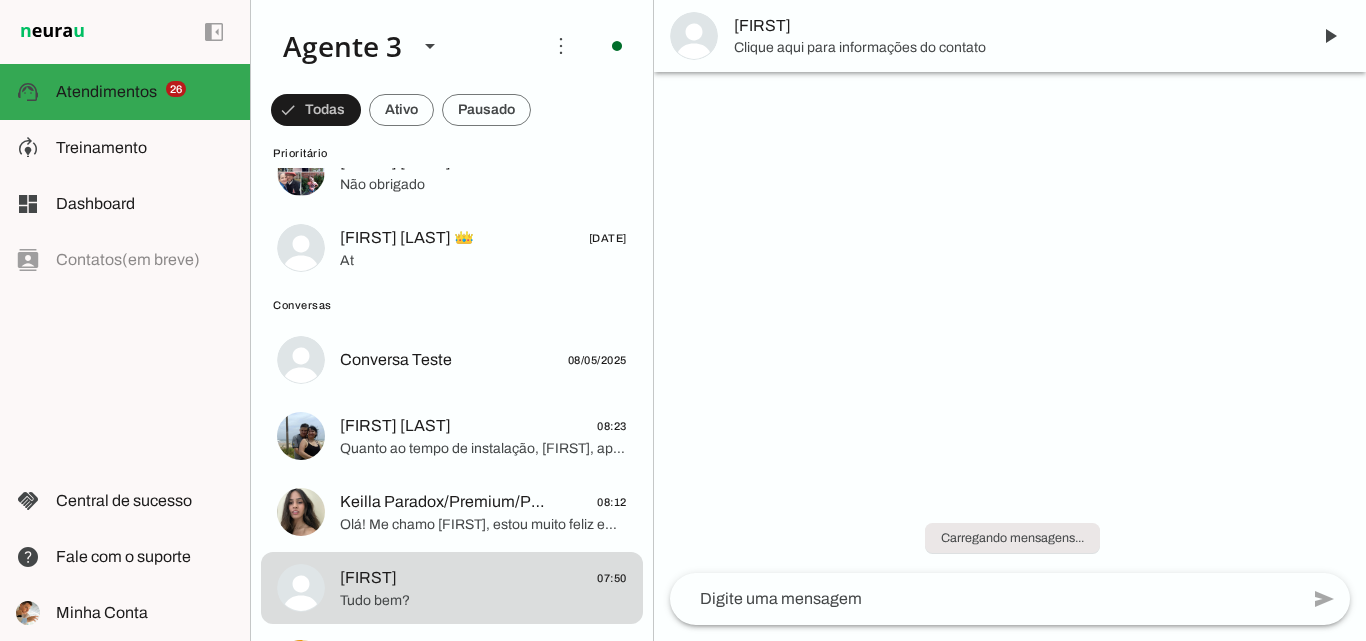 click on "[FIRST]" at bounding box center [1014, 26] 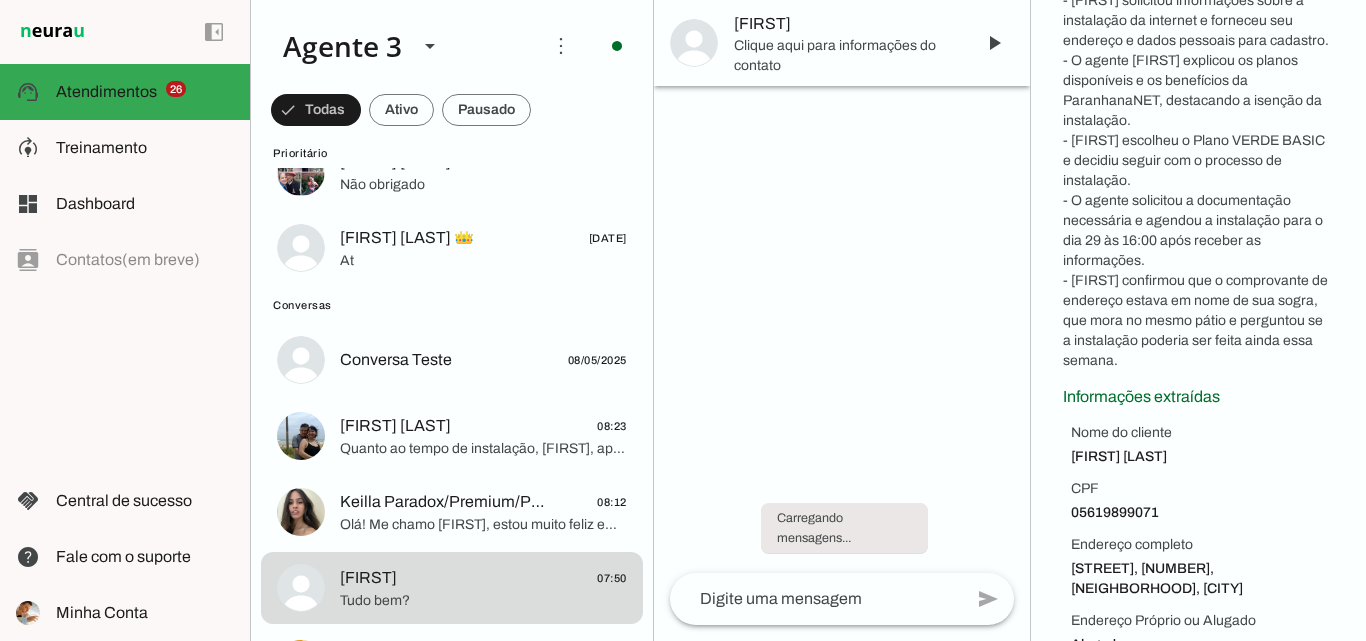 scroll, scrollTop: 512, scrollLeft: 0, axis: vertical 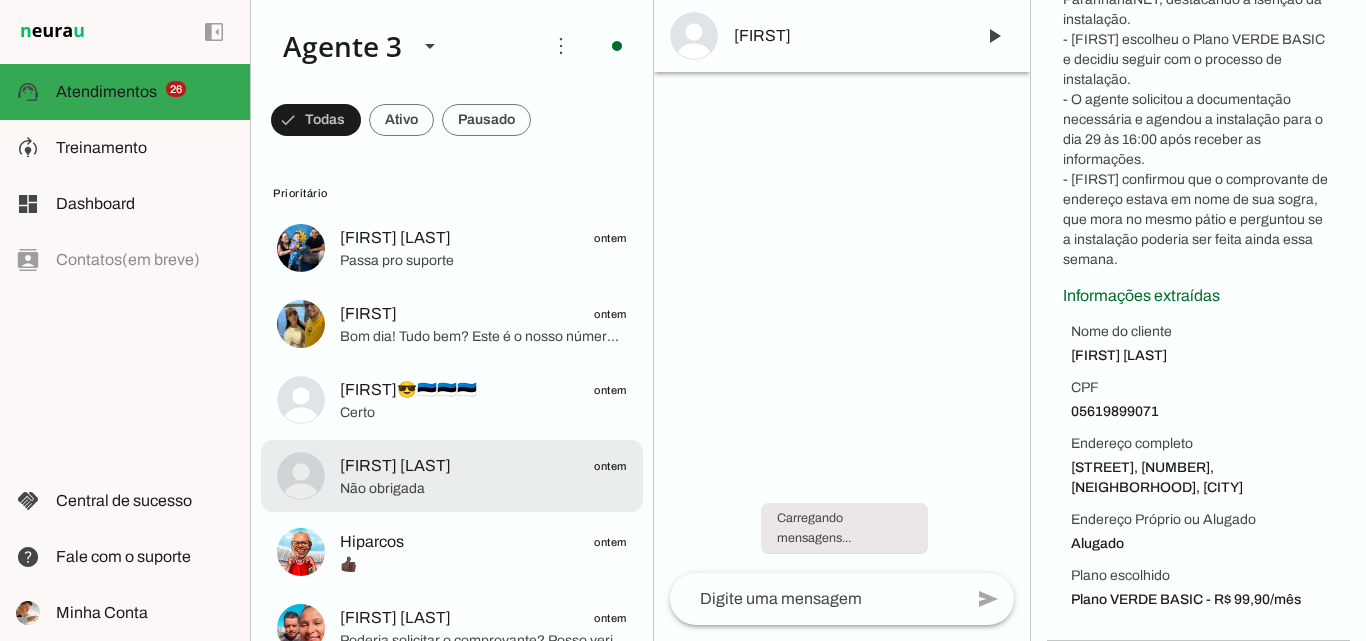 click on "[FIRST] [LAST]" 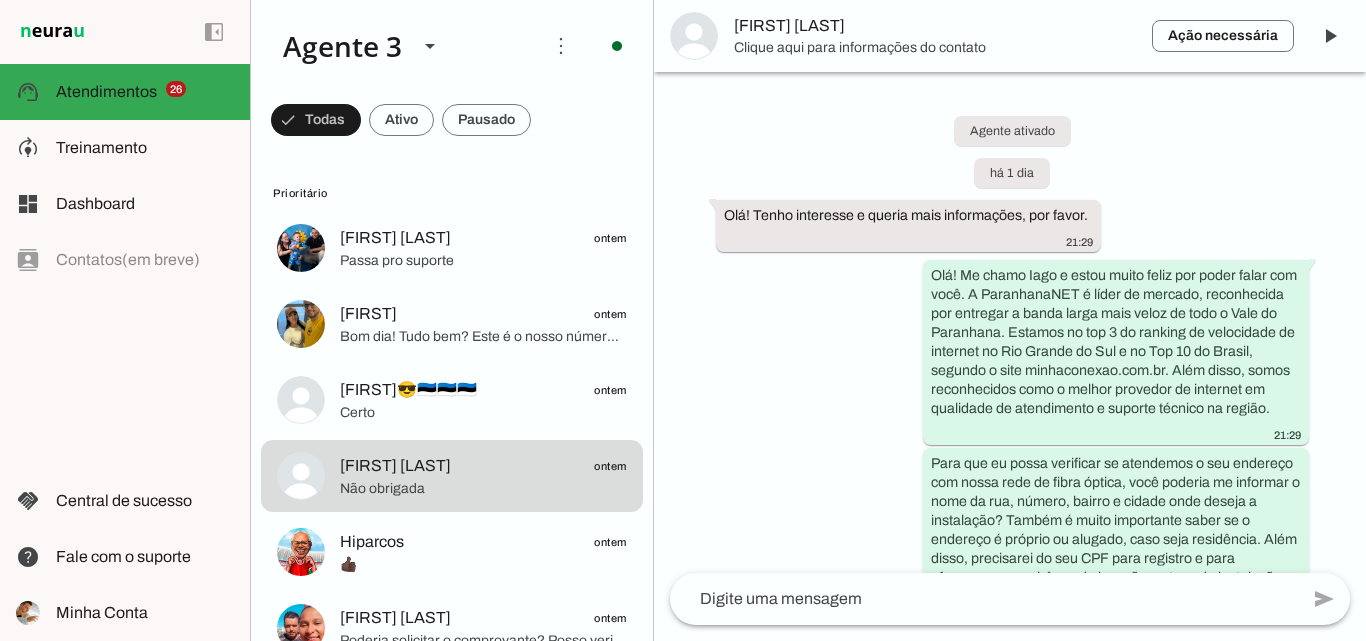 scroll, scrollTop: 798, scrollLeft: 0, axis: vertical 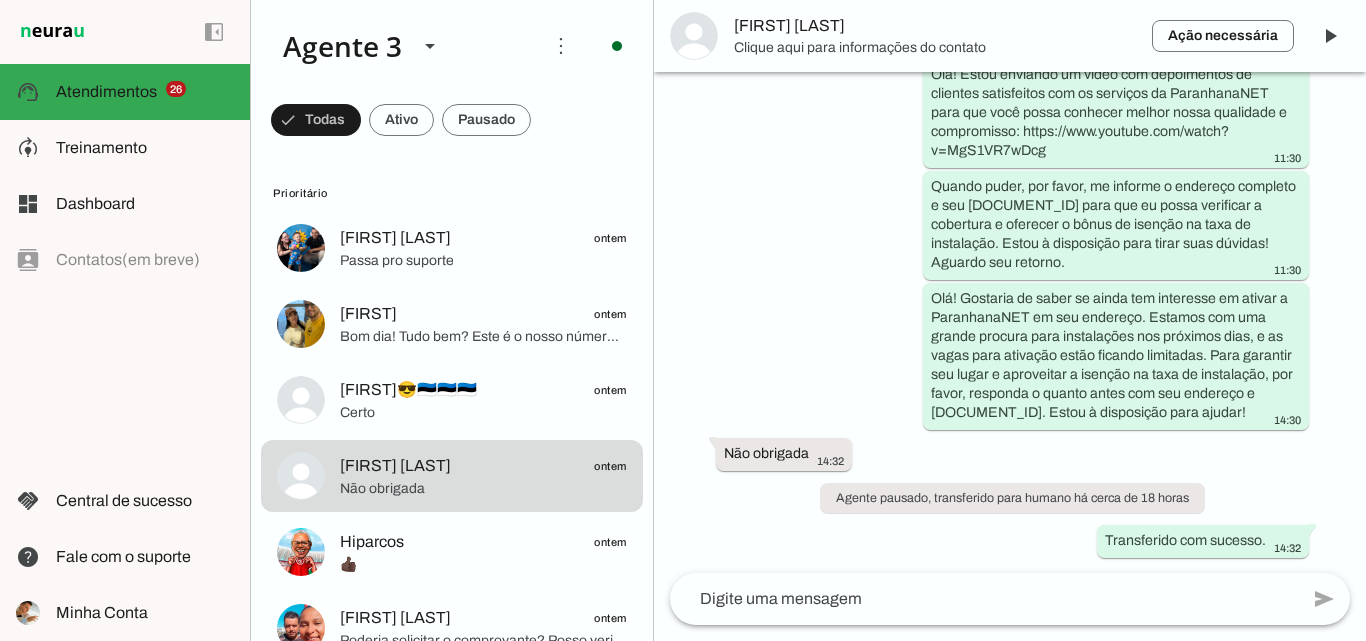 click on "Clique aqui para informações do contato" at bounding box center [935, 48] 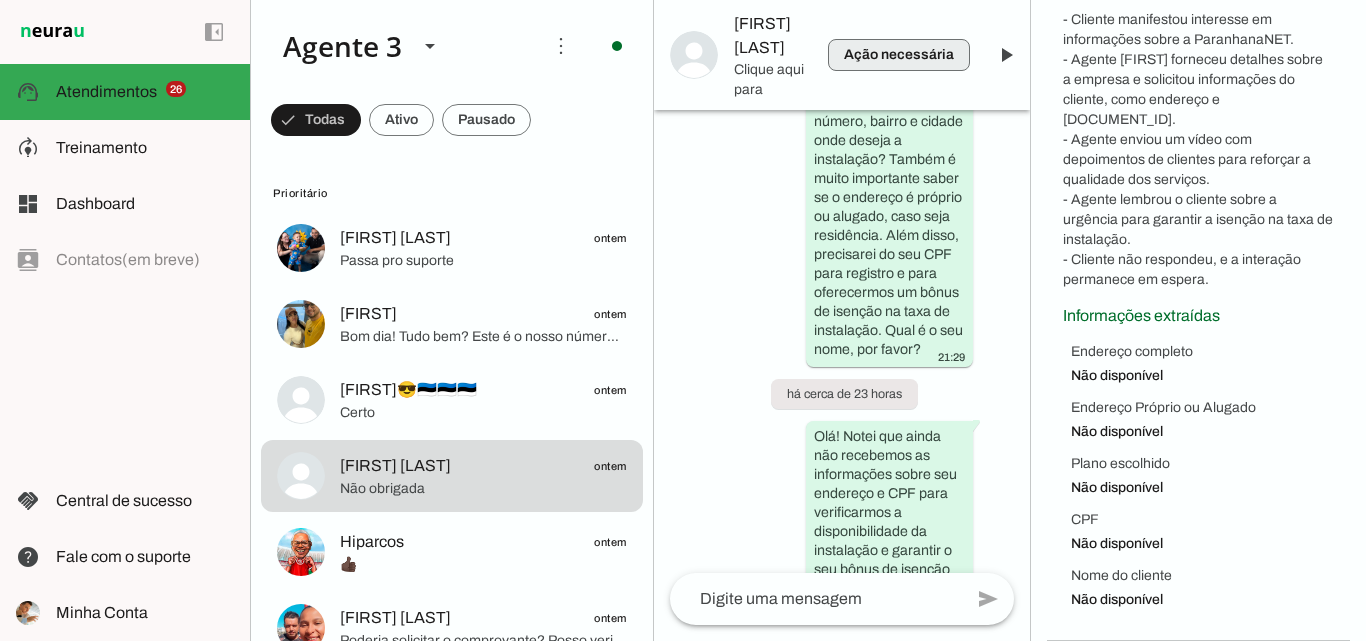 scroll, scrollTop: 352, scrollLeft: 0, axis: vertical 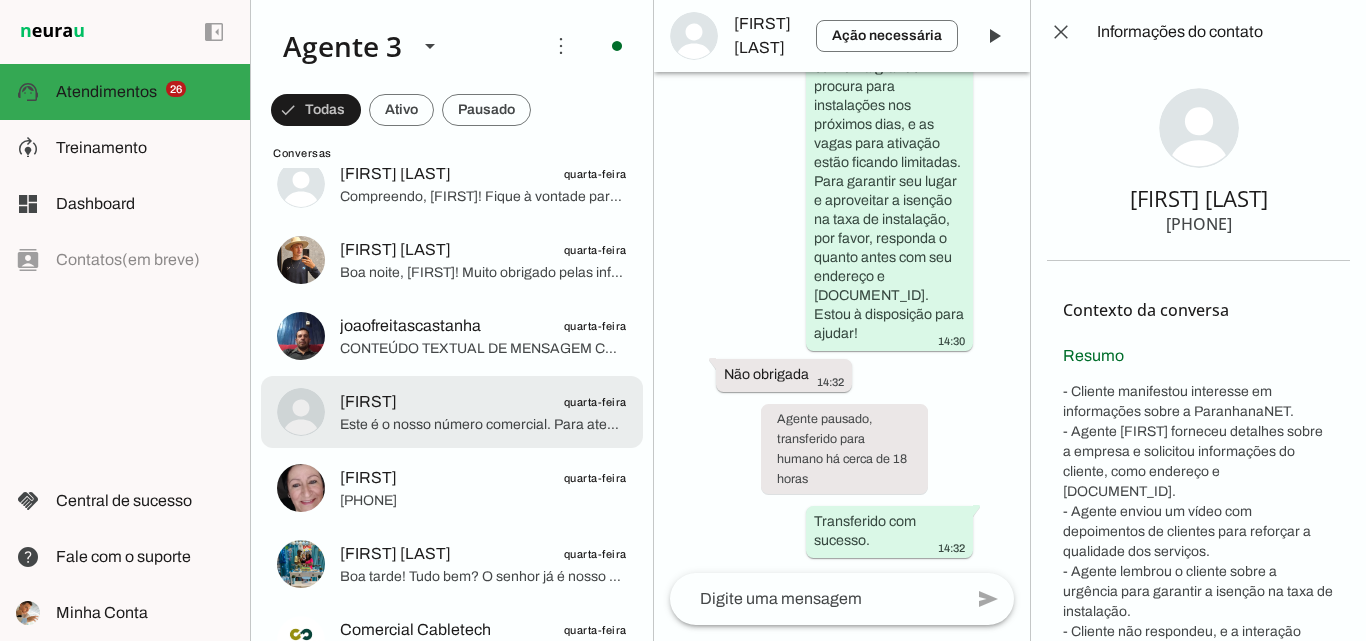 click on "Este é o nosso número comercial. Para atendimentos referente a suporte técnico, clube de descontos e financeiro, por favor, entre em contato pelo fone 51 3543-1099. Nossos atendentes ficarão felizes em lhe ajudar!" 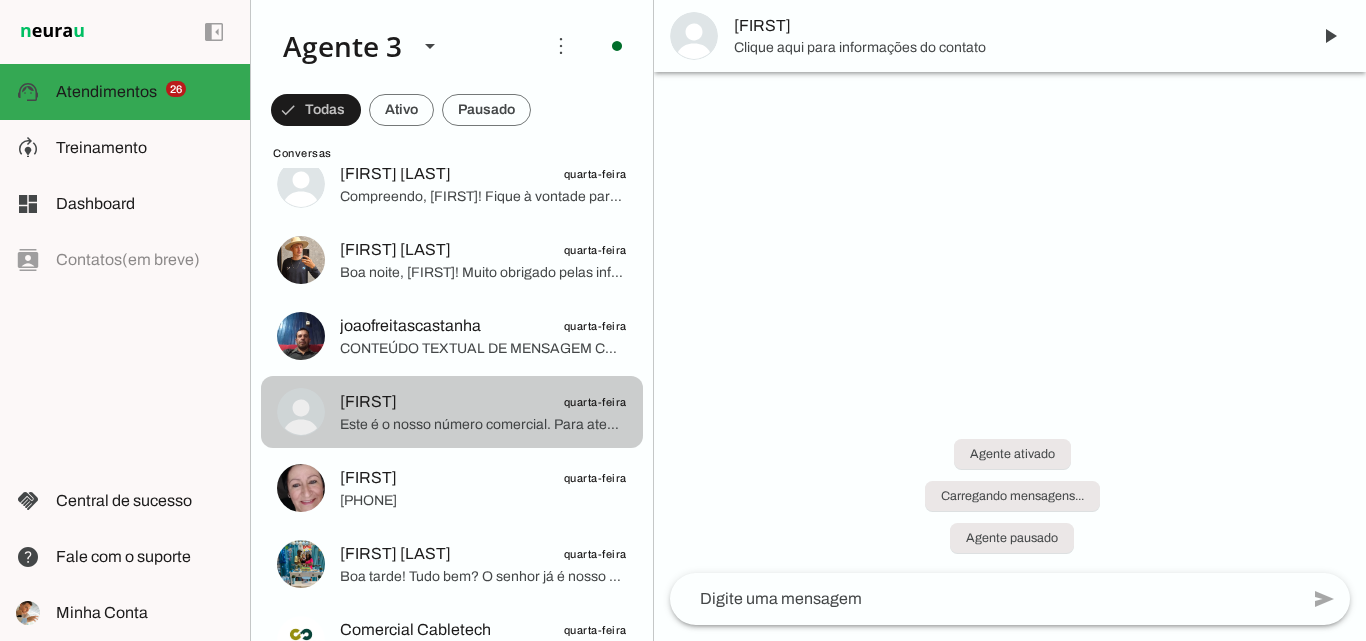 scroll, scrollTop: 0, scrollLeft: 0, axis: both 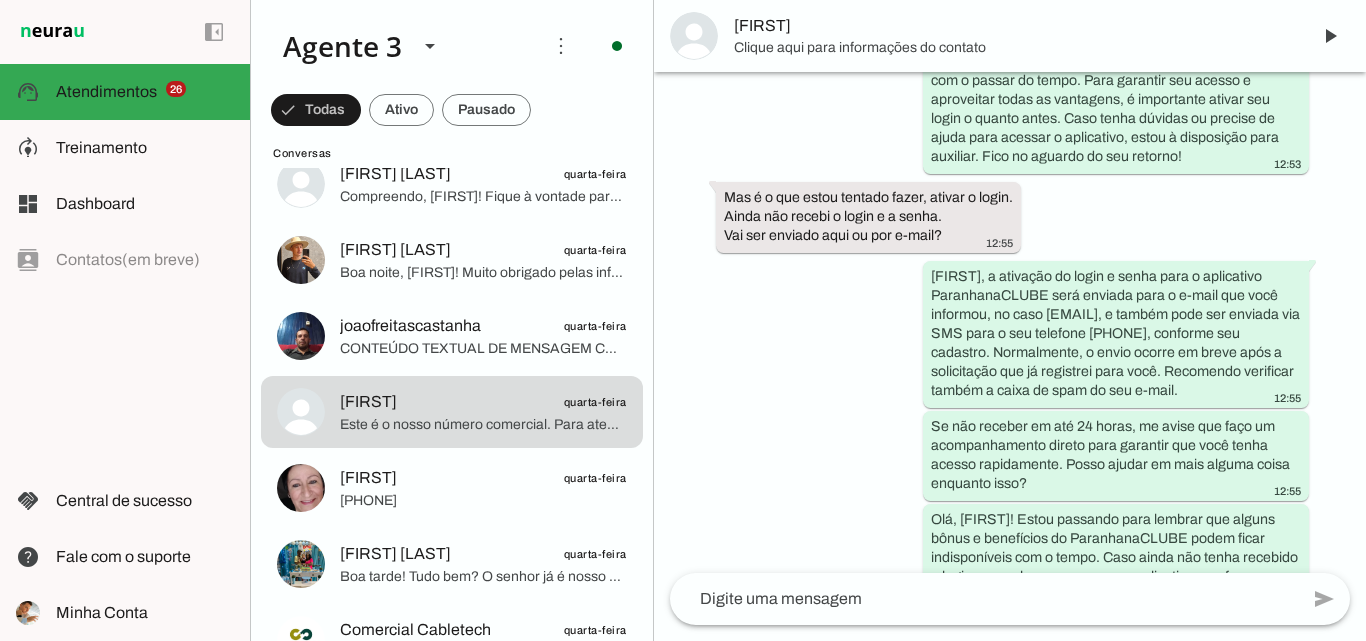 click on "Clique aqui para informações do contato" at bounding box center [1014, 48] 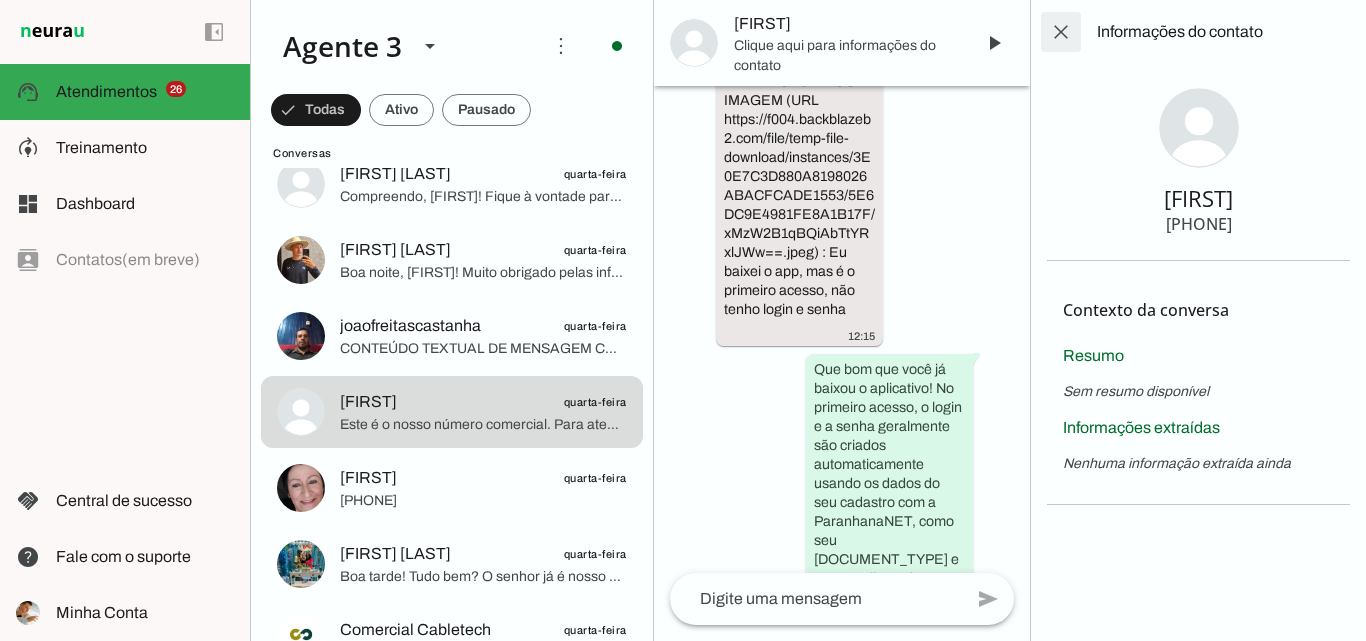 click at bounding box center [1061, 32] 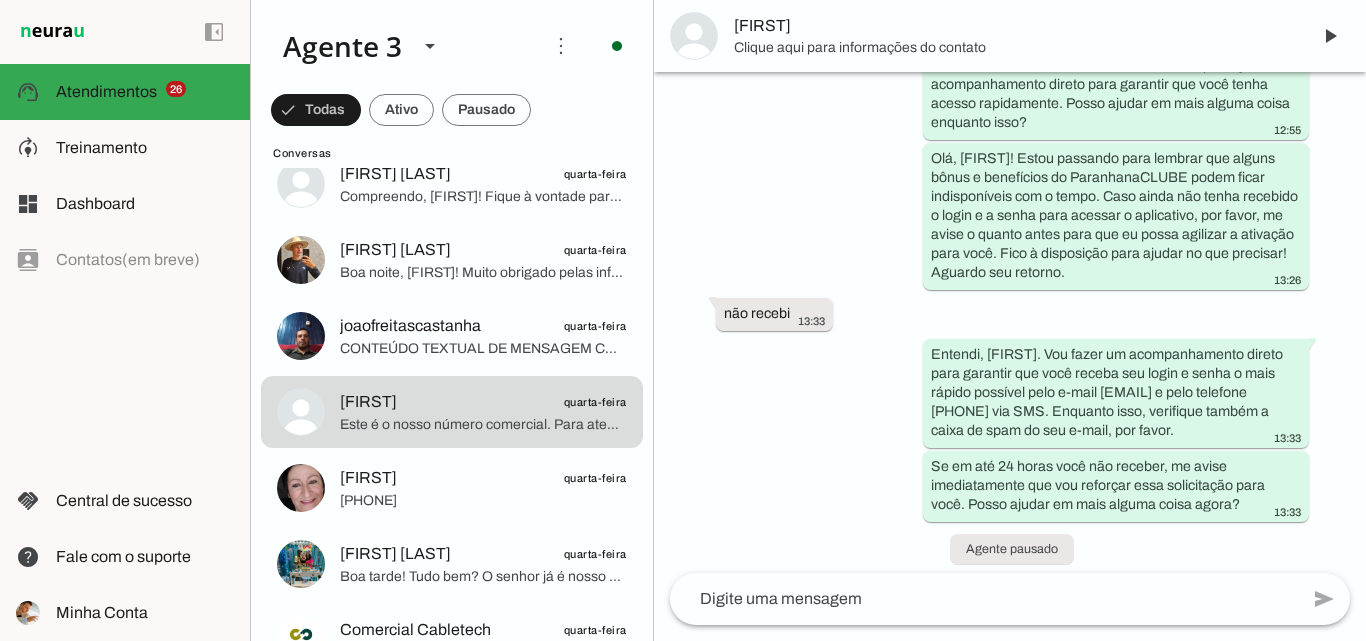 scroll, scrollTop: 0, scrollLeft: 0, axis: both 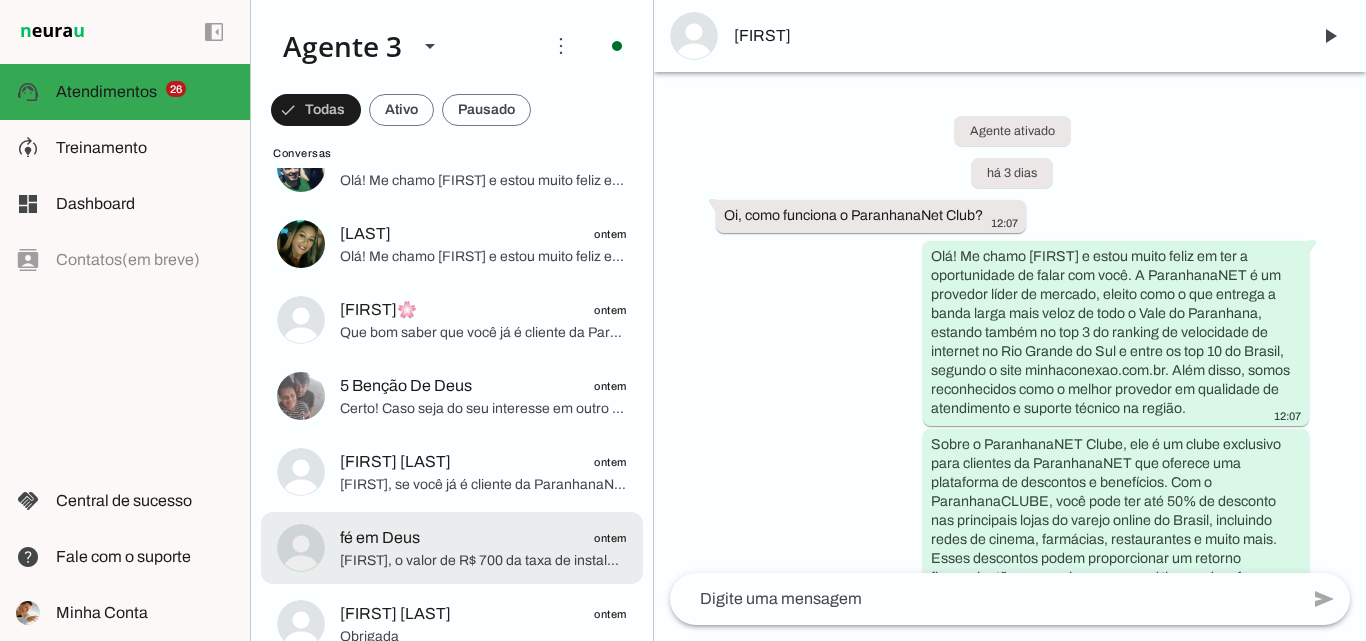 click on "fé em Deus
ontem" 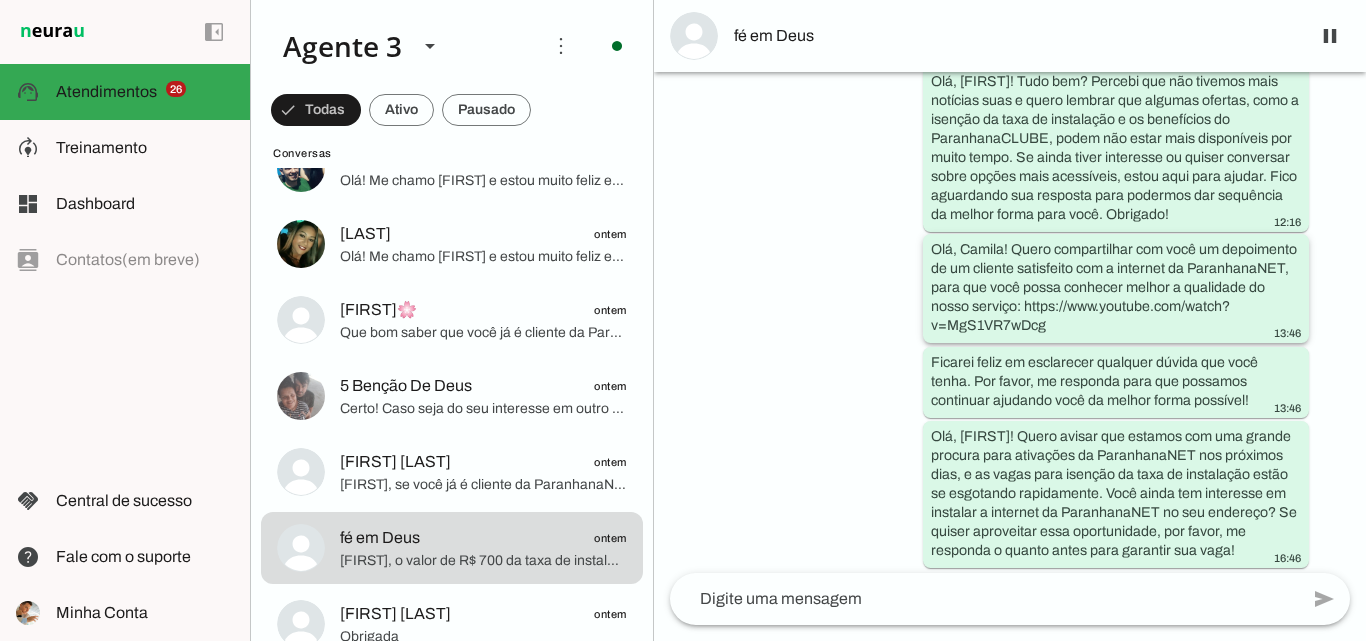 scroll, scrollTop: 2029, scrollLeft: 0, axis: vertical 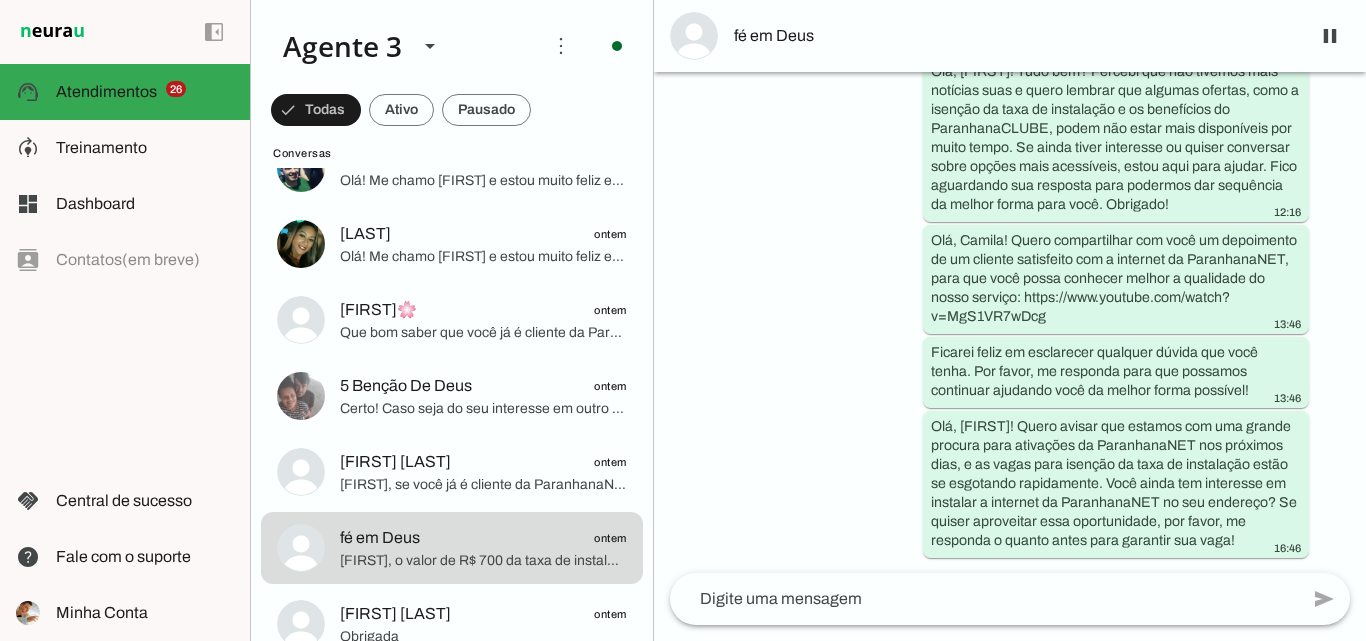 click on "fé em Deus" at bounding box center (1010, 36) 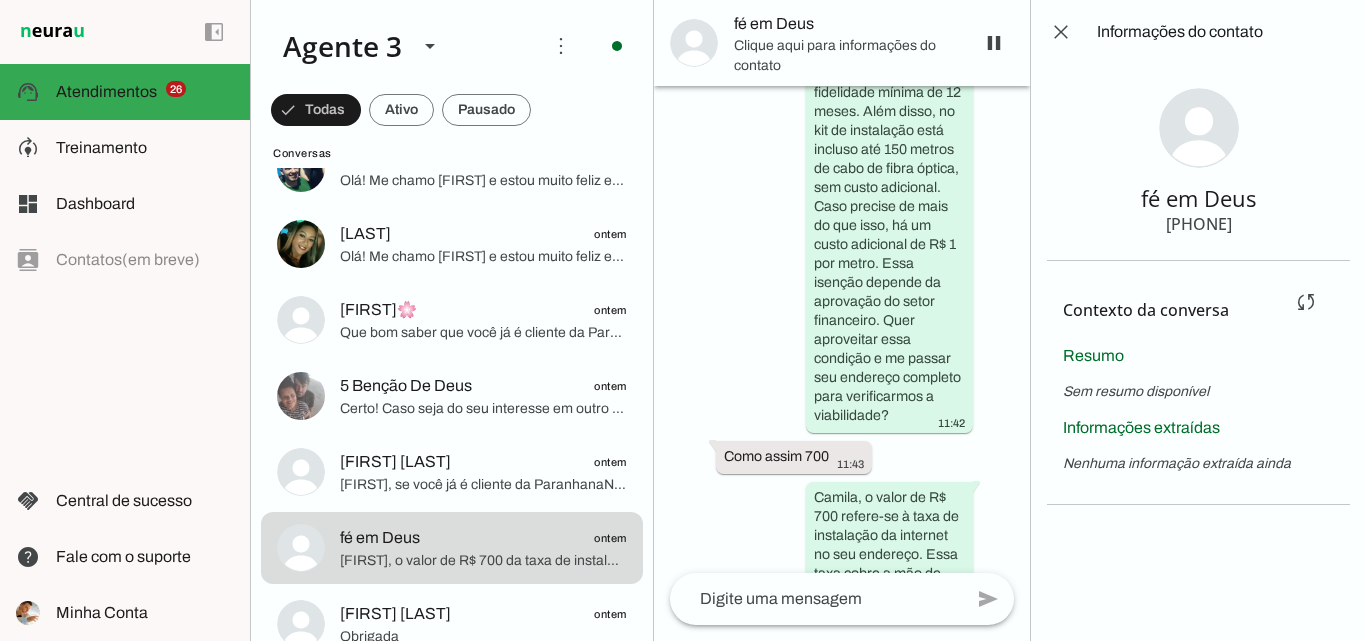 scroll, scrollTop: 5259, scrollLeft: 0, axis: vertical 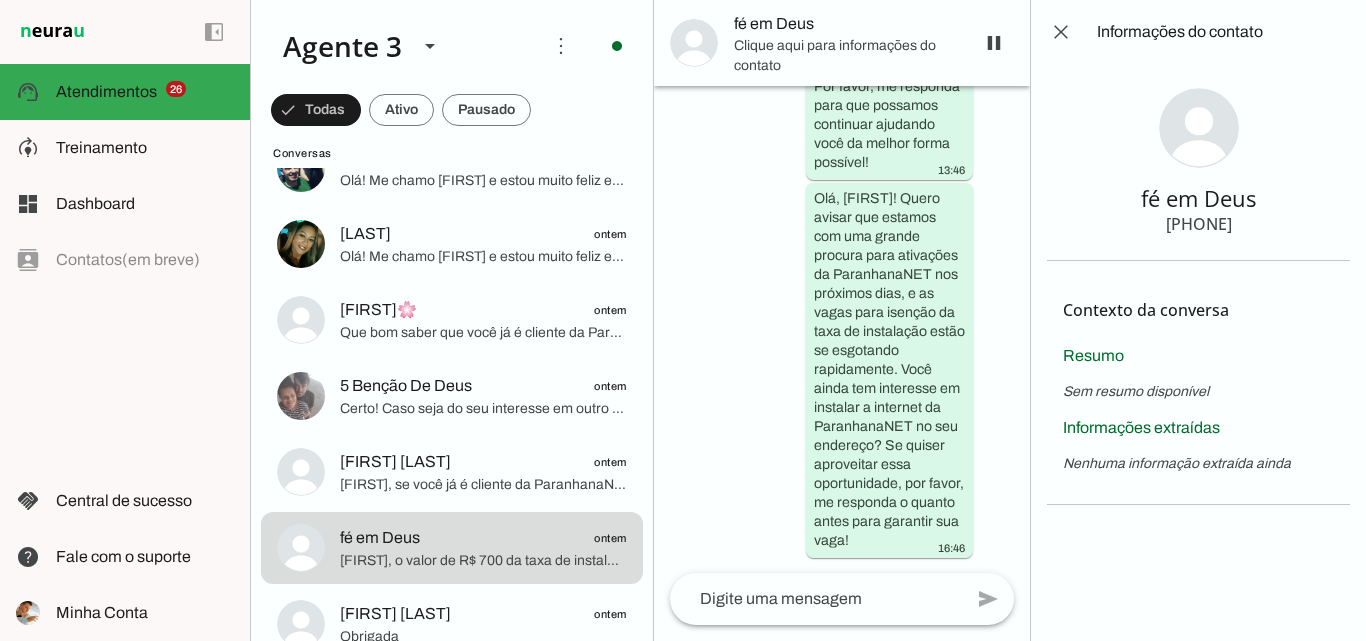 drag, startPoint x: 1170, startPoint y: 219, endPoint x: 1313, endPoint y: 229, distance: 143.34923 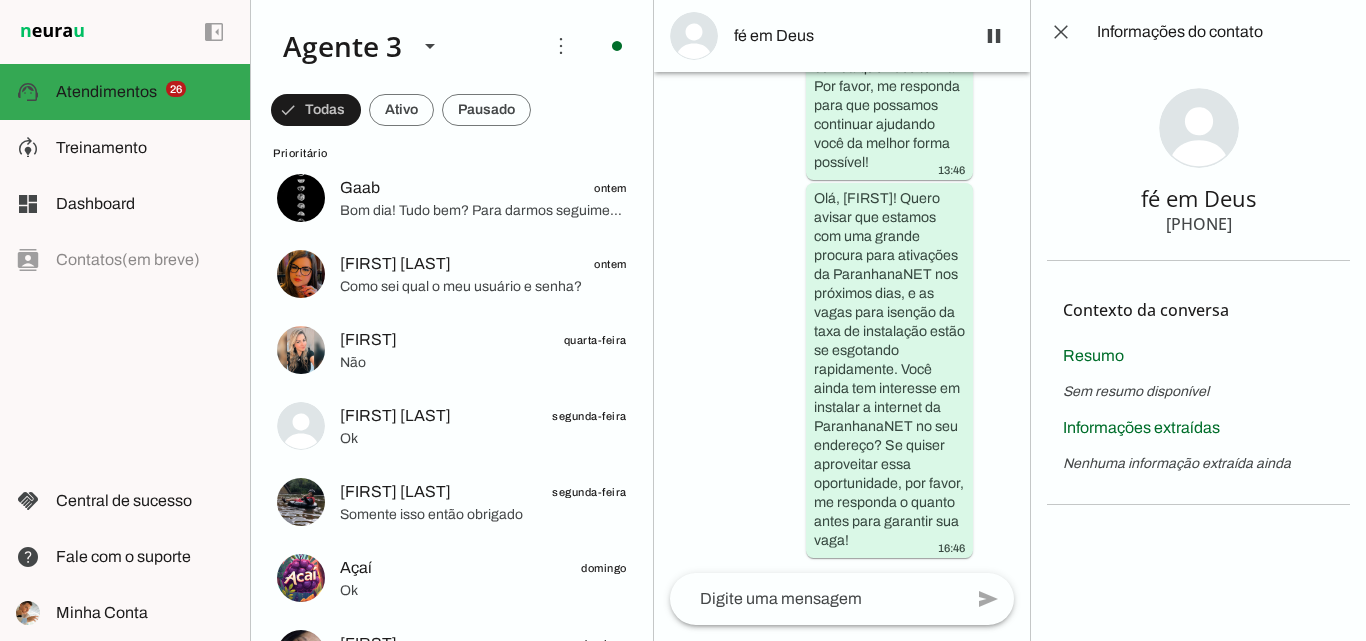 scroll, scrollTop: 600, scrollLeft: 0, axis: vertical 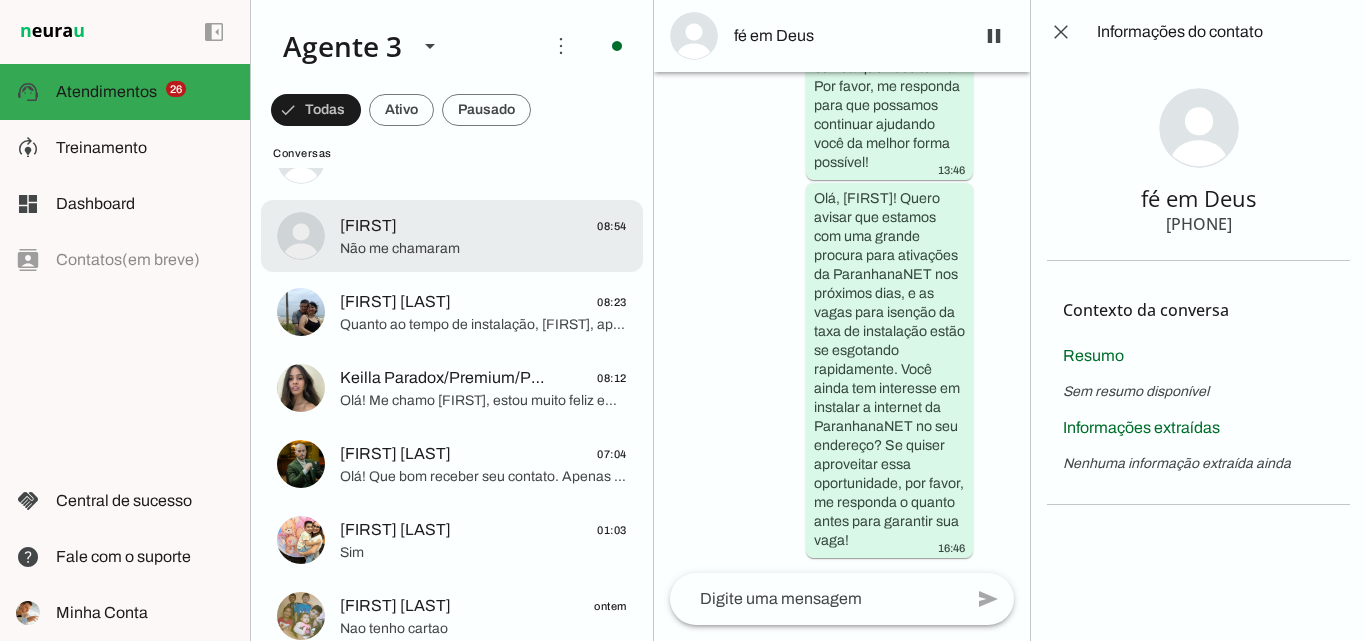 click at bounding box center [483, -1852] 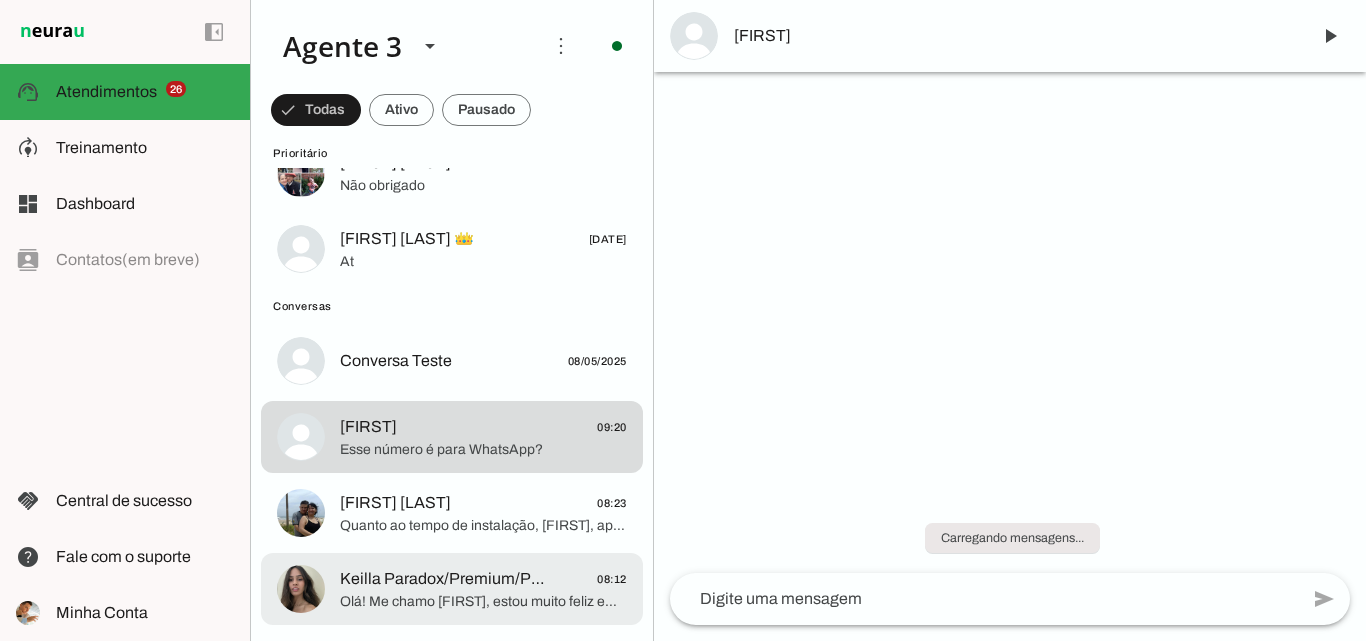 scroll, scrollTop: 1900, scrollLeft: 0, axis: vertical 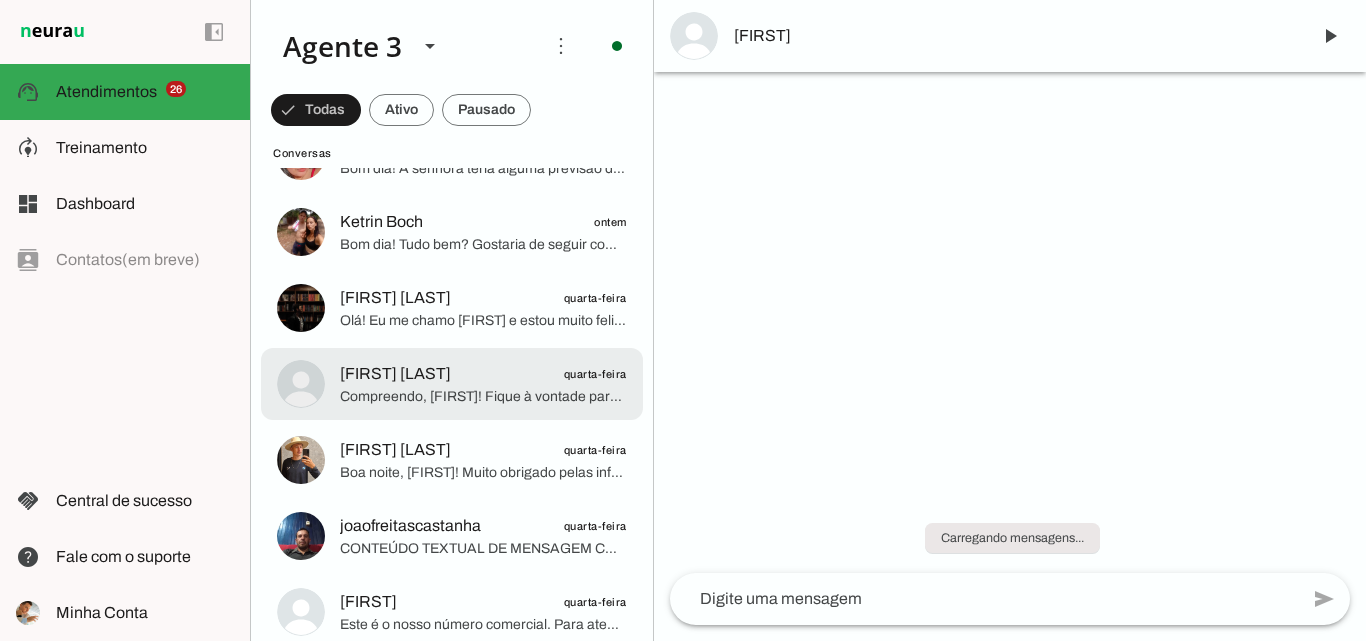 click on "Compreendo, [FIRST]! Fique à vontade para analisar com calma. Apenas lembre que a disponibilidade é limitada e a procura está alta, então, se precisar, posso deixar uma reserva para você não perder essa oportunidade. Quando quiser, estarei aqui para ajudar no que precisar. Qualquer dúvida, só chamar!" 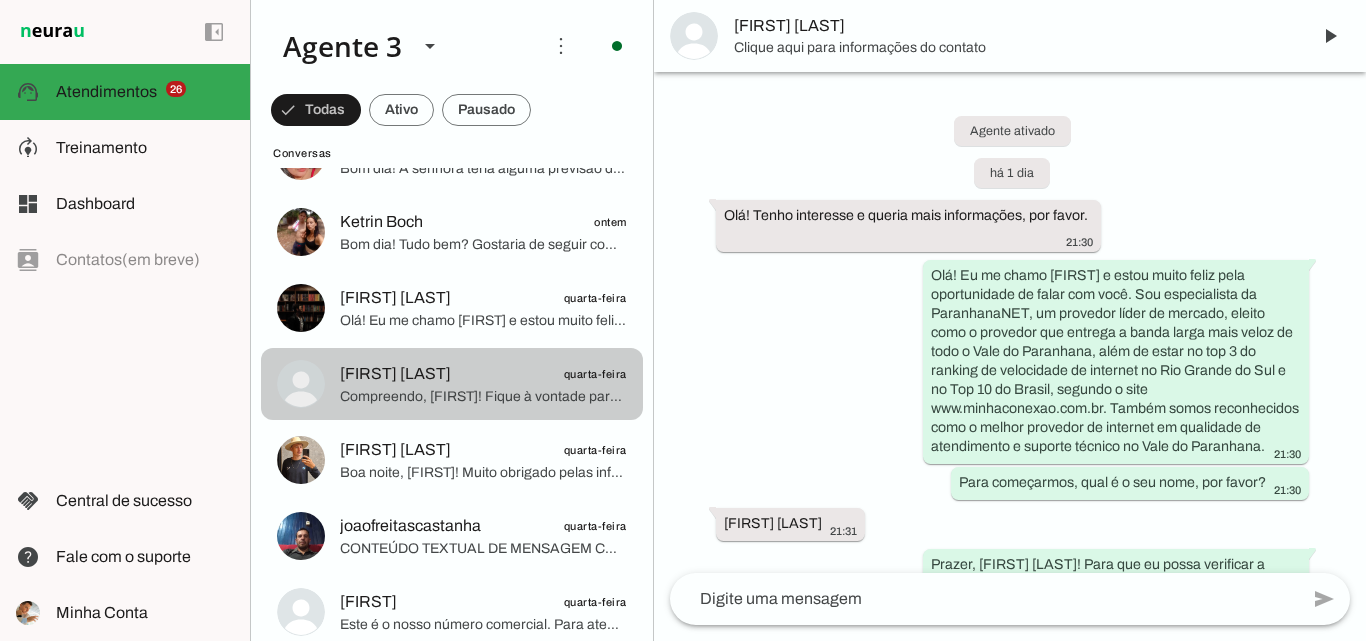 scroll, scrollTop: 2888, scrollLeft: 0, axis: vertical 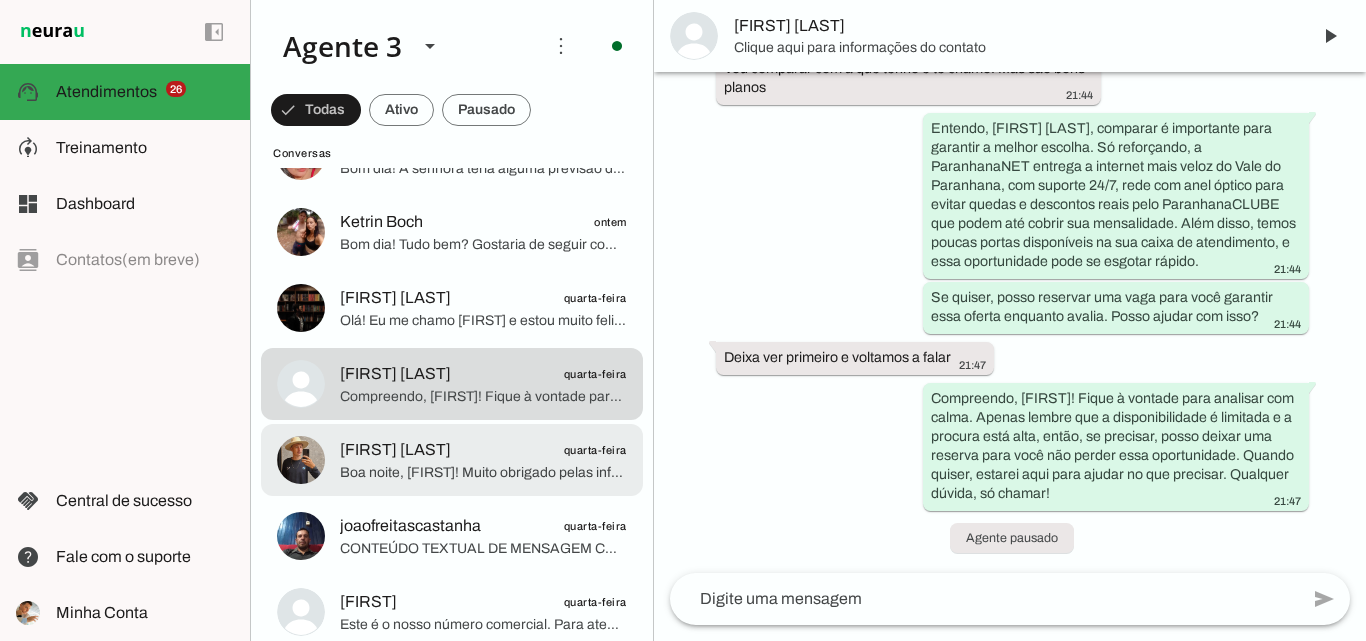 click on "Stephan William
quarta-feira" 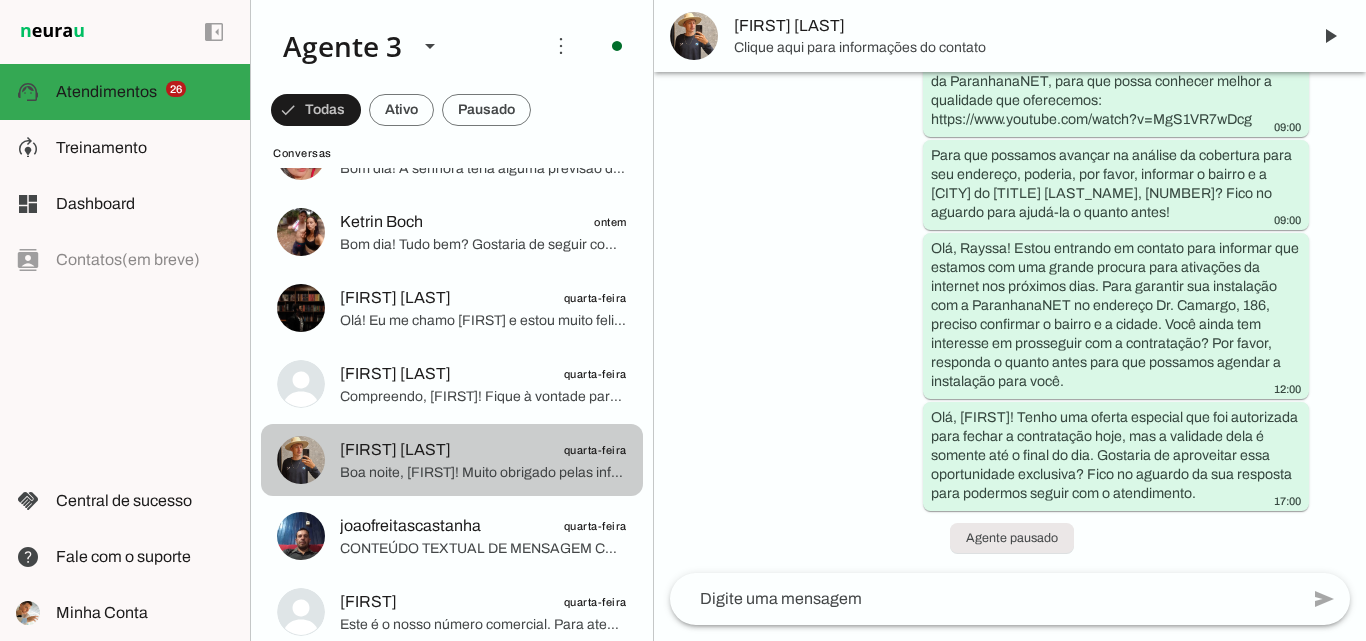 scroll, scrollTop: 948, scrollLeft: 0, axis: vertical 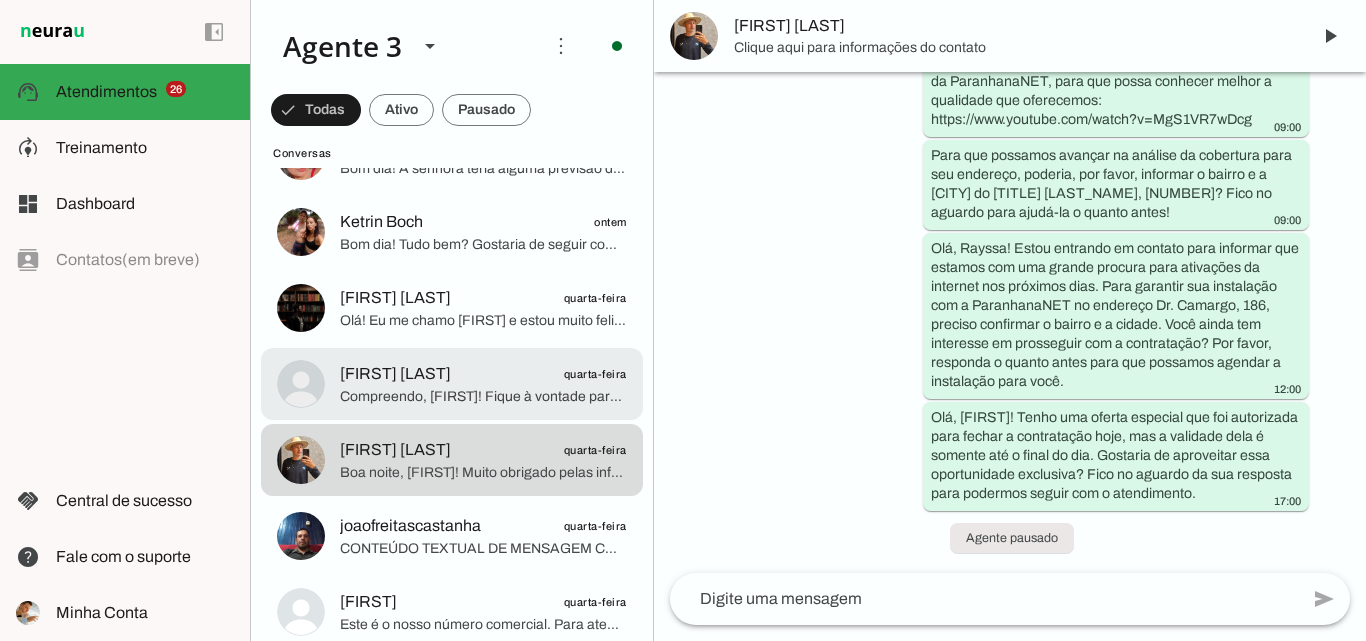 click on "Compreendo, [FIRST]! Fique à vontade para analisar com calma. Apenas lembre que a disponibilidade é limitada e a procura está alta, então, se precisar, posso deixar uma reserva para você não perder essa oportunidade. Quando quiser, estarei aqui para ajudar no que precisar. Qualquer dúvida, só chamar!" 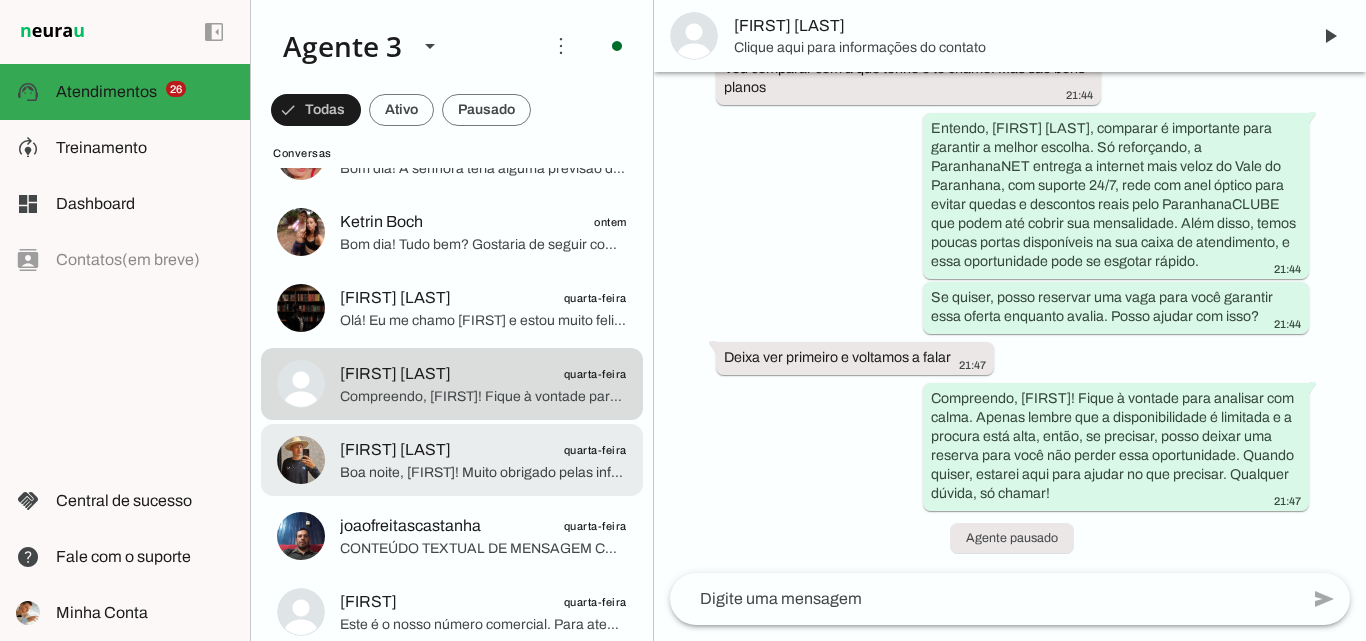 click on "Boa noite, Rayssa! Muito obrigado pelas informações. Para completar a análise, poderia me informar o bairro e a cidade do endereço [STREET], [NUMBER]? Isso vai ajudar a confirmar a cobertura da ParanhanaNET para seu local e verificar a disponibilidade técnica." 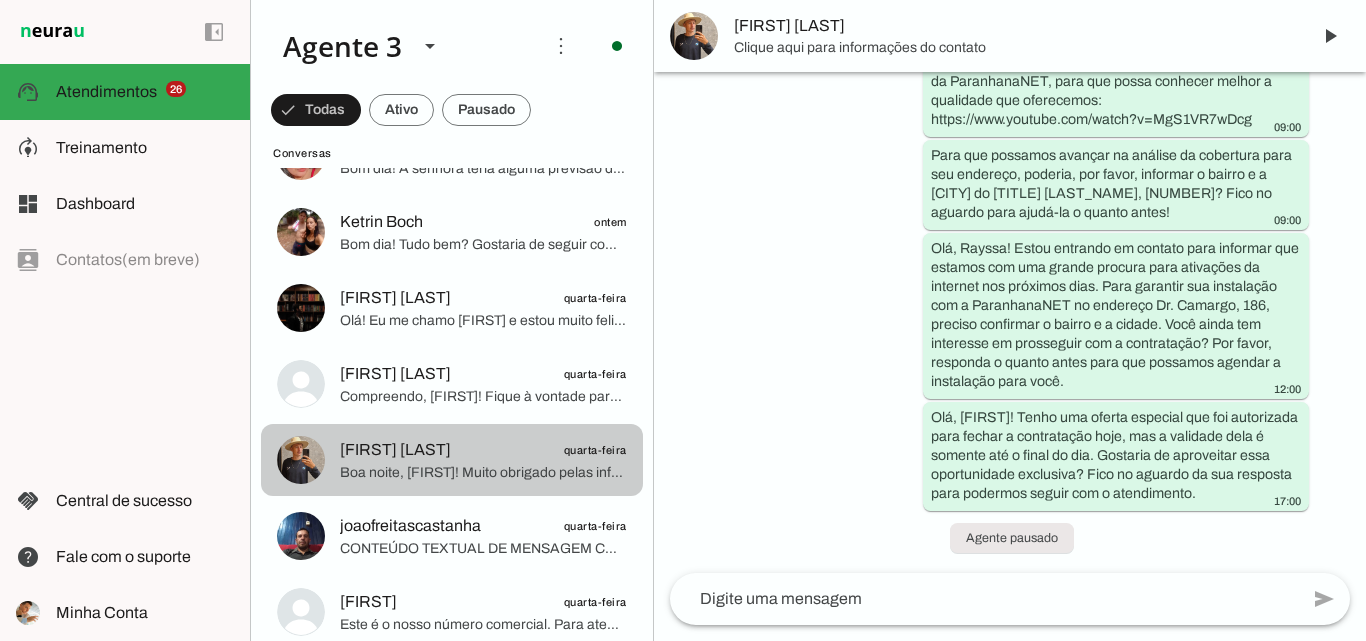 scroll, scrollTop: 948, scrollLeft: 0, axis: vertical 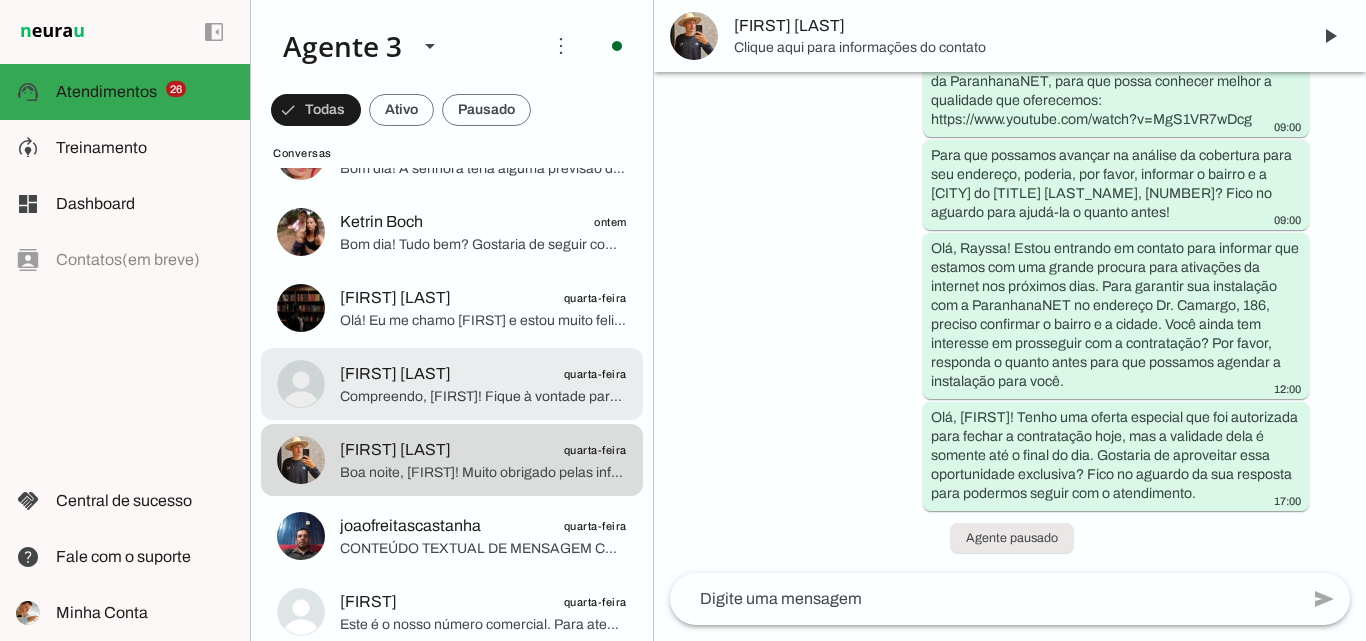 click on "Compreendo, [FIRST]! Fique à vontade para analisar com calma. Apenas lembre que a disponibilidade é limitada e a procura está alta, então, se precisar, posso deixar uma reserva para você não perder essa oportunidade. Quando quiser, estarei aqui para ajudar no que precisar. Qualquer dúvida, só chamar!" 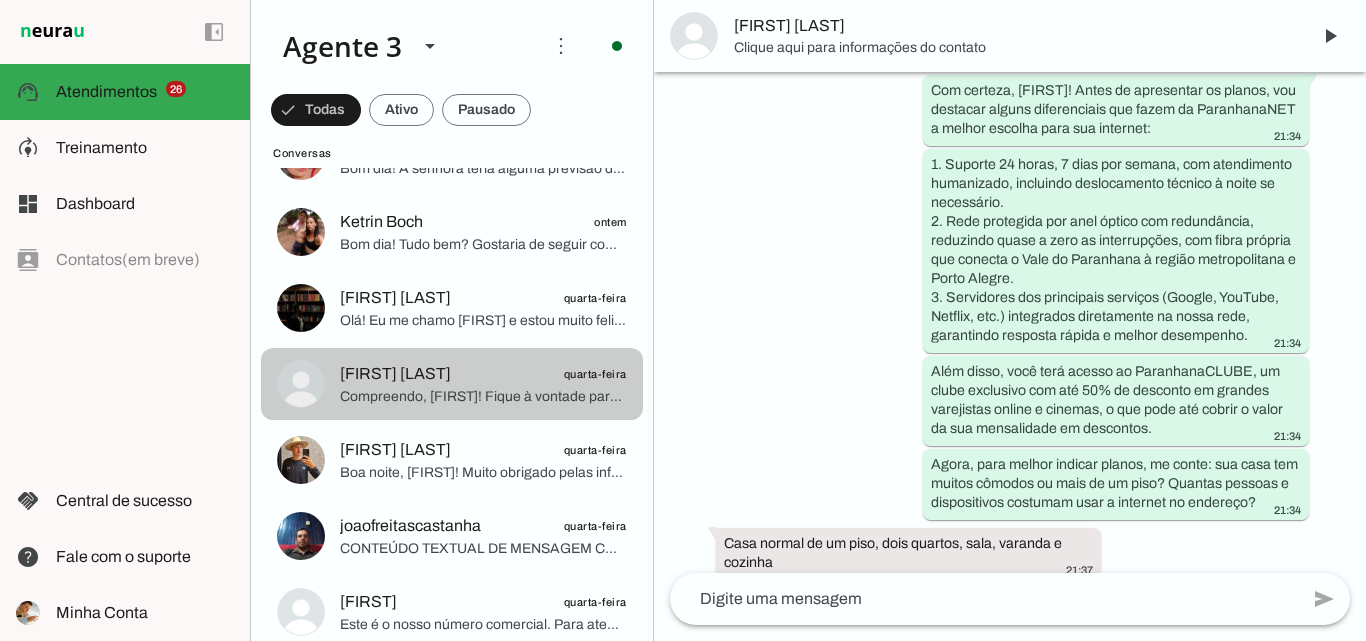 scroll, scrollTop: 2888, scrollLeft: 0, axis: vertical 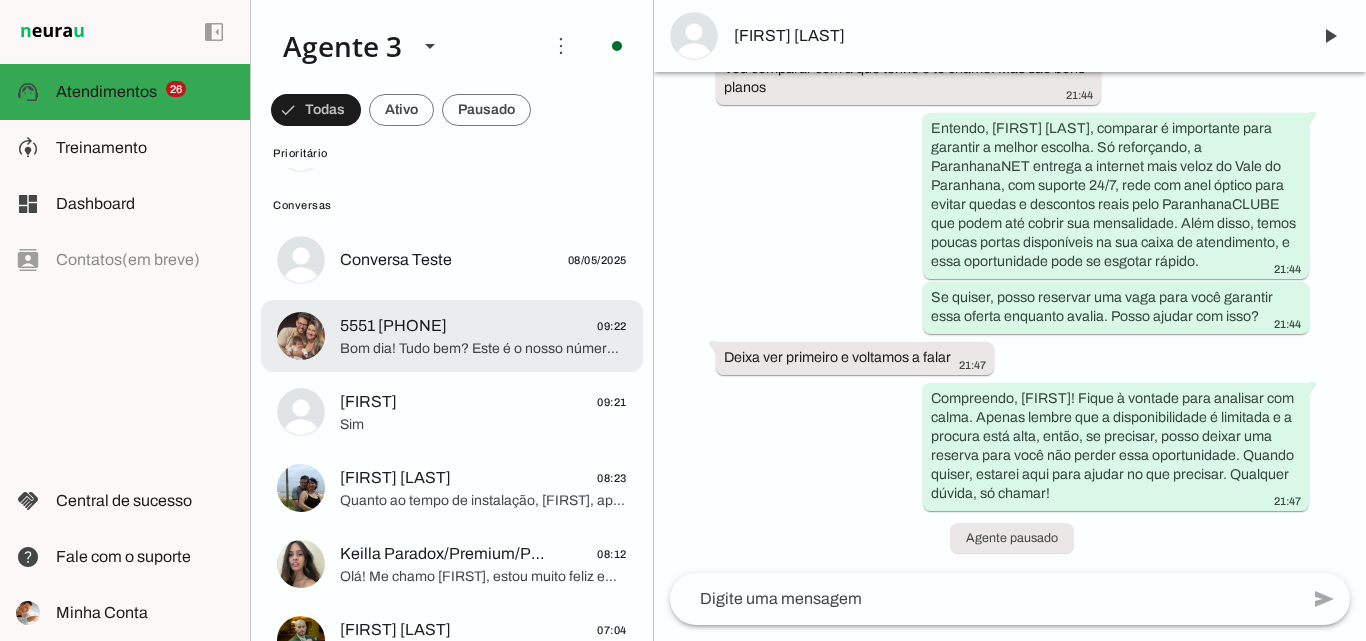 click on "Bom dia! Tudo bem?
Este é o nosso número comercial. Para atendimentos referente a suporte técnico, clube de descontos e financeiro, por favor, entre em contato pelo fone [PHONE]. Nossos atendentes ficarão felizes em lhe ajudar!" 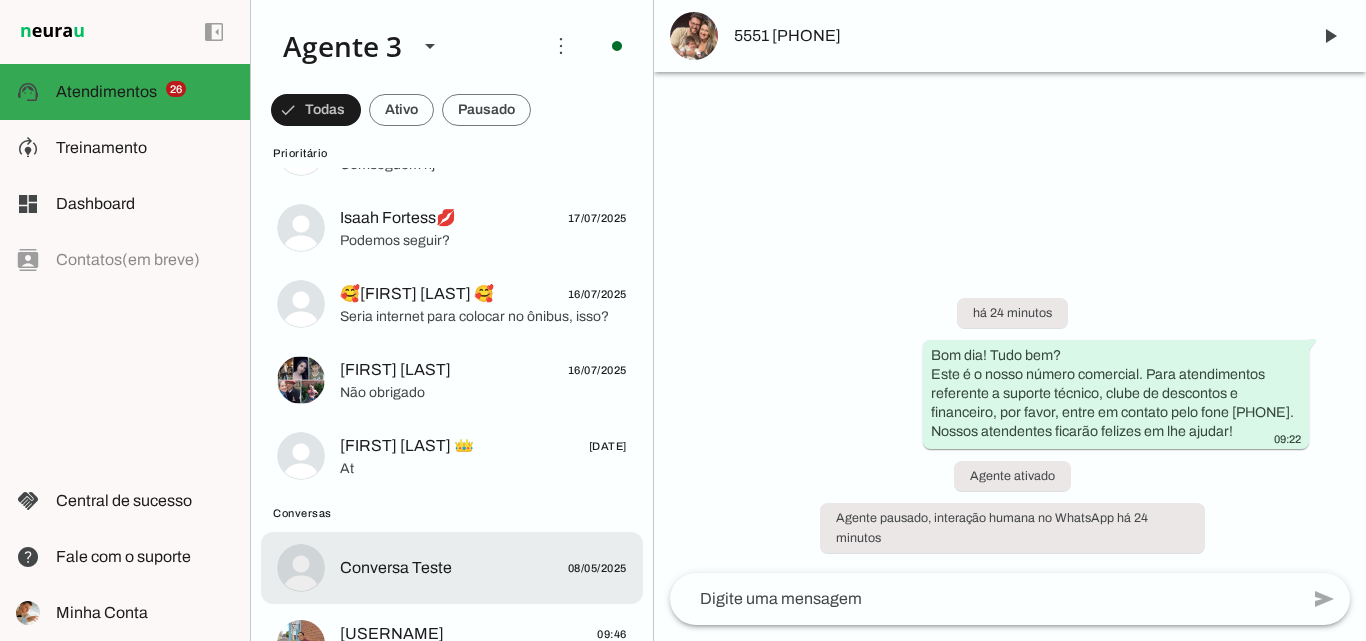 scroll, scrollTop: 2000, scrollLeft: 0, axis: vertical 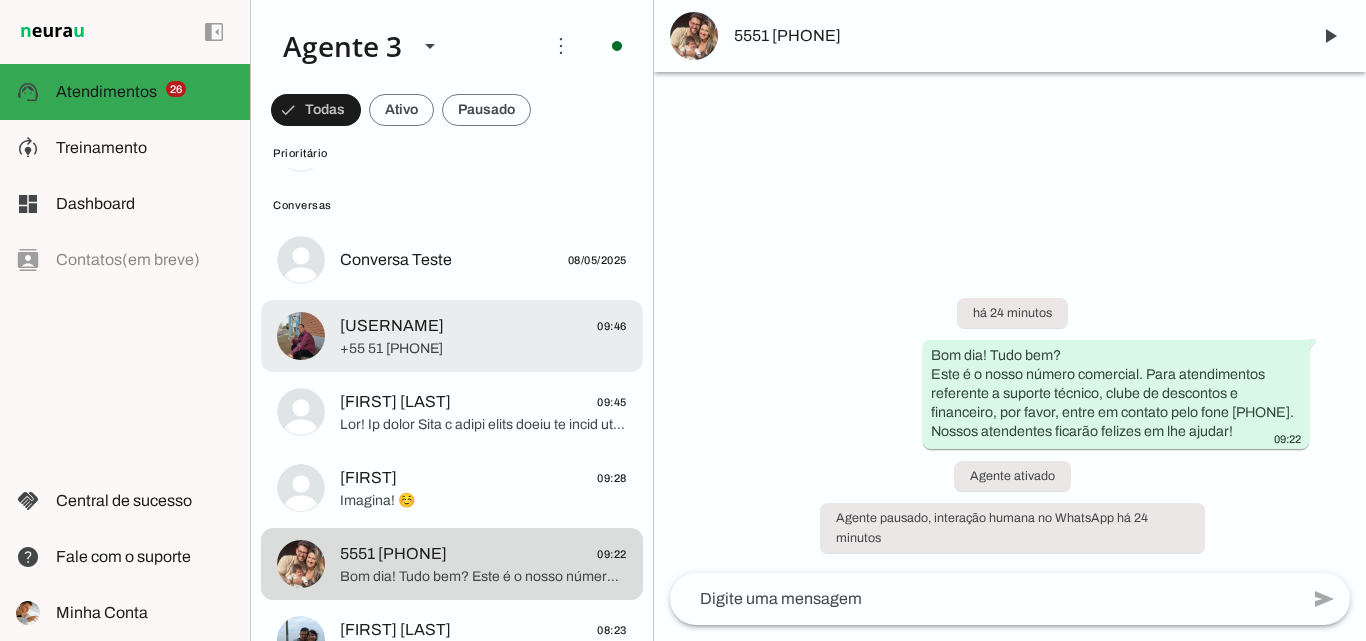 click on "+[PHONE]" 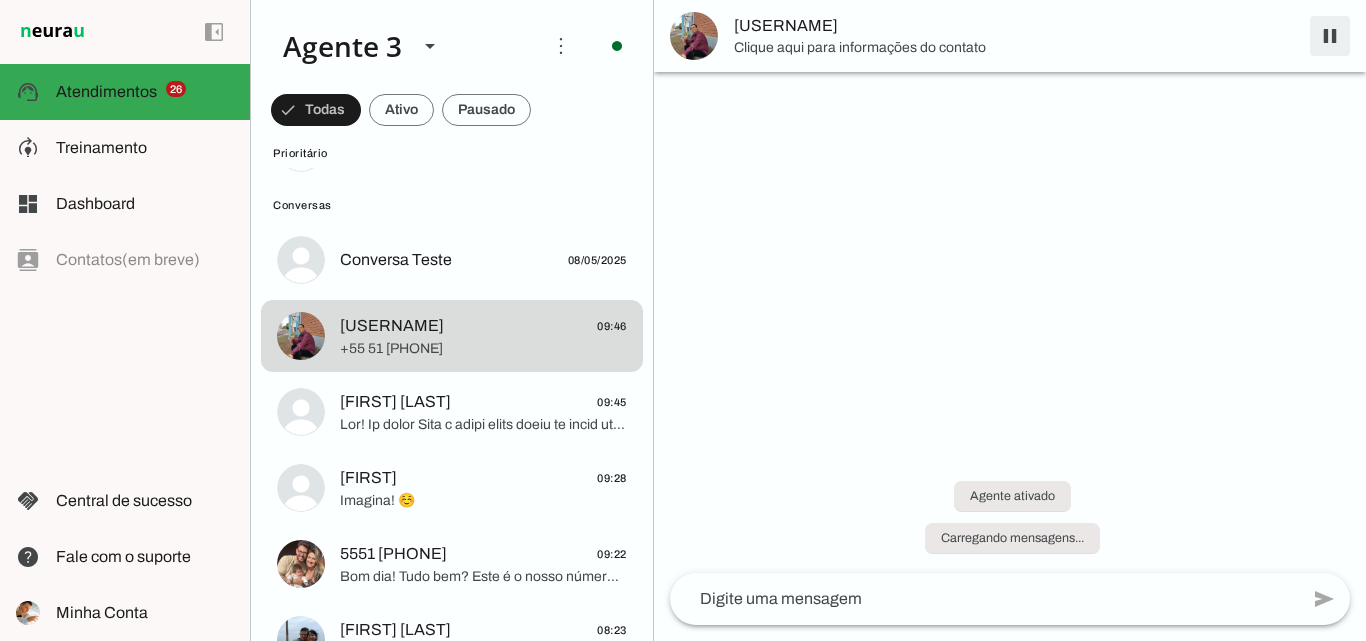 click at bounding box center [1330, 36] 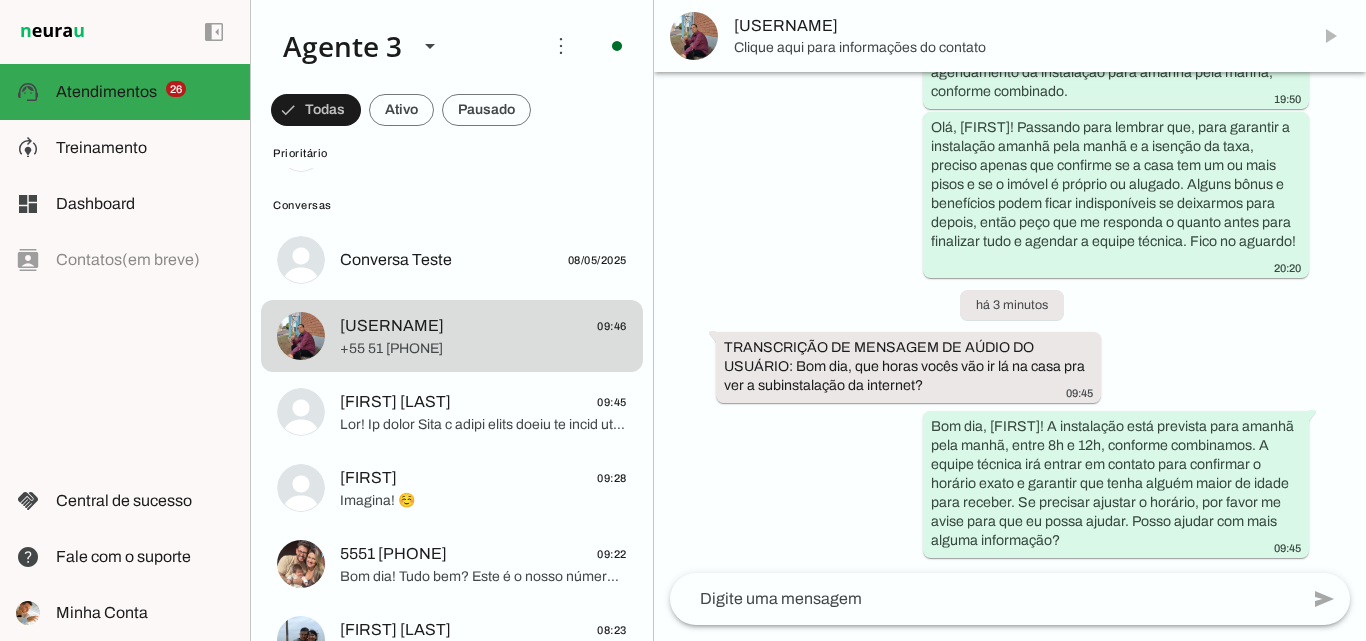 scroll, scrollTop: 0, scrollLeft: 0, axis: both 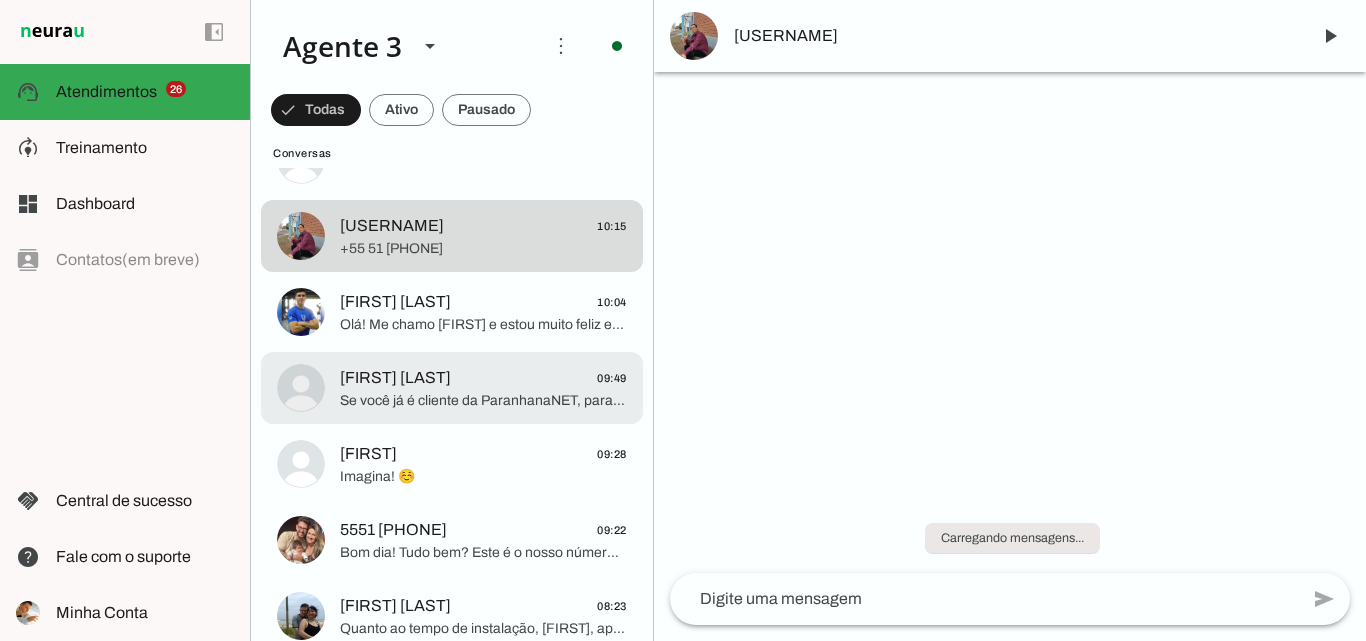 click on "Hellen Ferreira
09:49" 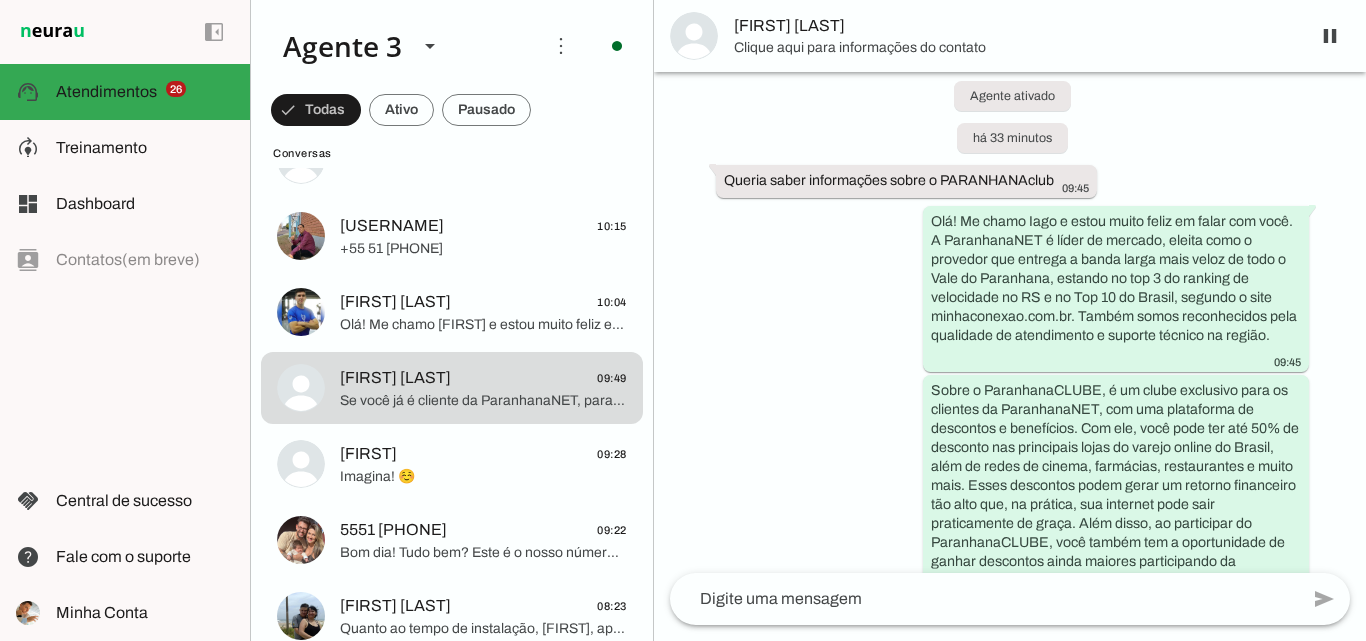 scroll, scrollTop: 0, scrollLeft: 0, axis: both 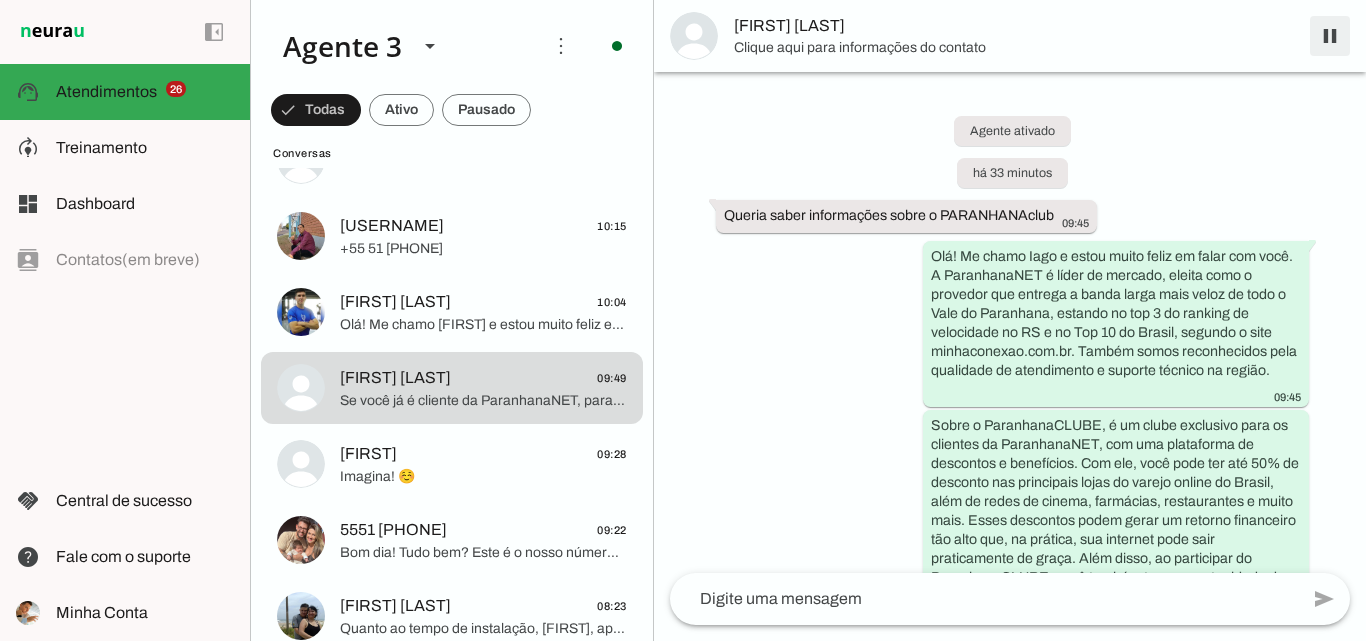click at bounding box center (1330, 36) 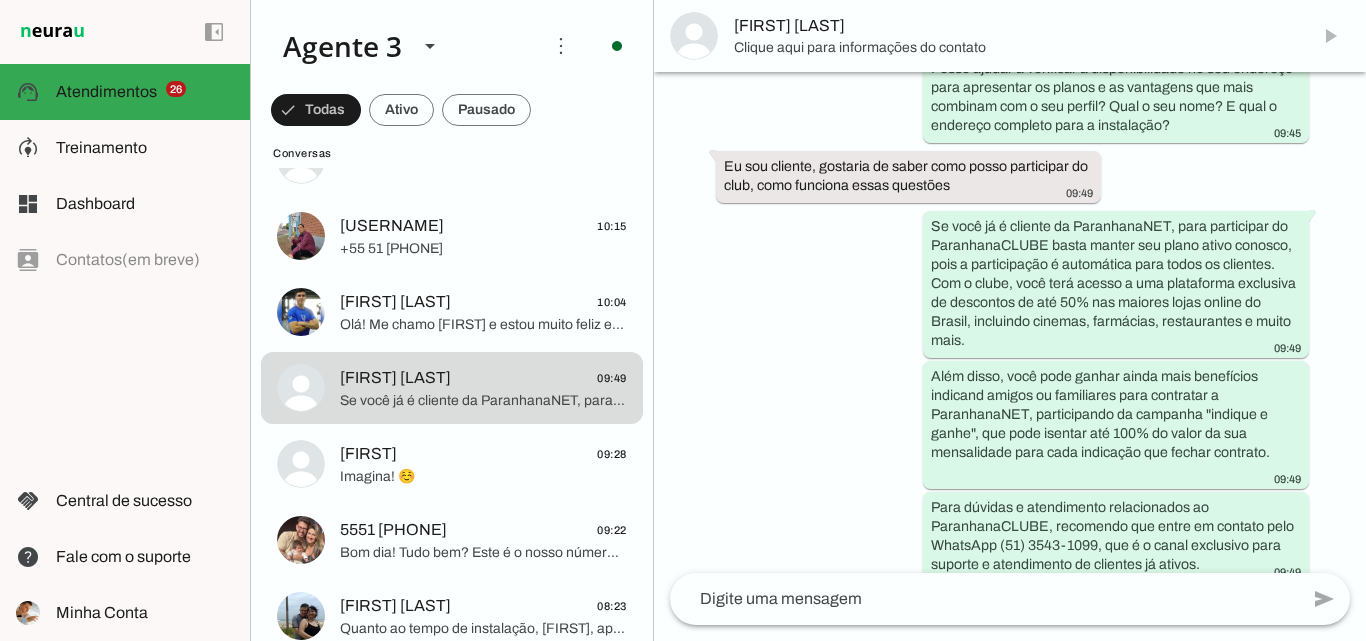 scroll, scrollTop: 728, scrollLeft: 0, axis: vertical 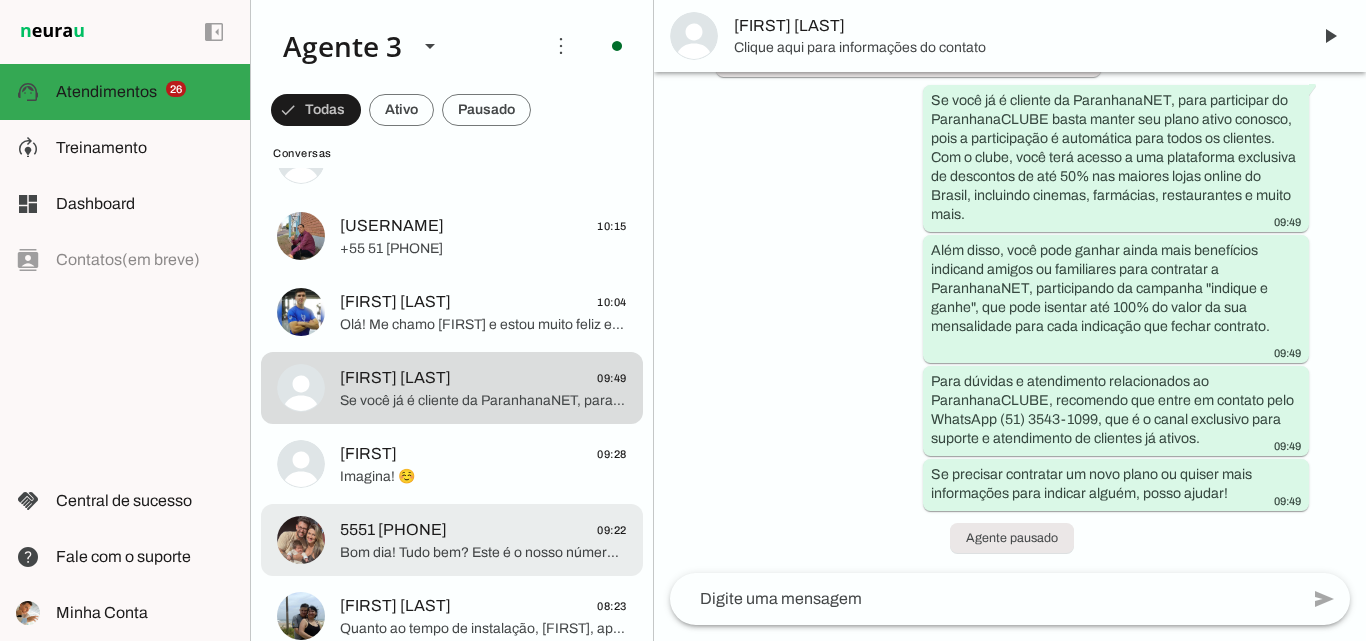 click on "555192986555
09:22" 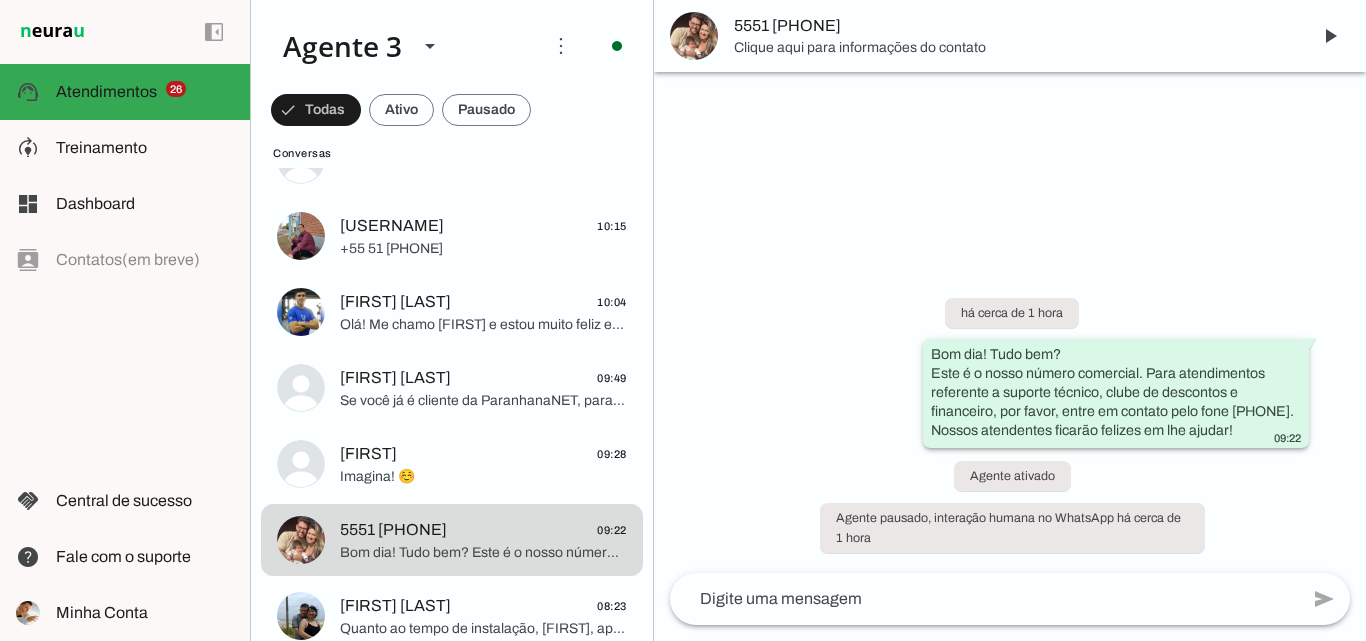 drag, startPoint x: 926, startPoint y: 340, endPoint x: 1273, endPoint y: 403, distance: 352.67264 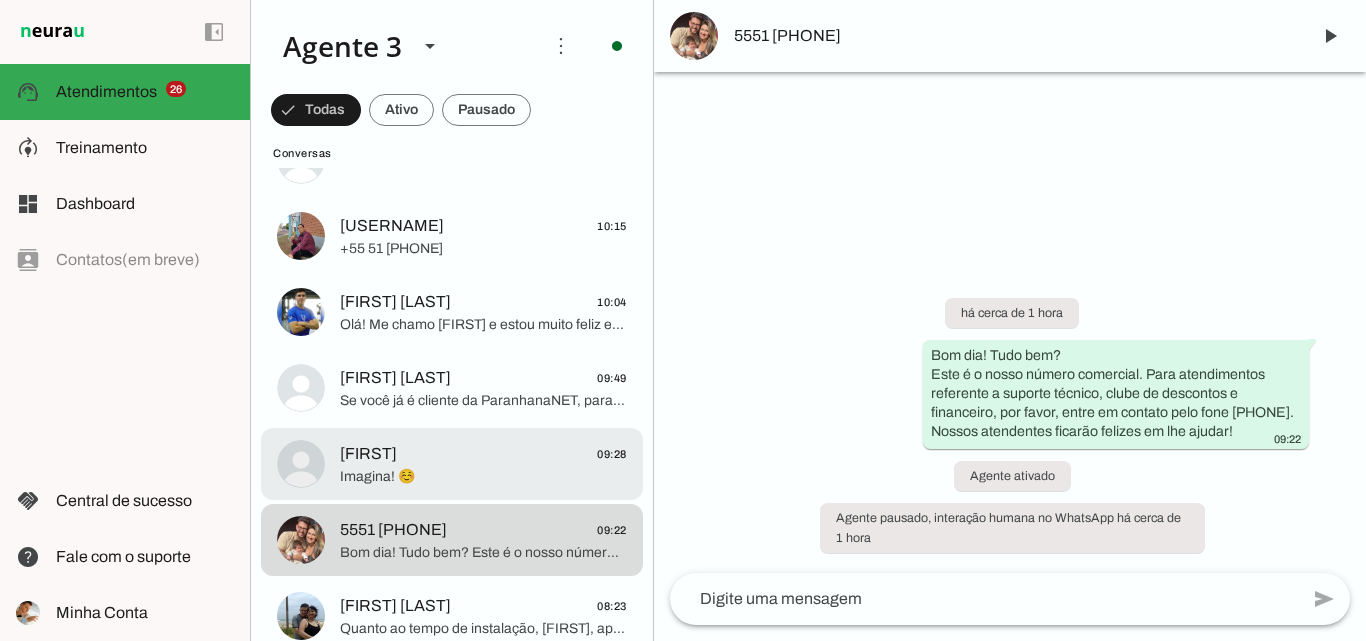 click on "Gabriele
09:28" 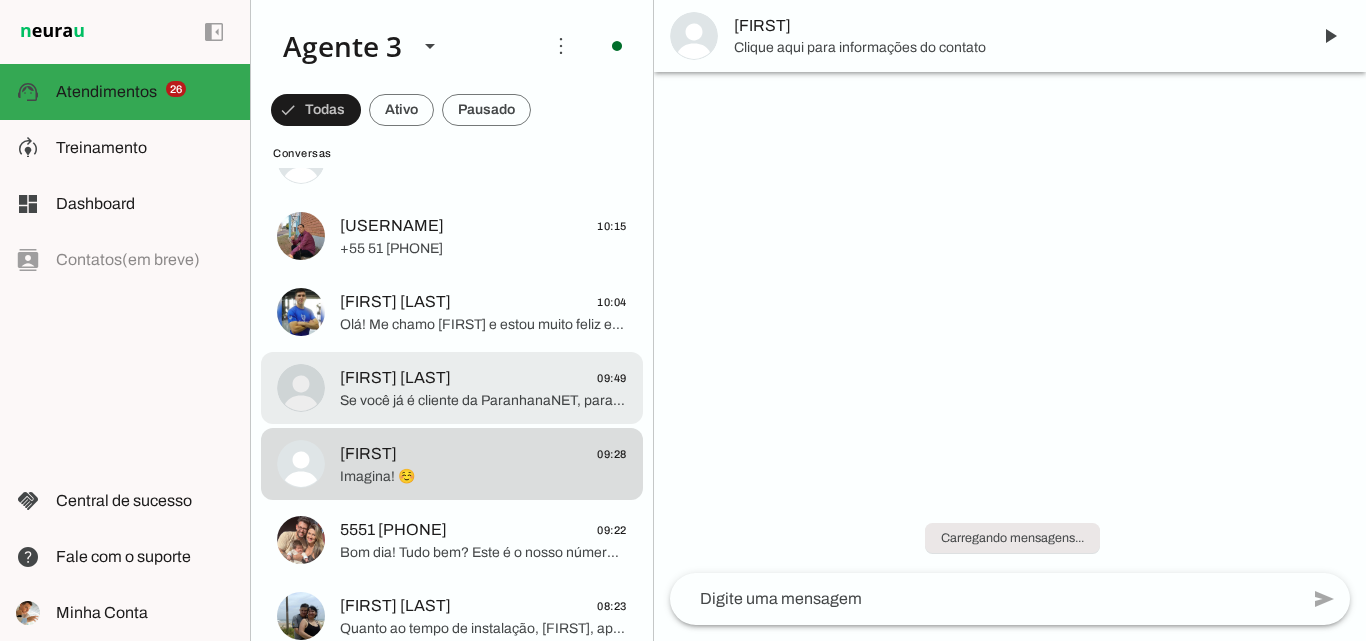click on "Se você já é cliente da ParanhanaNET, para participar do ParanhanaCLUBE basta manter seu plano ativo conosco, pois a participação é automática para todos os clientes. Com o clube, você terá acesso a uma plataforma exclusiva de descontos de até 50% nas maiores lojas online do Brasil, incluindo cinemas, farmácias, restaurantes e muito mais.
Além disso, você pode ganhar ainda mais benefícios indicand amigos ou familiares para contratar a ParanhanaNET, participando da campanha "indique e ganhe", que pode isentar até 100% do valor da sua mensalidade para cada indicação que fechar contrato.
Para dúvidas e atendimento relacionados ao ParanhanaCLUBE, recomendo que entre em contato pelo WhatsApp (51) 3543-1099, que é o canal exclusivo para suporte e atendimento de clientes já ativos.
Se precisar contratar um novo plano ou quiser mais informações para indicar alguém, posso ajudar!" 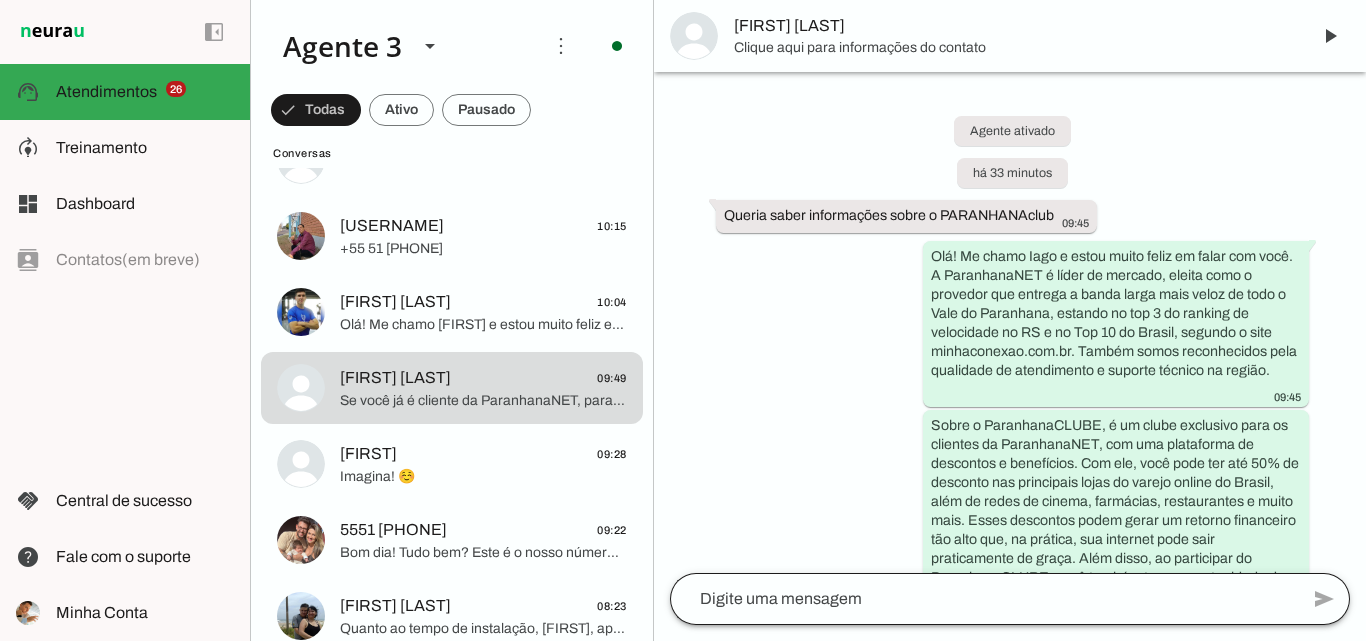 scroll, scrollTop: 728, scrollLeft: 0, axis: vertical 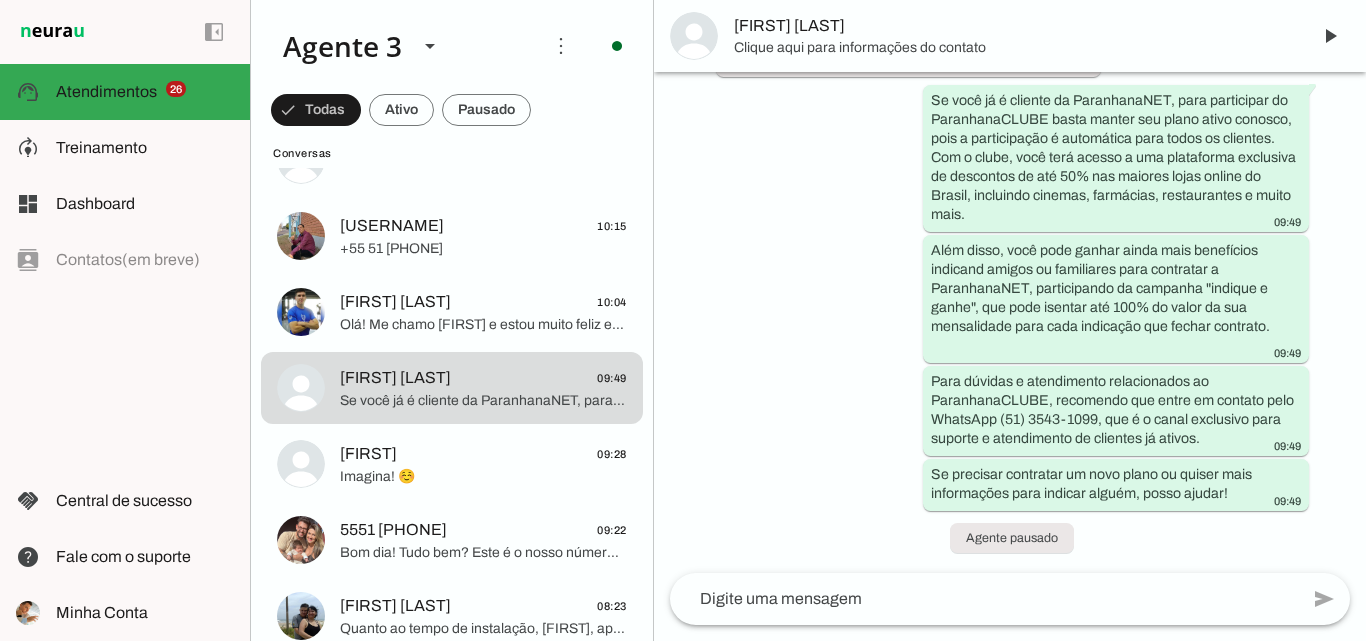 click 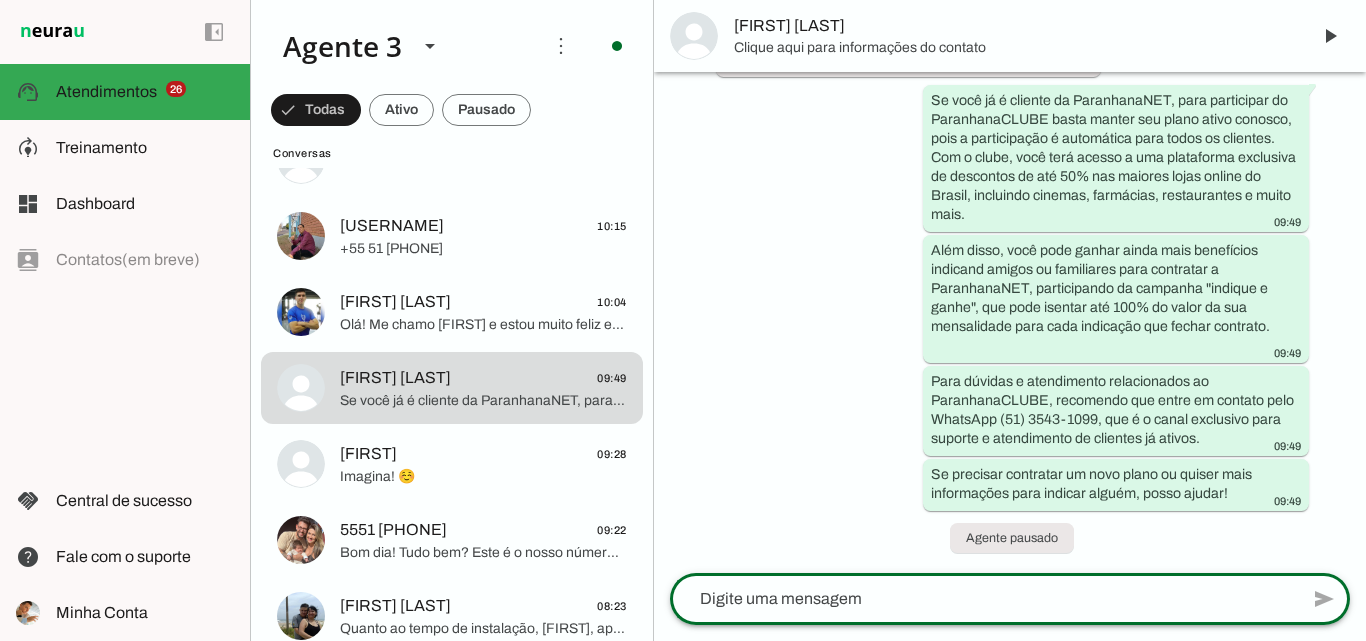 type on "Bom dia! Tudo bem?
Este é o nosso número comercial. Para atendimentos referente a suporte técnico, clube de descontos e financeiro, por favor, entre em contato pelo fone [PHONE]. Nossos atendentes ficarão felizes em lhe ajudar!" 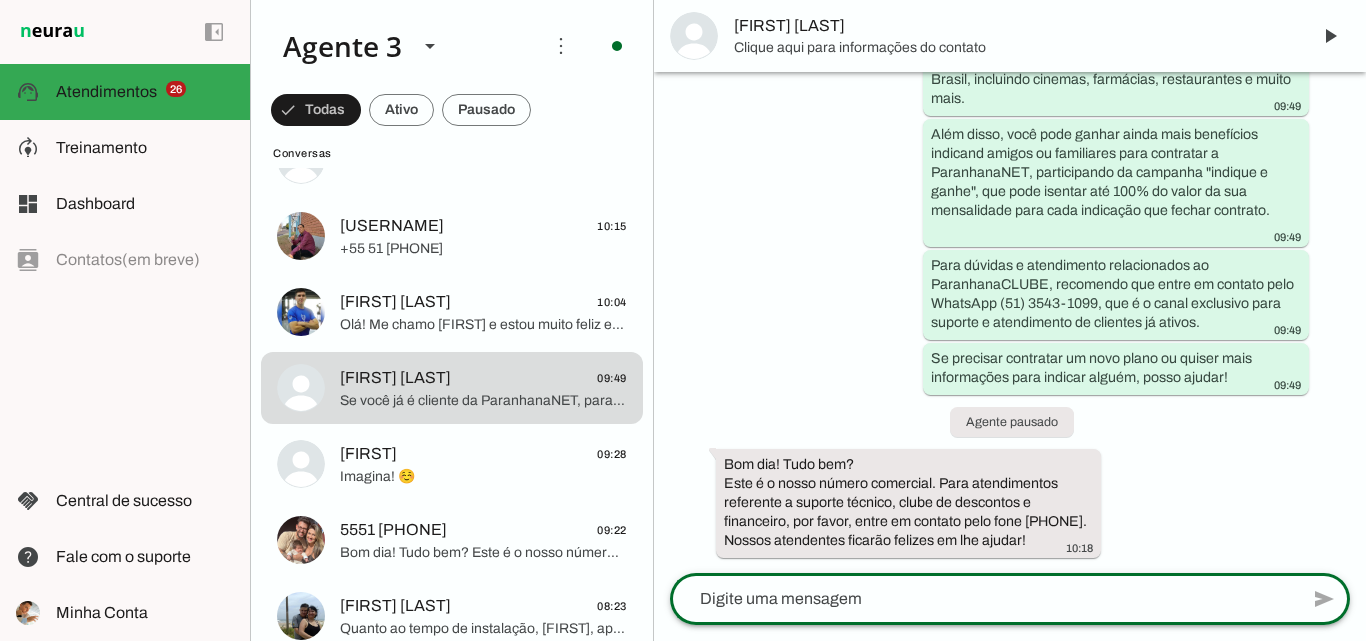 scroll, scrollTop: 0, scrollLeft: 0, axis: both 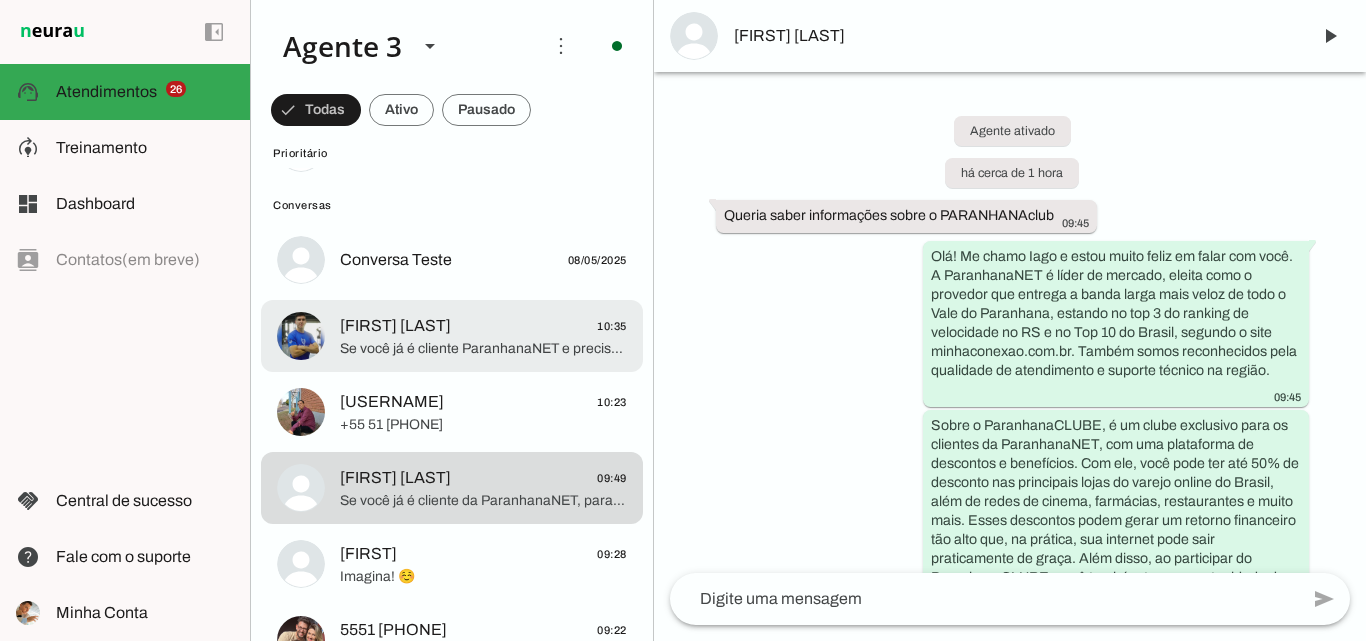 click on "Se você já é cliente ParanhanaNET e precisa de suporte técnico, segunda via de boleto ou outro atendimento que não seja contratação de um novo plano, peço que entre em contato pelo WhatsApp exclusivo para suporte pelo número (51) 3543-1099. Lá nosso time está preparado para te atender da melhor forma.
Se quiser, posso te ajudar com o contato ou outras informações. Posso ajudar em mais alguma coisa relacionada a contratação de um novo plano de internet ou linha telefônica fixa?" 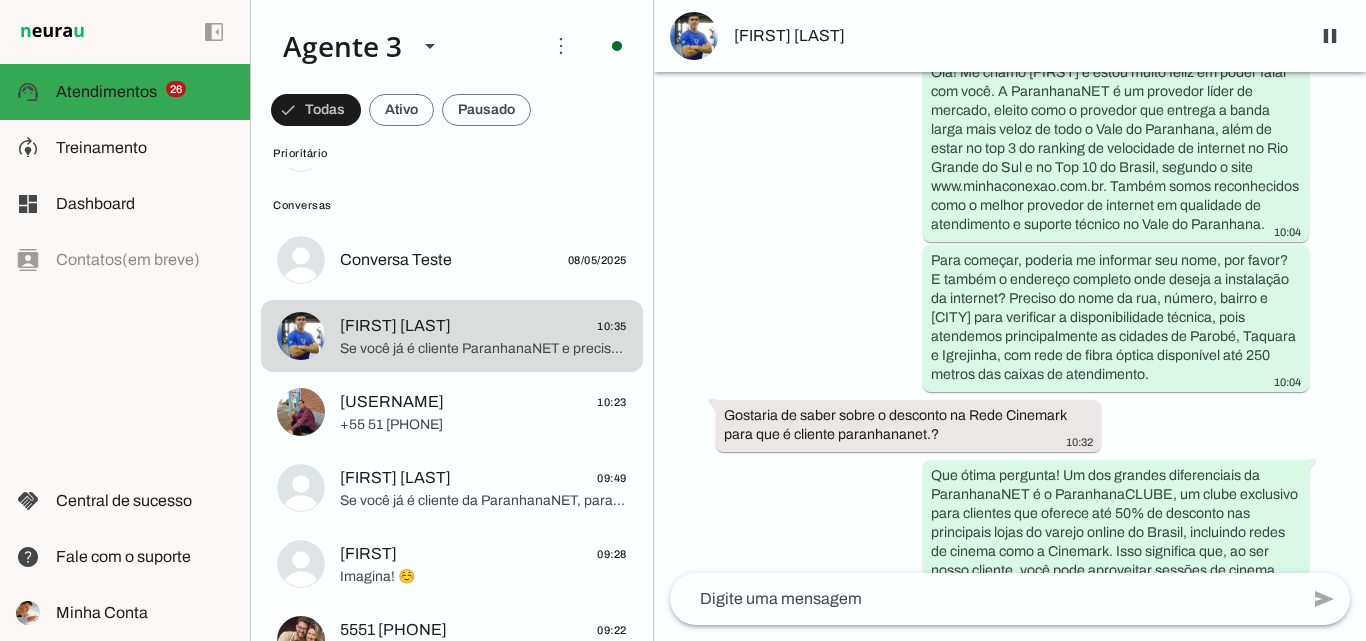 scroll, scrollTop: 222, scrollLeft: 0, axis: vertical 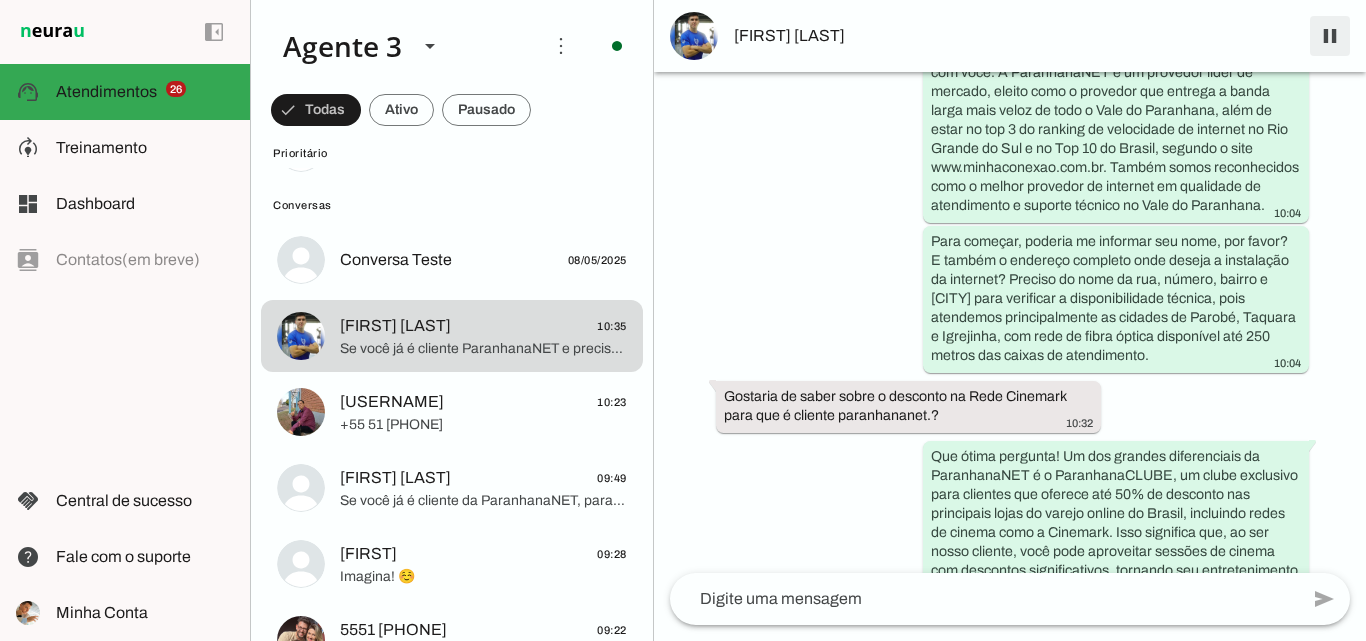 click at bounding box center (1330, 36) 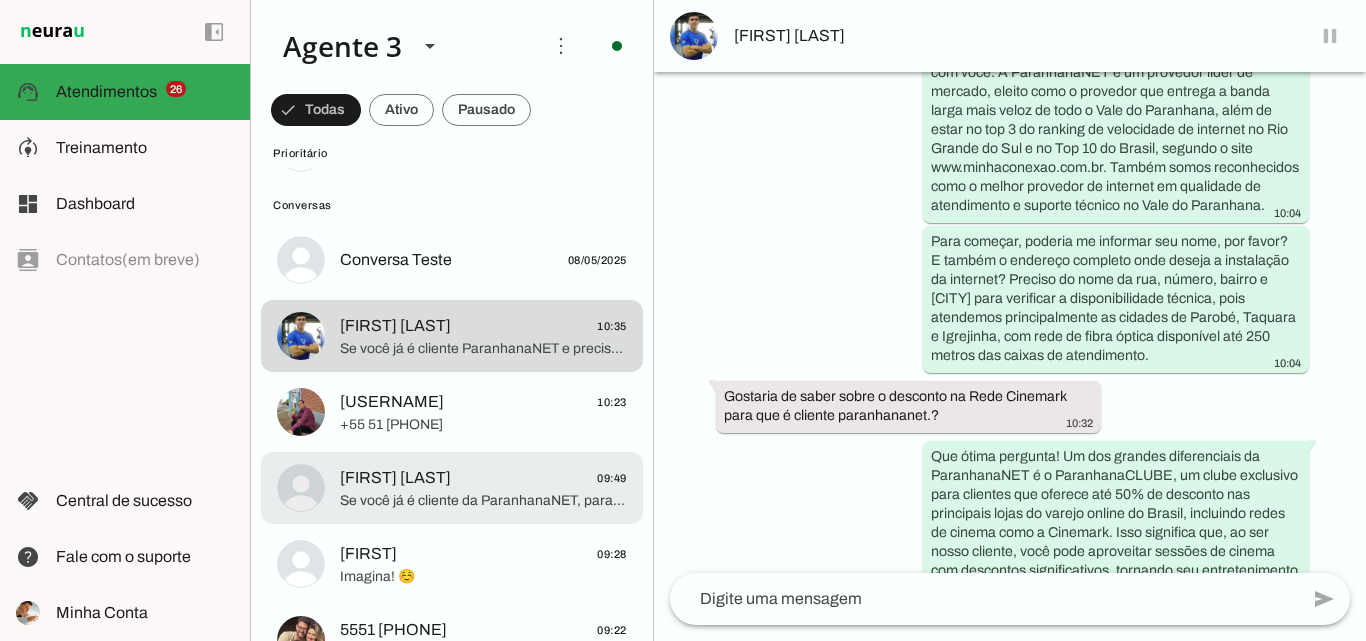 click on "Se você já é cliente da ParanhanaNET, para participar do ParanhanaCLUBE basta manter seu plano ativo conosco, pois a participação é automática para todos os clientes. Com o clube, você terá acesso a uma plataforma exclusiva de descontos de até 50% nas maiores lojas online do Brasil, incluindo cinemas, farmácias, restaurantes e muito mais.
Além disso, você pode ganhar ainda mais benefícios indicand amigos ou familiares para contratar a ParanhanaNET, participando da campanha "indique e ganhe", que pode isentar até 100% do valor da sua mensalidade para cada indicação que fechar contrato.
Para dúvidas e atendimento relacionados ao ParanhanaCLUBE, recomendo que entre em contato pelo WhatsApp (51) 3543-1099, que é o canal exclusivo para suporte e atendimento de clientes já ativos.
Se precisar contratar um novo plano ou quiser mais informações para indicar alguém, posso ajudar!" 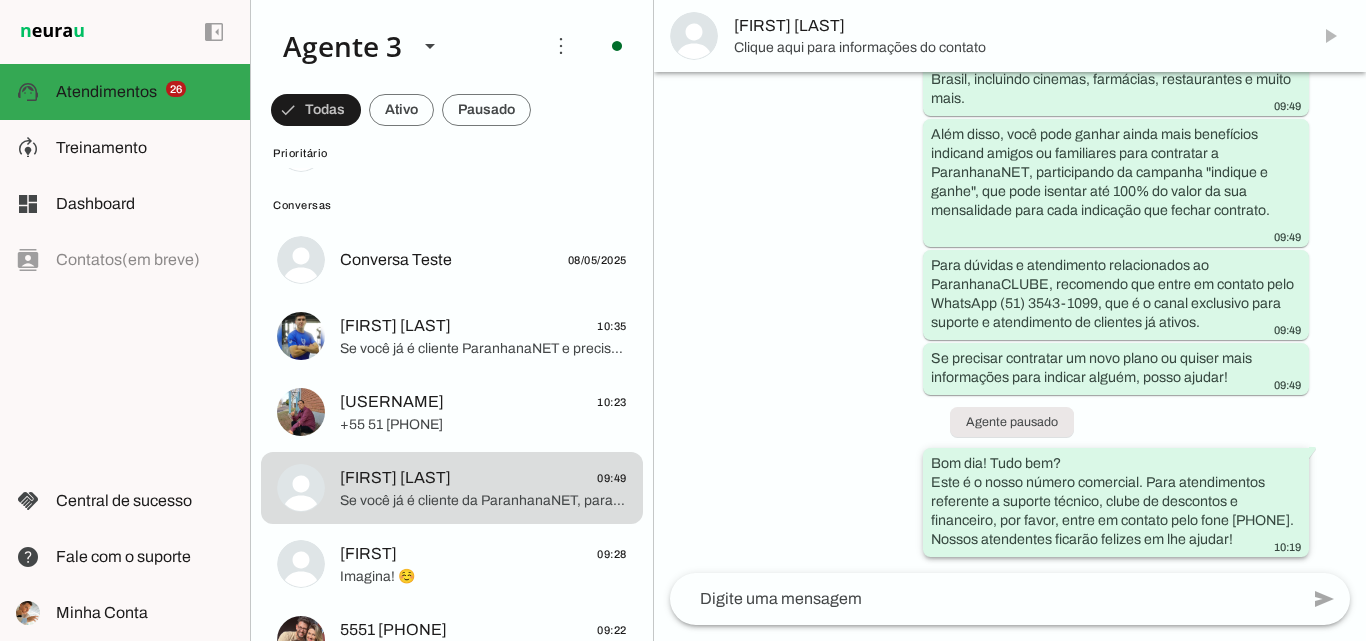 scroll, scrollTop: 863, scrollLeft: 0, axis: vertical 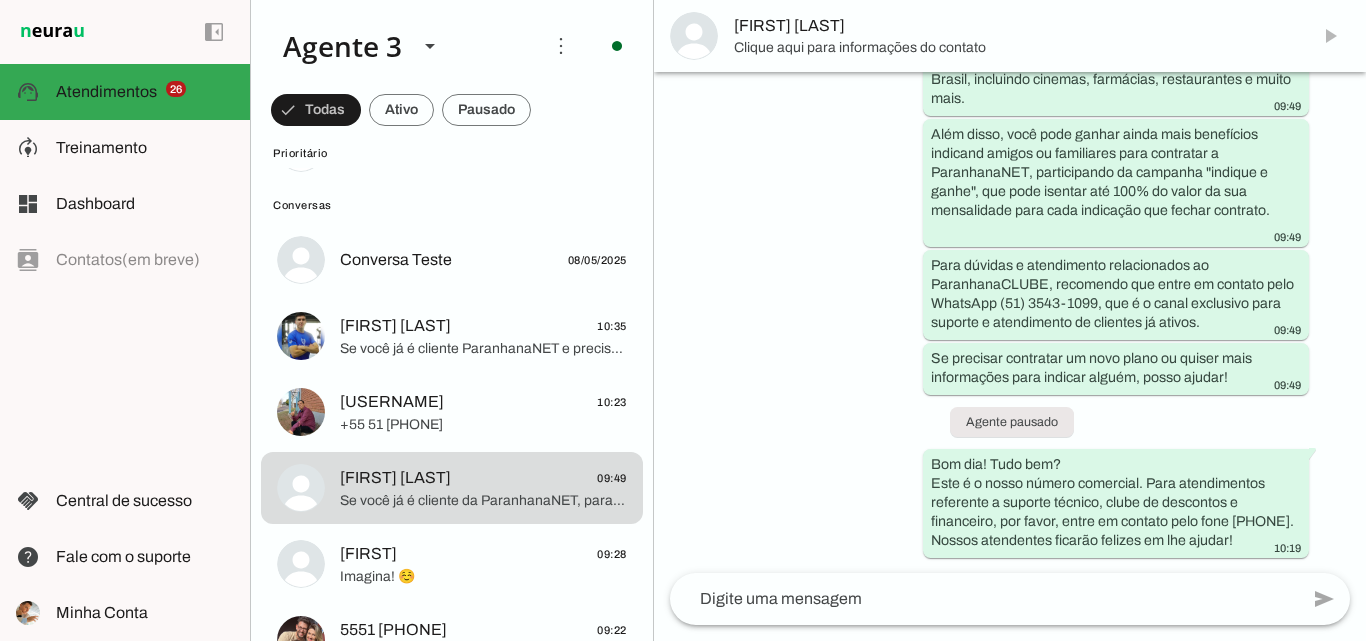 drag, startPoint x: 928, startPoint y: 449, endPoint x: 1308, endPoint y: 513, distance: 385.35178 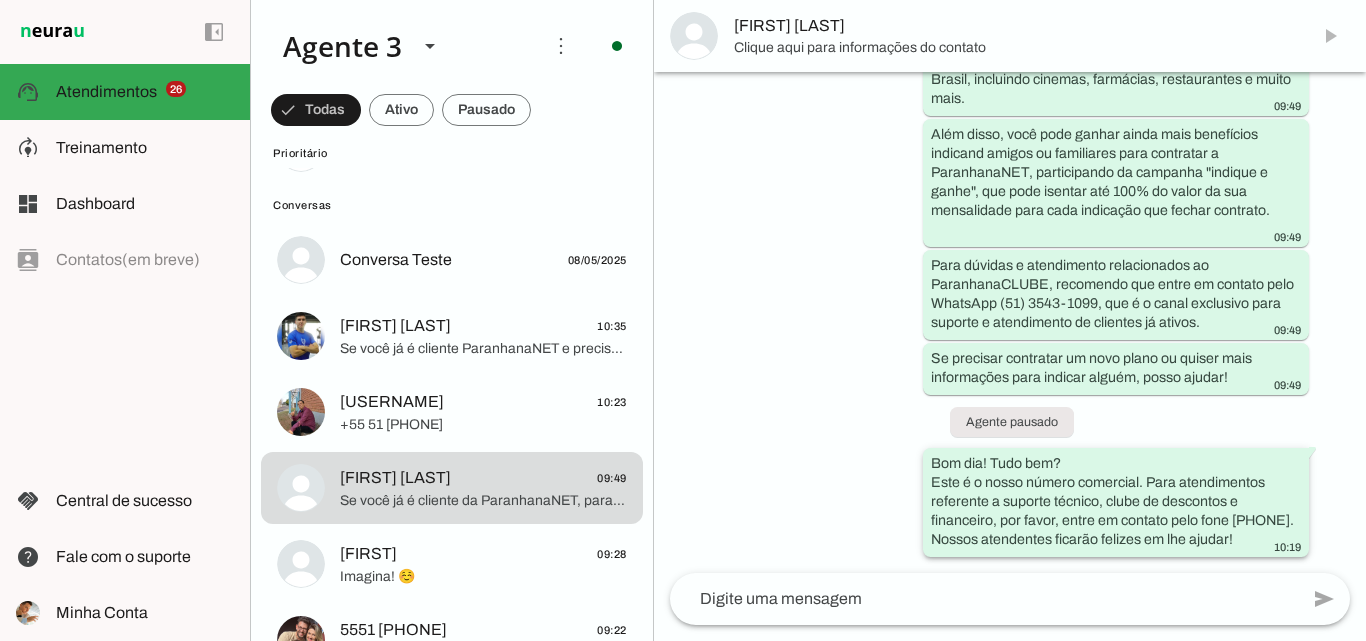 click on "Bom dia! Tudo bem?
Este é o nosso número comercial. Para atendimentos referente a suporte técnico, clube de descontos e financeiro, por favor, entre em contato pelo fone [PHONE]. Nossos atendentes ficarão felizes em lhe ajudar!" 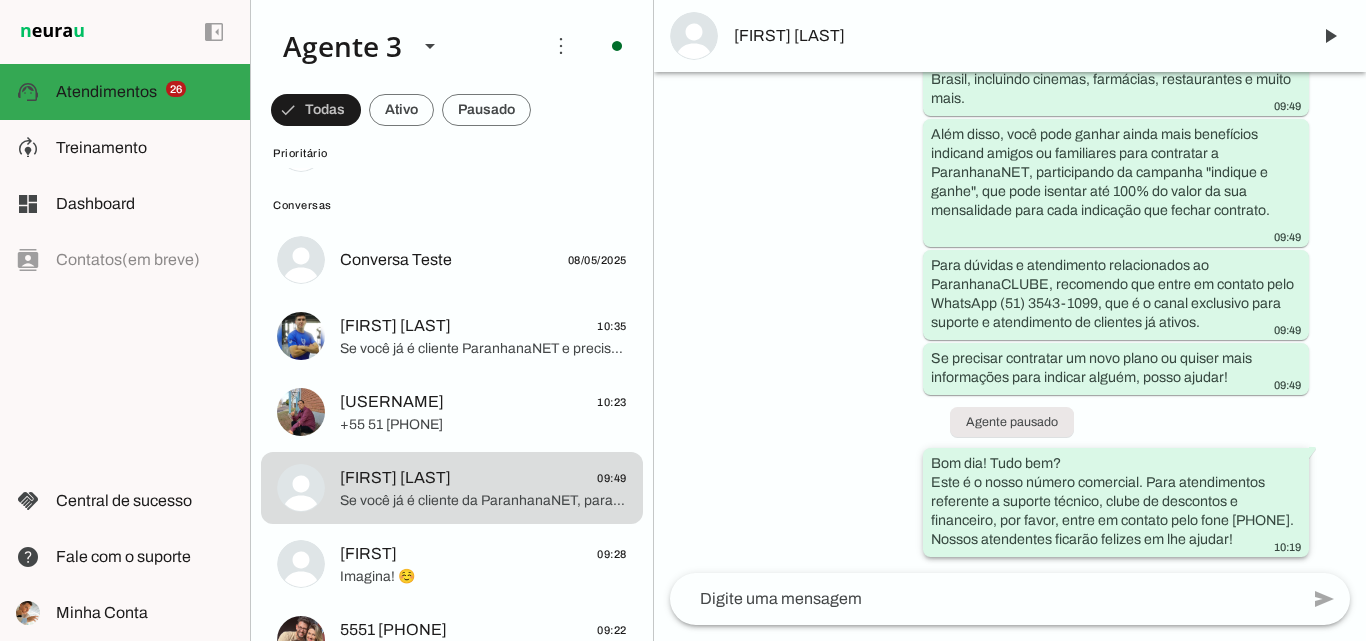 drag, startPoint x: 926, startPoint y: 440, endPoint x: 1268, endPoint y: 511, distance: 349.29214 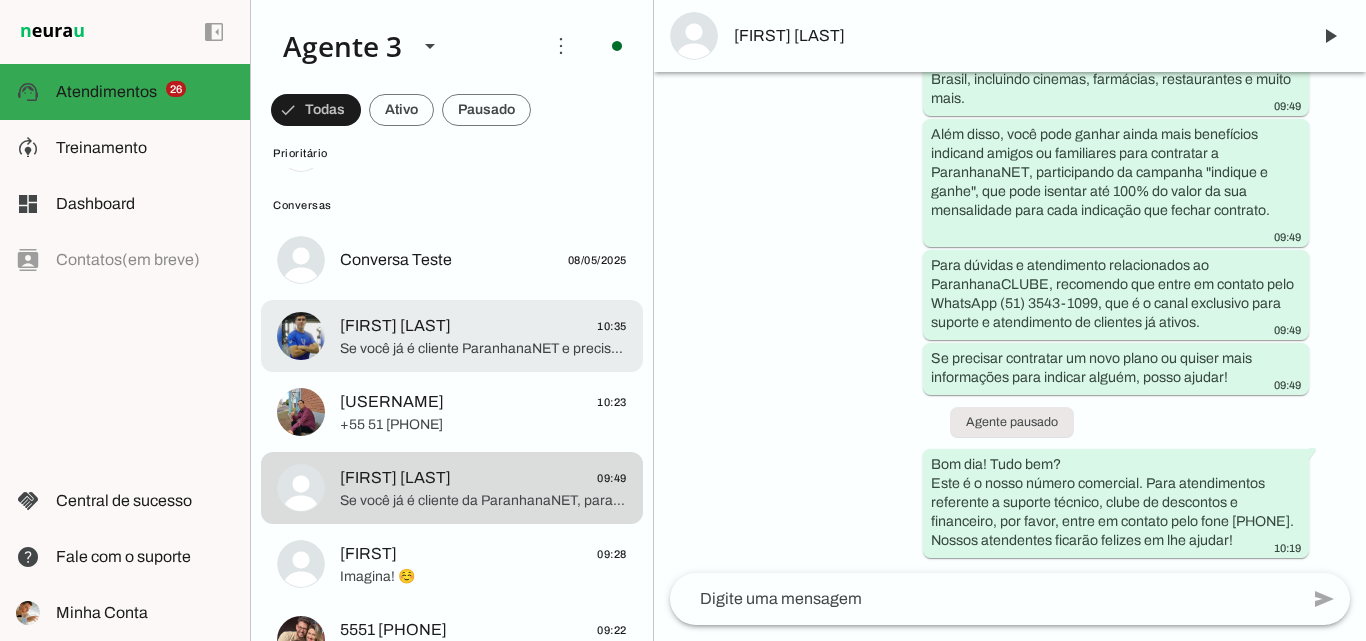 click on "Se você já é cliente ParanhanaNET e precisa de suporte técnico, segunda via de boleto ou outro atendimento que não seja contratação de um novo plano, peço que entre em contato pelo WhatsApp exclusivo para suporte pelo número (51) 3543-1099. Lá nosso time está preparado para te atender da melhor forma.
Se quiser, posso te ajudar com o contato ou outras informações. Posso ajudar em mais alguma coisa relacionada a contratação de um novo plano de internet ou linha telefônica fixa?" 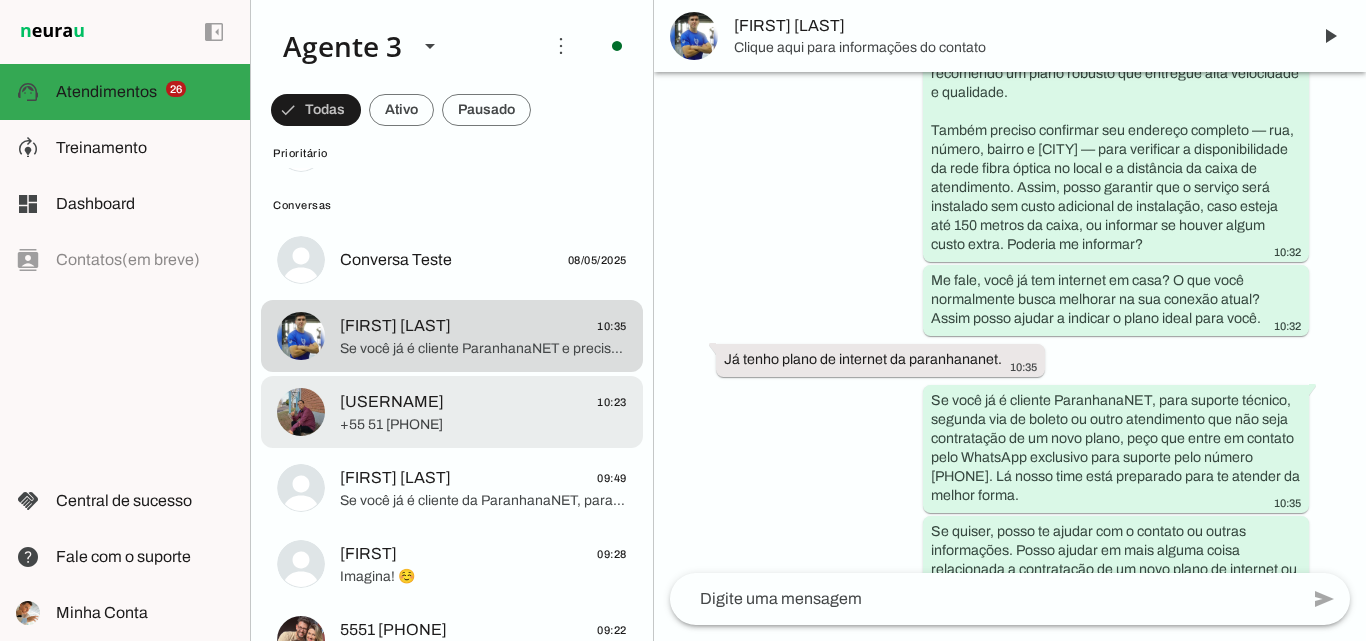 scroll, scrollTop: 831, scrollLeft: 0, axis: vertical 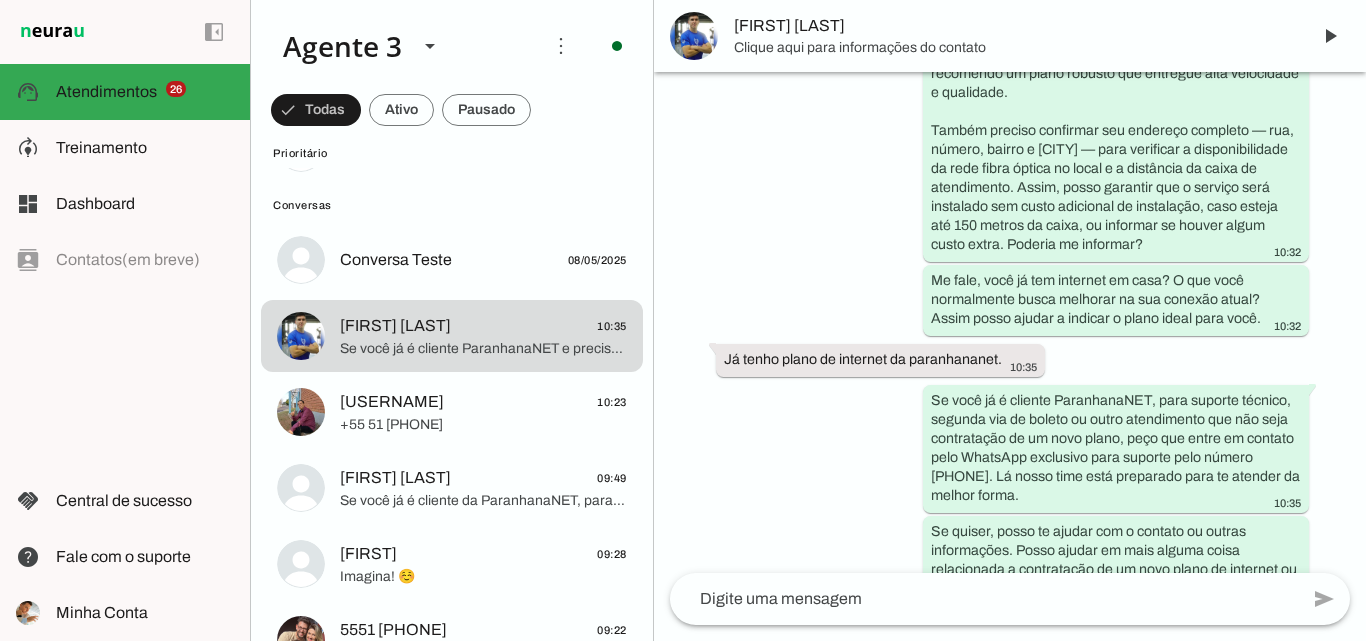 click 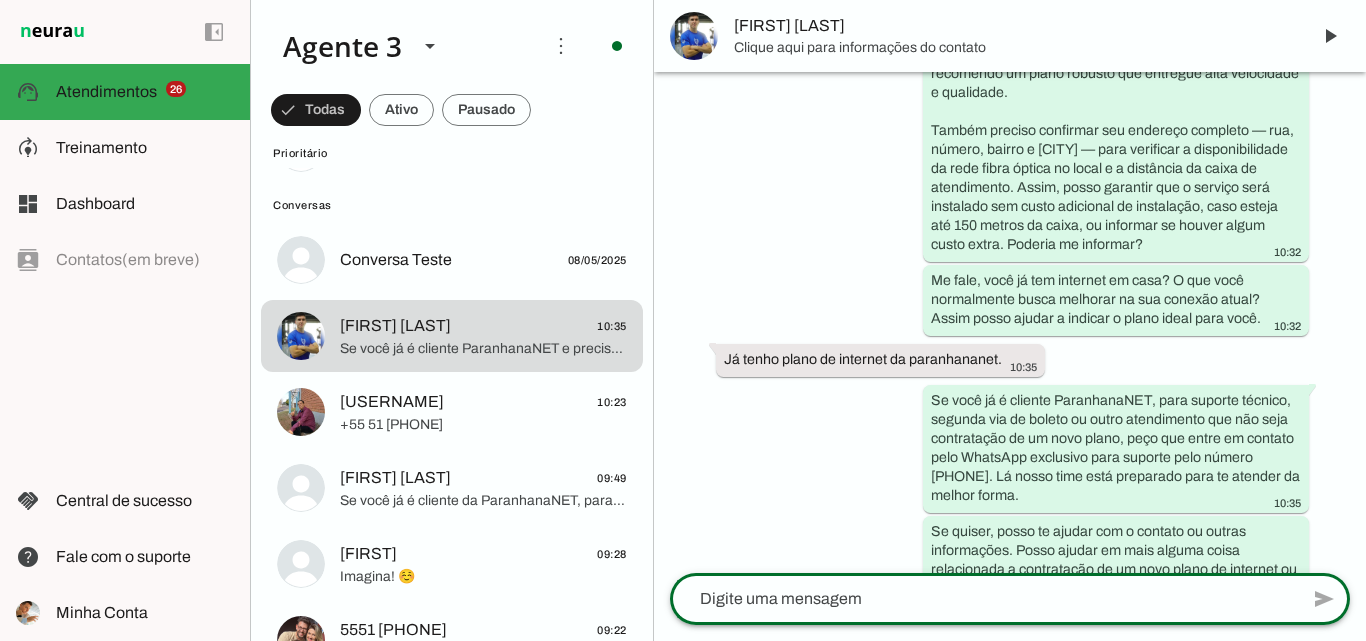 type on "Bom dia! Tudo bem?
Este é o nosso número comercial. Para atendimentos referente a suporte técnico, clube de descontos e financeiro, por favor, entre em contato pelo fone [PHONE]. Nossos atendentes ficarão felizes em lhe ajudar!" 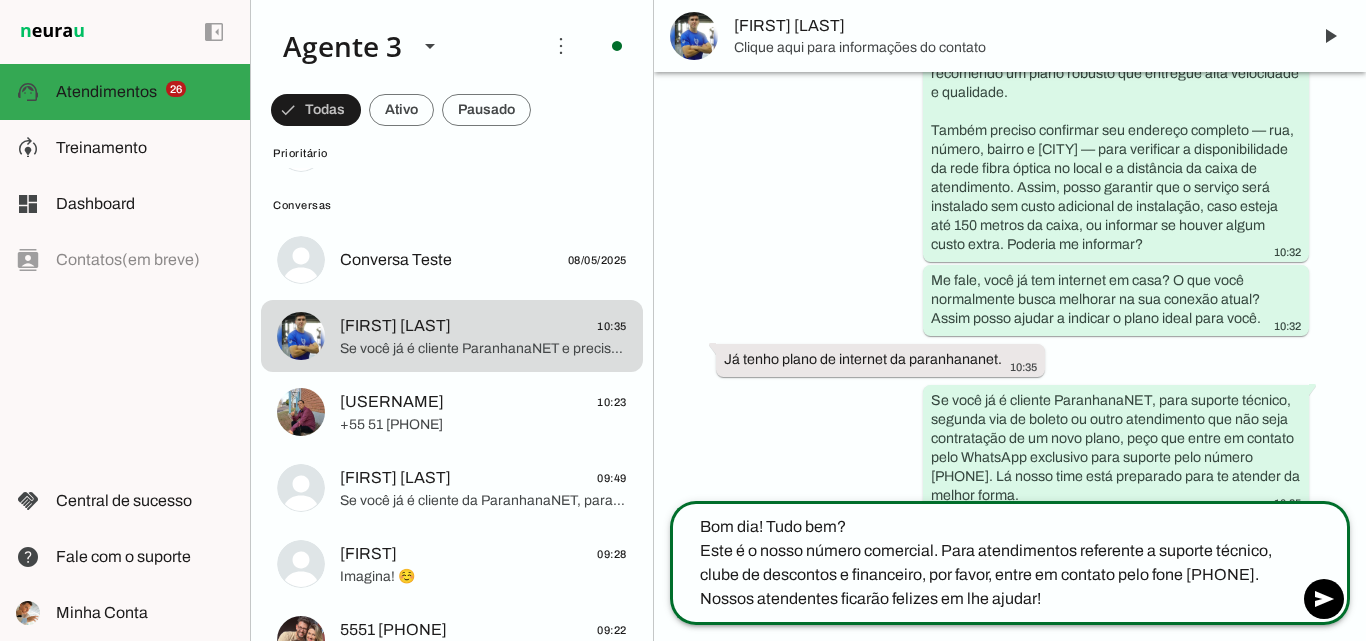 type 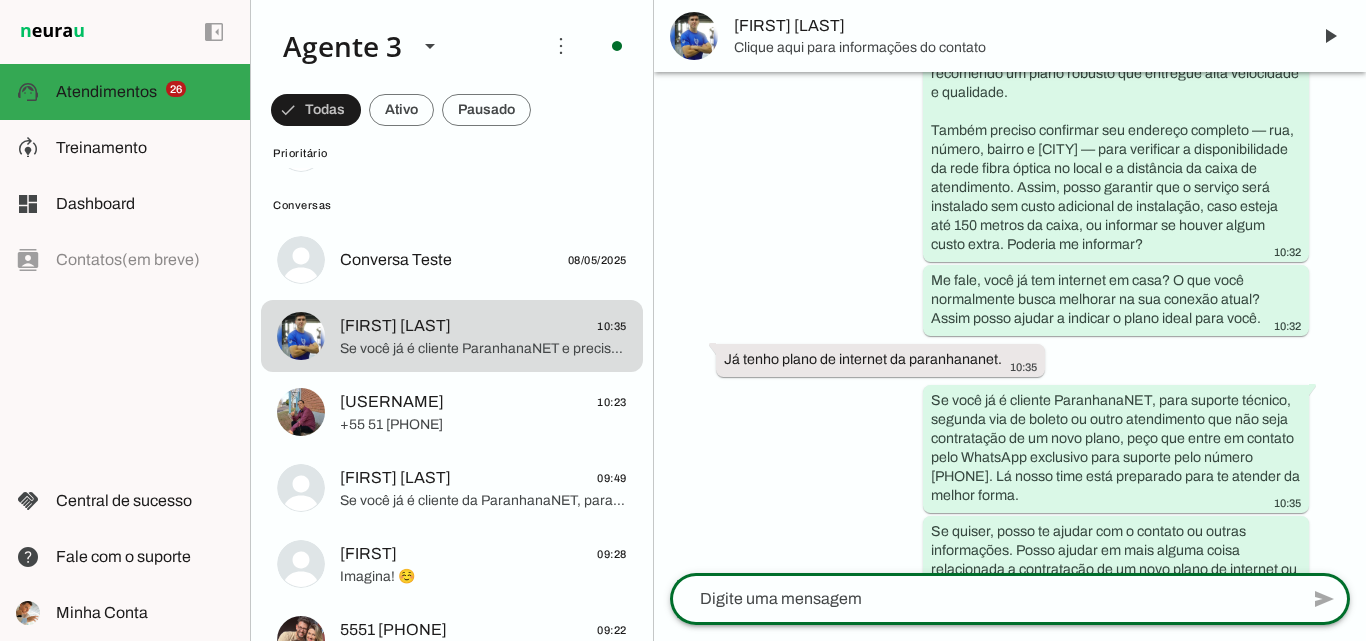 scroll, scrollTop: 966, scrollLeft: 0, axis: vertical 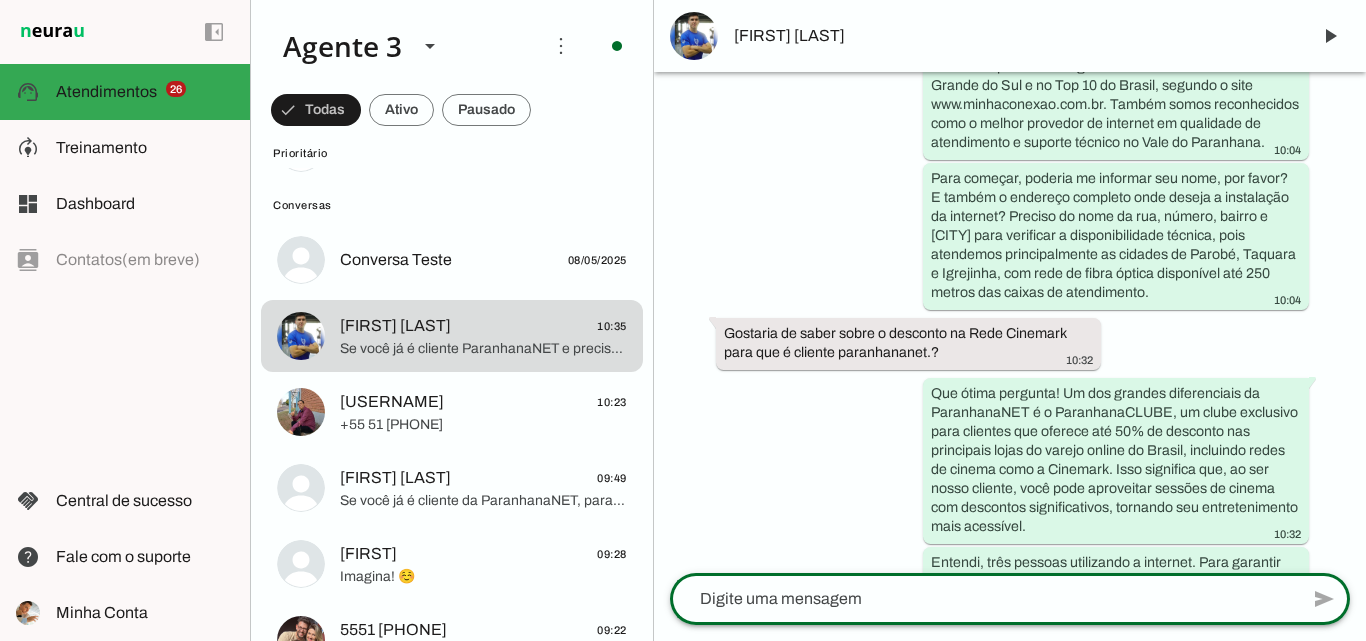 click on "Nicolas Metzger" at bounding box center (1014, 36) 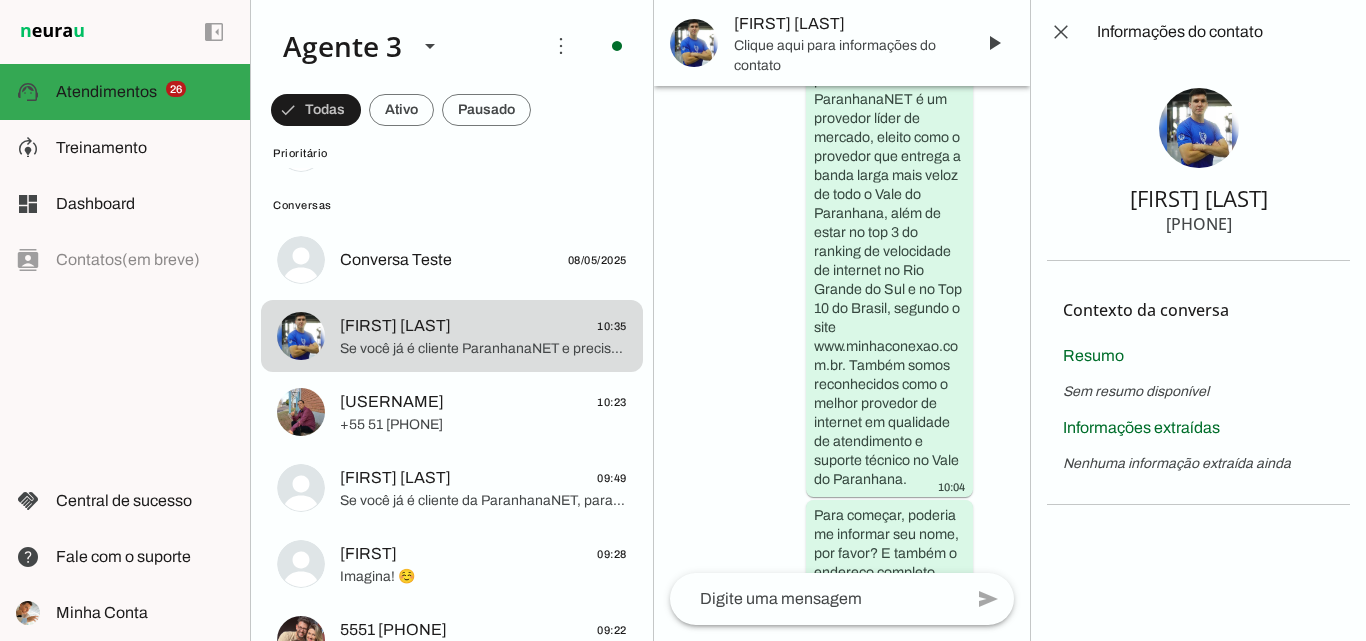 scroll, scrollTop: 1957, scrollLeft: 0, axis: vertical 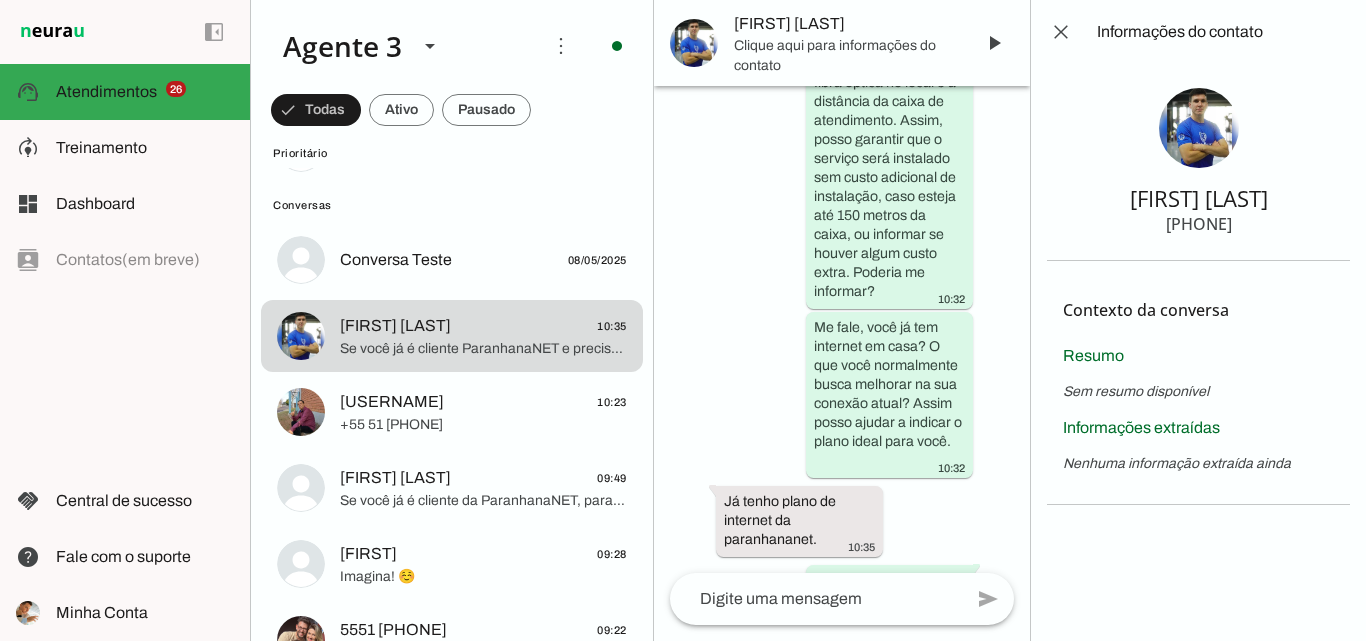 type 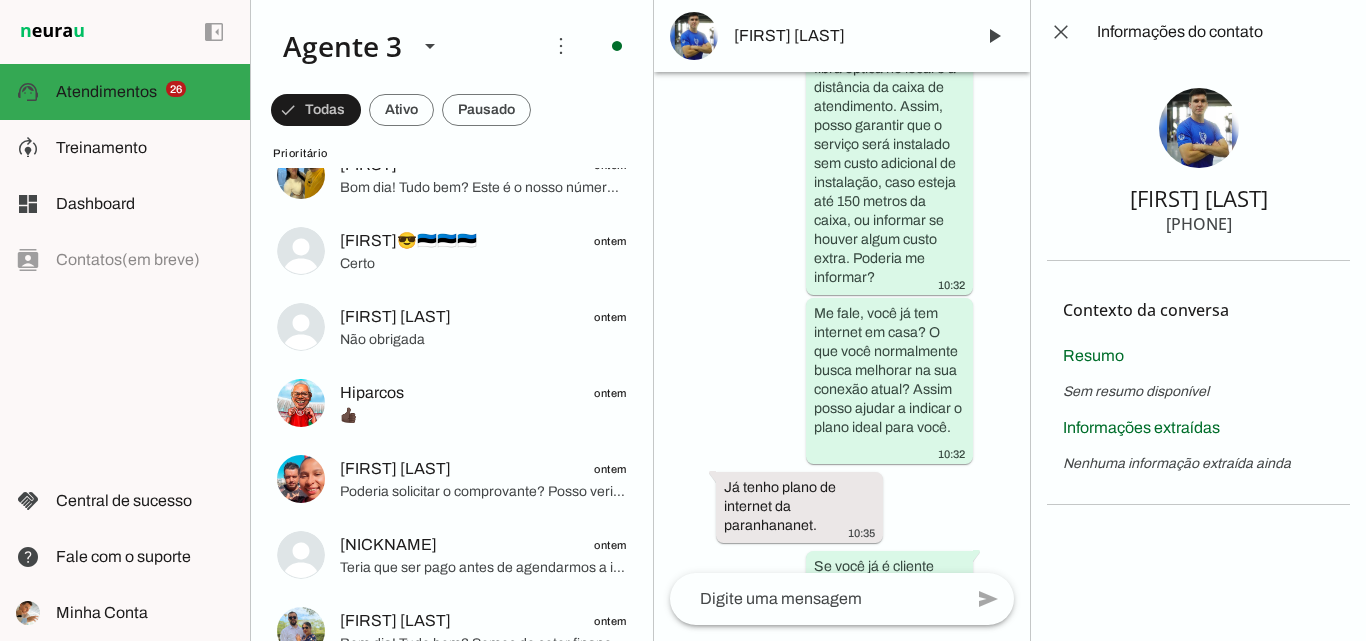 scroll, scrollTop: 0, scrollLeft: 0, axis: both 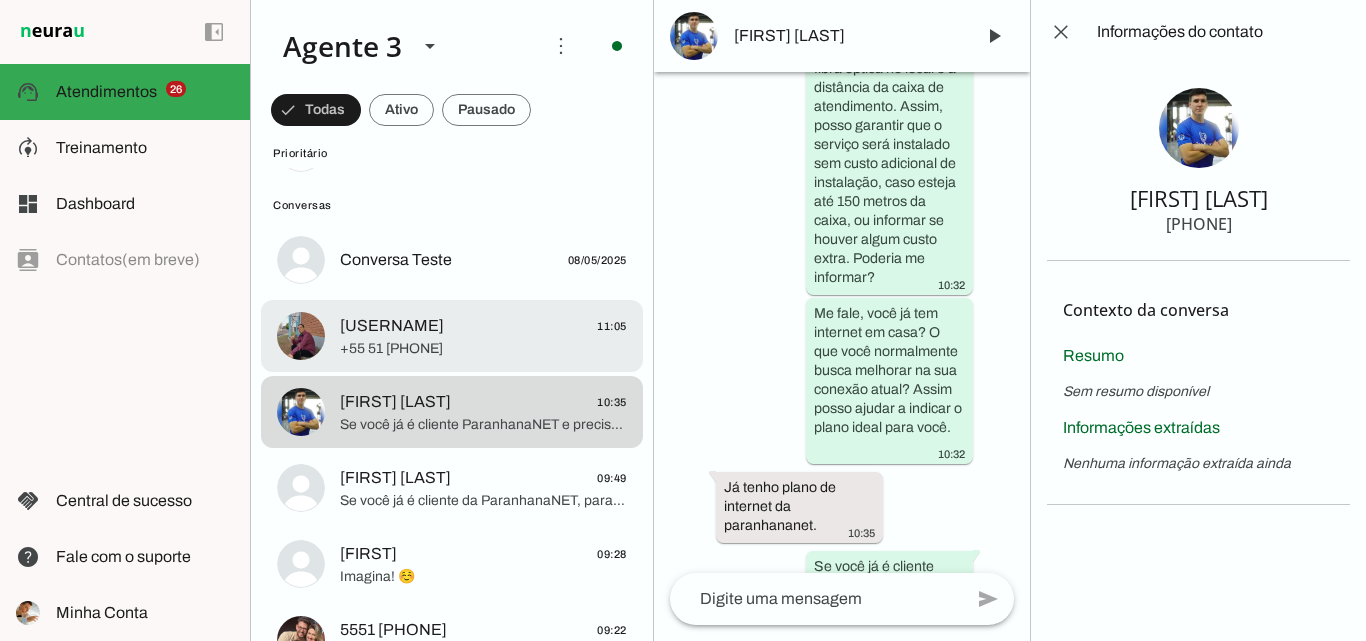 click on "ocorreia602
11:05" 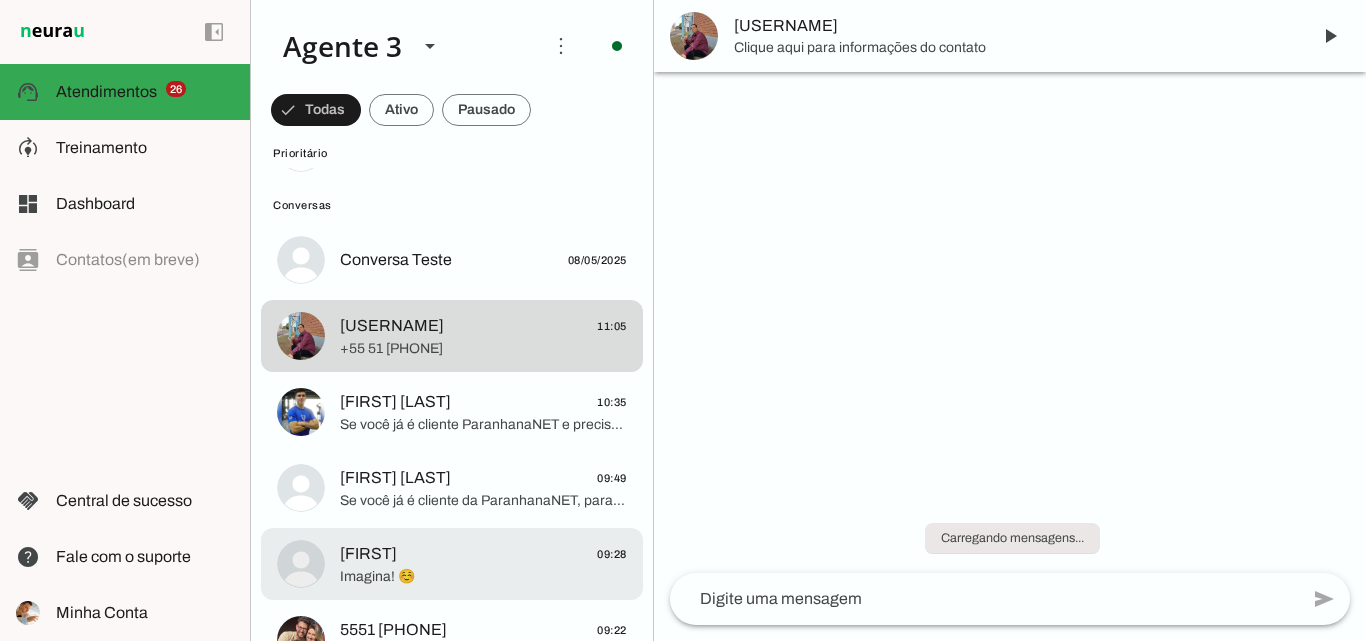 scroll, scrollTop: 0, scrollLeft: 0, axis: both 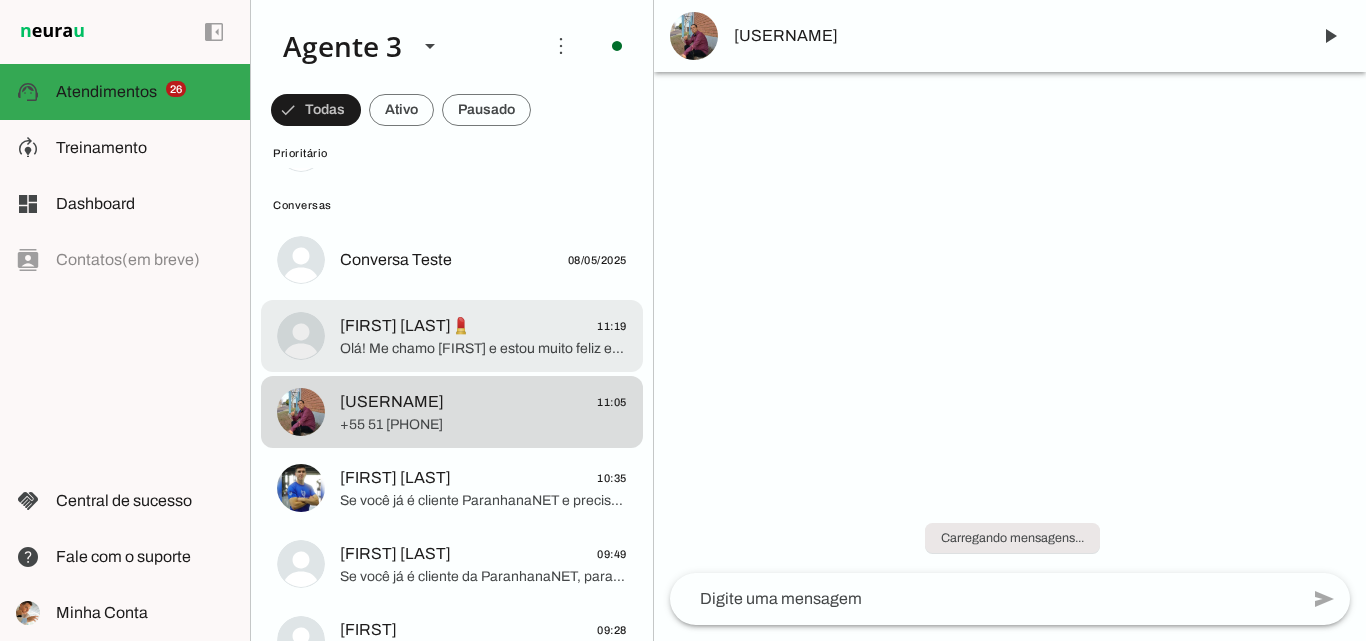 click on "TideSilva💄
11:19" 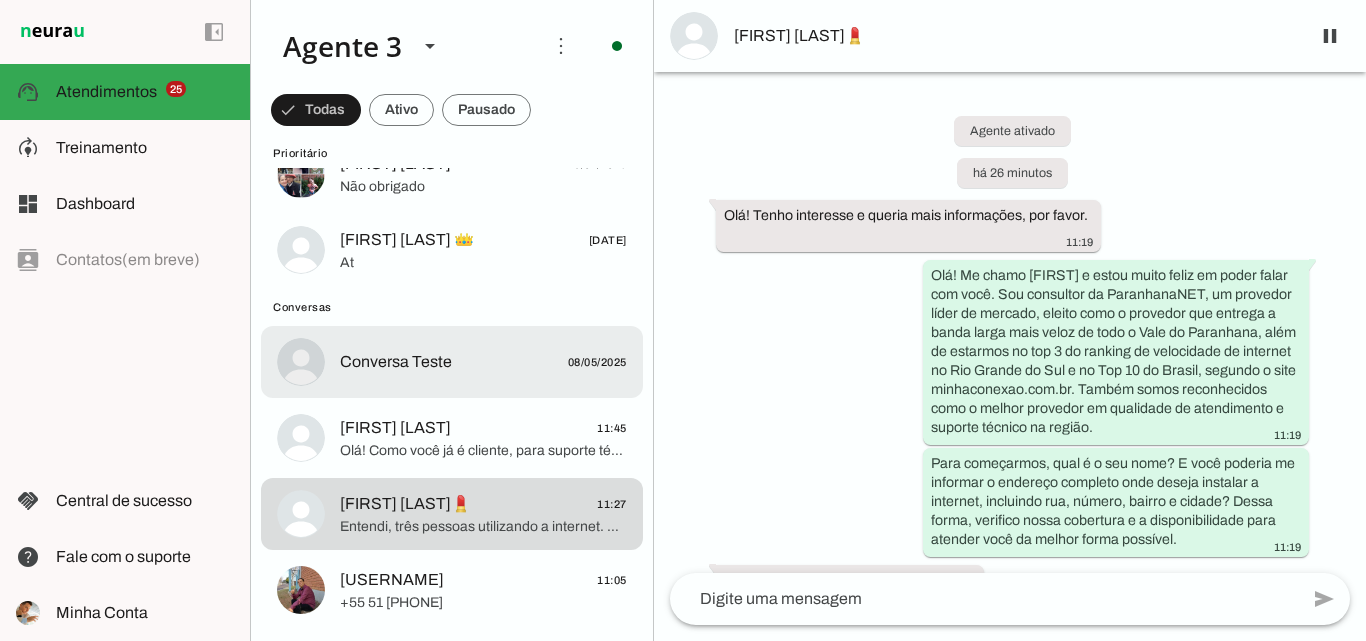 scroll, scrollTop: 1900, scrollLeft: 0, axis: vertical 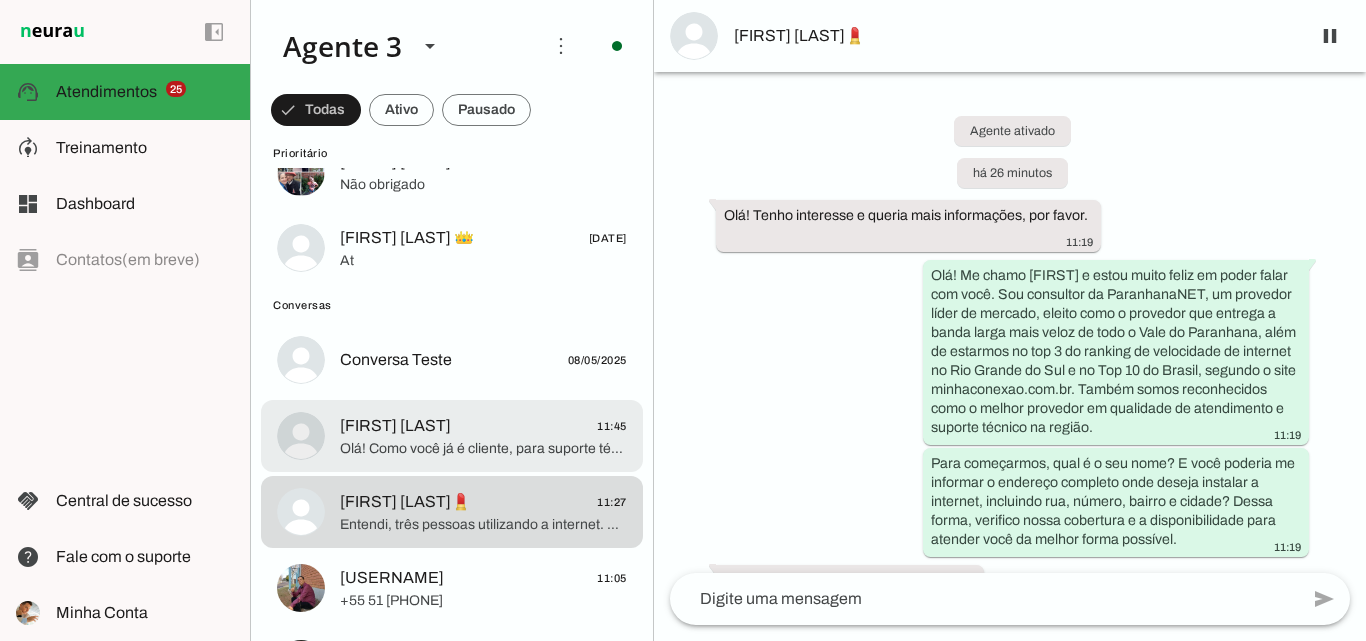 click on "Mauricio Linden
11:45
Olá! Como você já é cliente, para suporte técnico, segunda via de boleto ou informações como uso do ParanhanaCLUBE, o melhor é entrar em contato pelo nosso WhatsApp exclusivo para atendimento ao cliente: (51) 3543-1099. Eles poderão te orientar direitinho sobre como acessar o ParanhanaCLUBE e aproveitar todos os benefícios.
Se quiser, posso passar esse número para você já entrar em contato. Posso ajudar com mais alguma coisa?" at bounding box center (452, -1652) 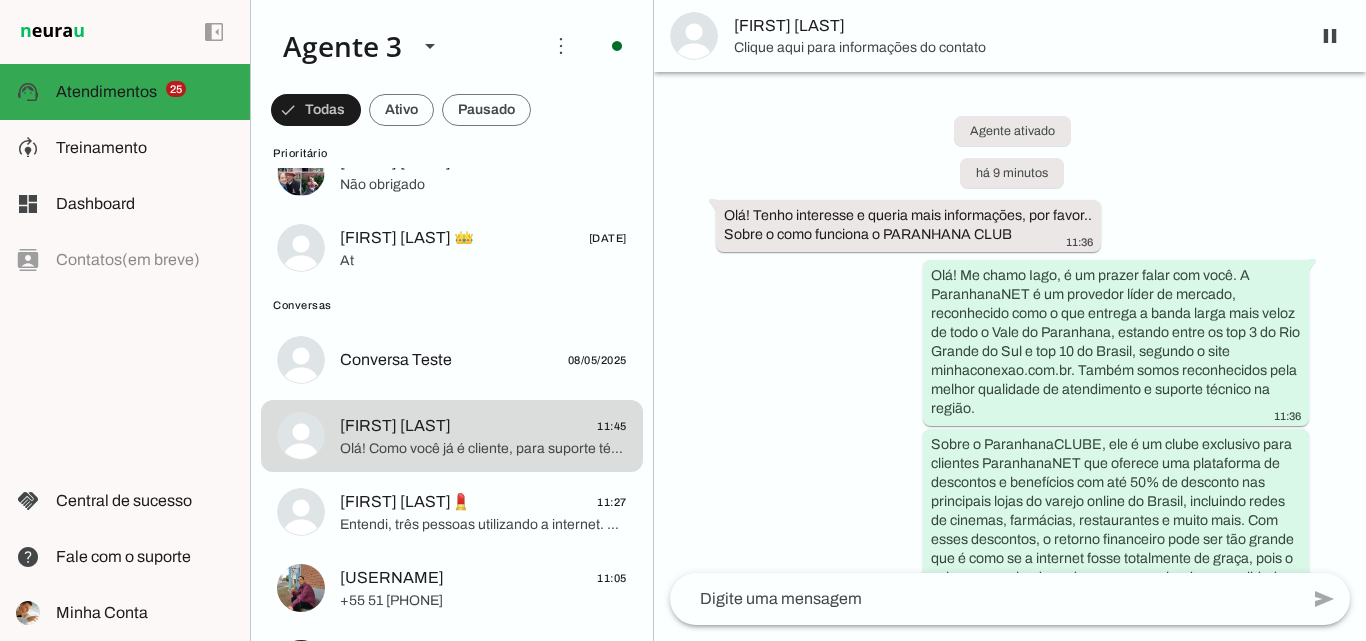 scroll, scrollTop: 670, scrollLeft: 0, axis: vertical 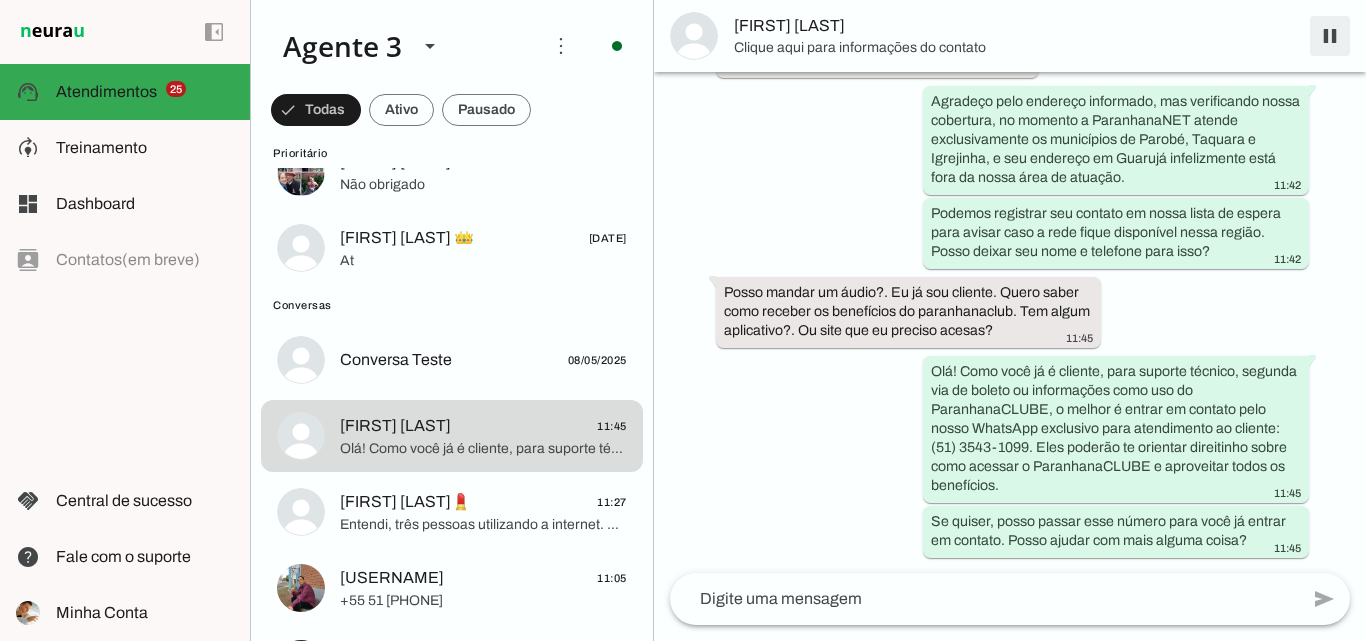 click at bounding box center [1330, 36] 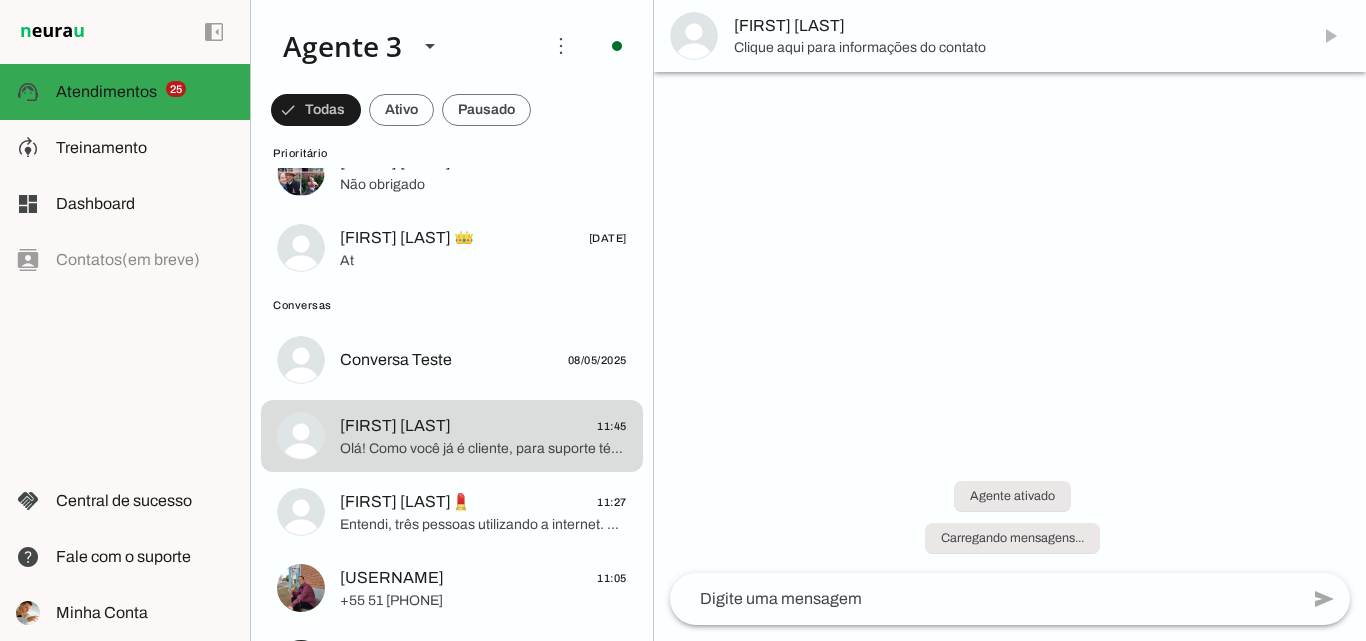 scroll, scrollTop: 0, scrollLeft: 0, axis: both 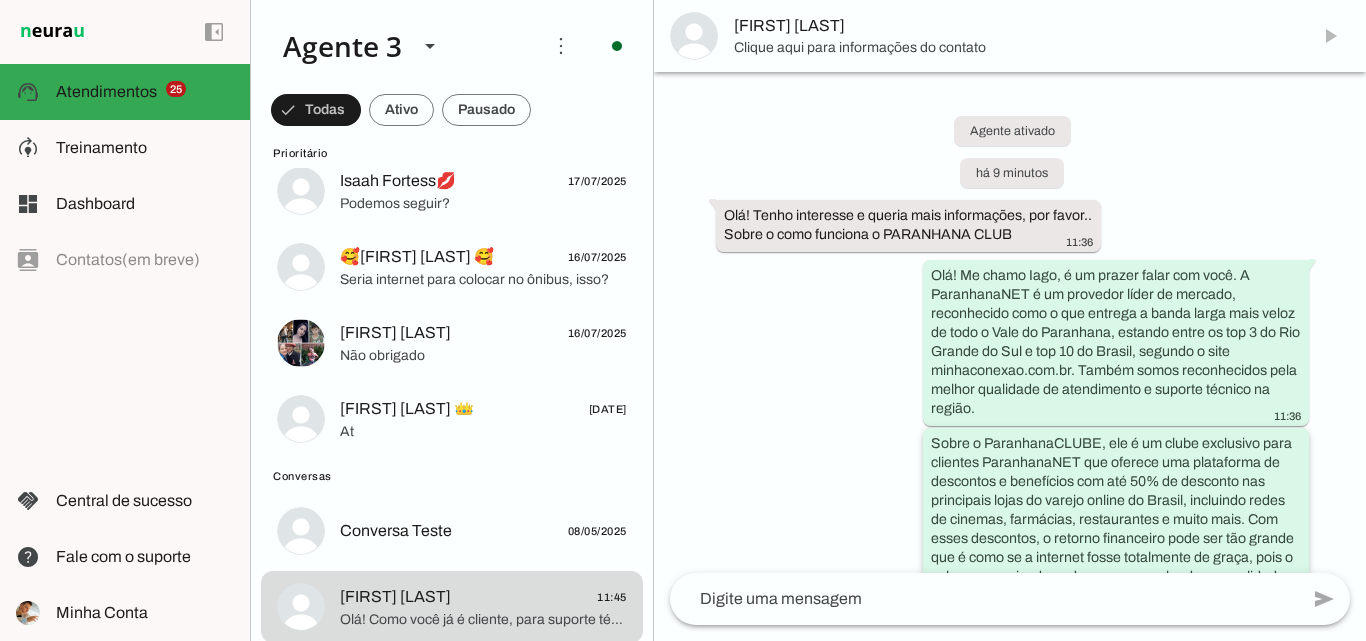 click on "Bom dia! Tudo bem?
Este é o nosso número comercial. Para atendimentos referente a suporte técnico, clube de descontos e financeiro, por favor, entre em contato pelo fone [PHONE]. Nossos atendentes ficarão felizes em lhe ajudar" 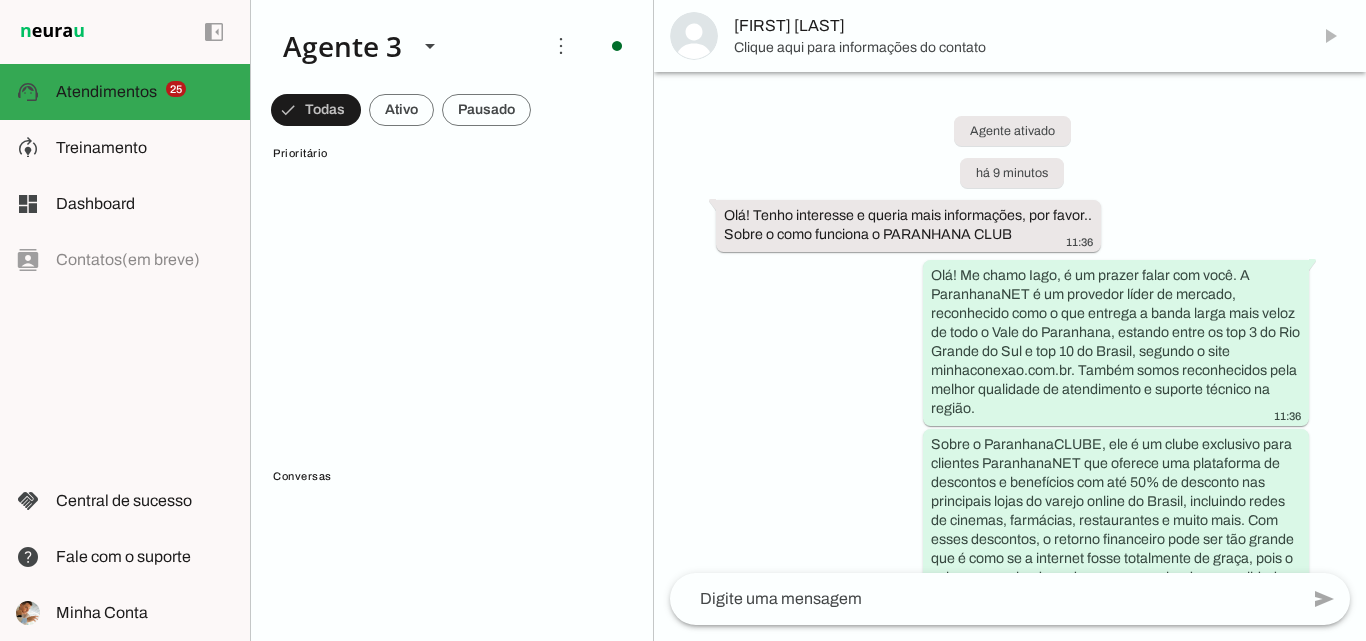 scroll, scrollTop: 0, scrollLeft: 0, axis: both 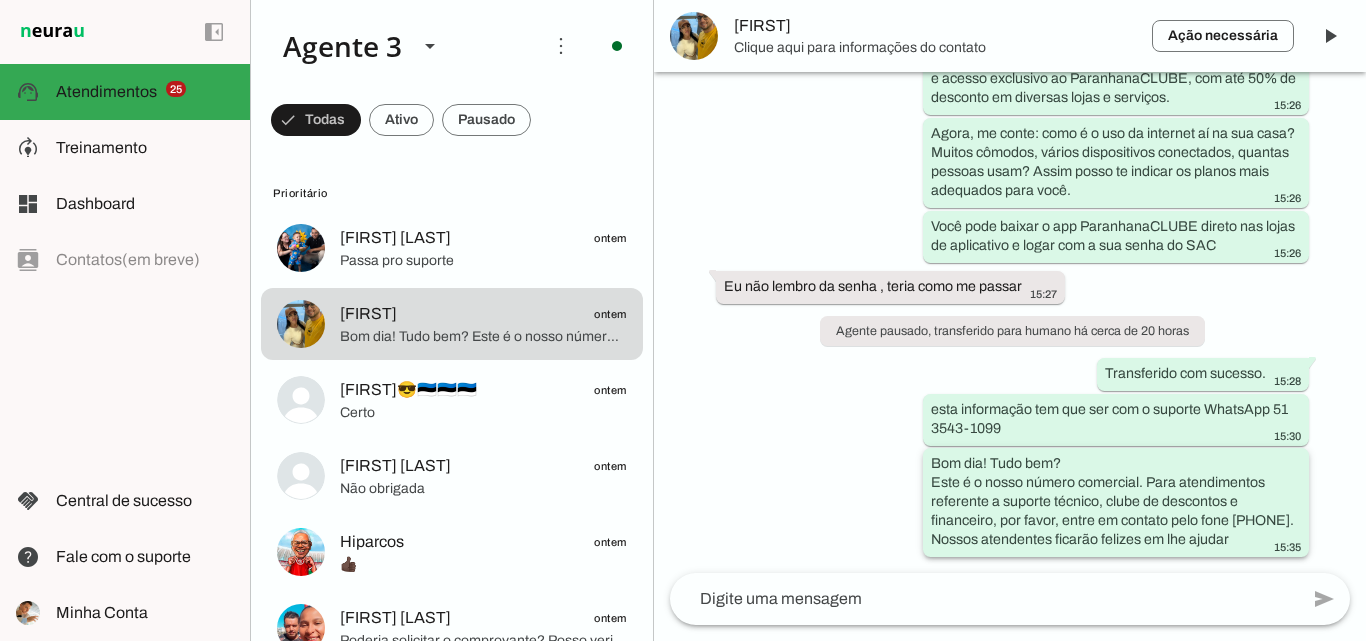 drag, startPoint x: 921, startPoint y: 438, endPoint x: 1265, endPoint y: 524, distance: 354.5871 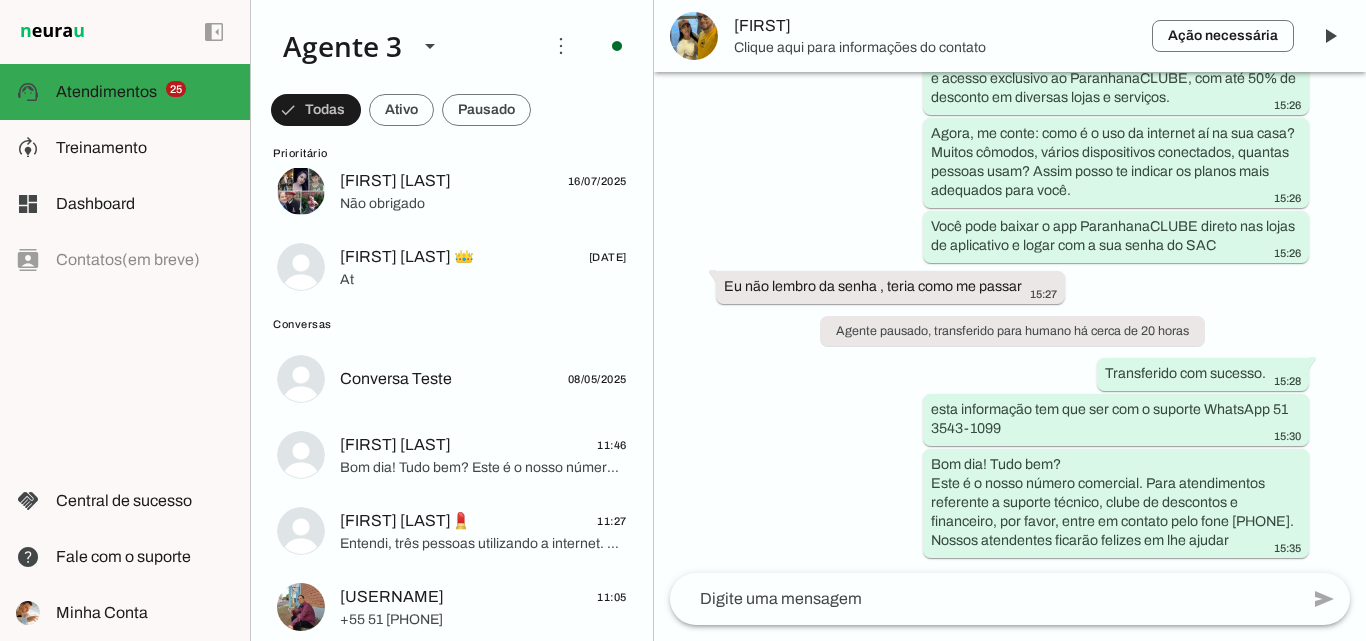 scroll, scrollTop: 1800, scrollLeft: 0, axis: vertical 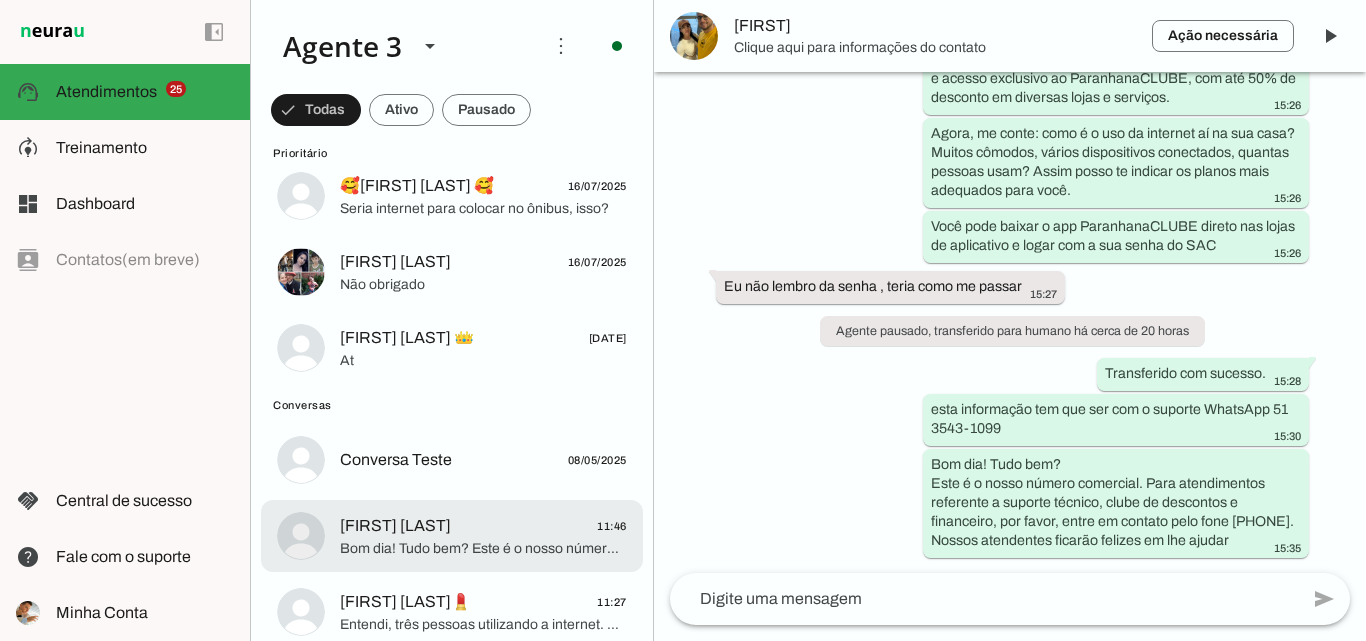 click on "Mauricio Linden
11:46" 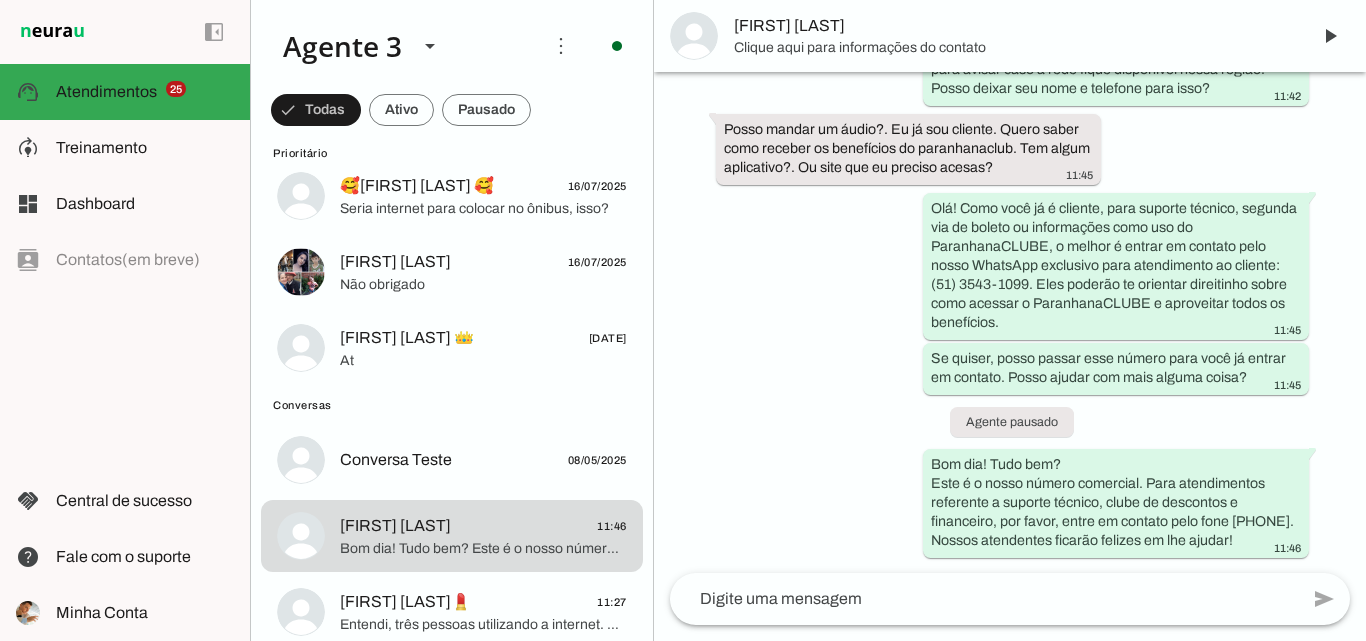 scroll, scrollTop: 852, scrollLeft: 0, axis: vertical 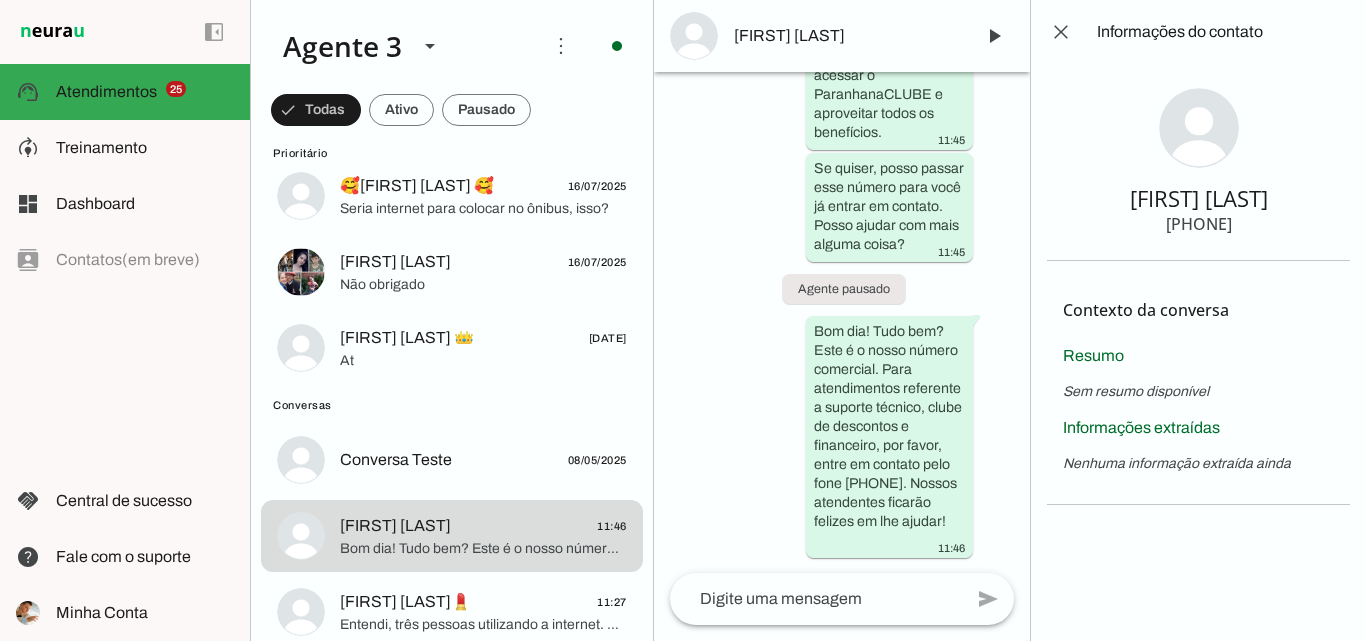 type 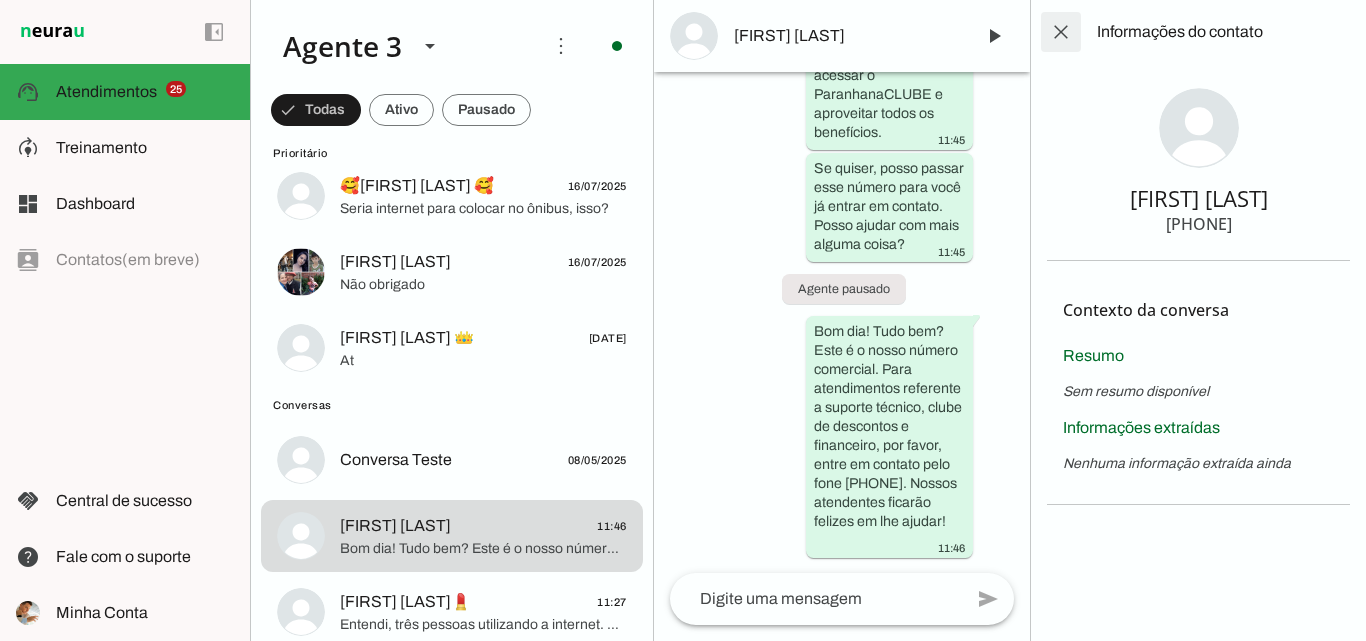 click at bounding box center (1061, 32) 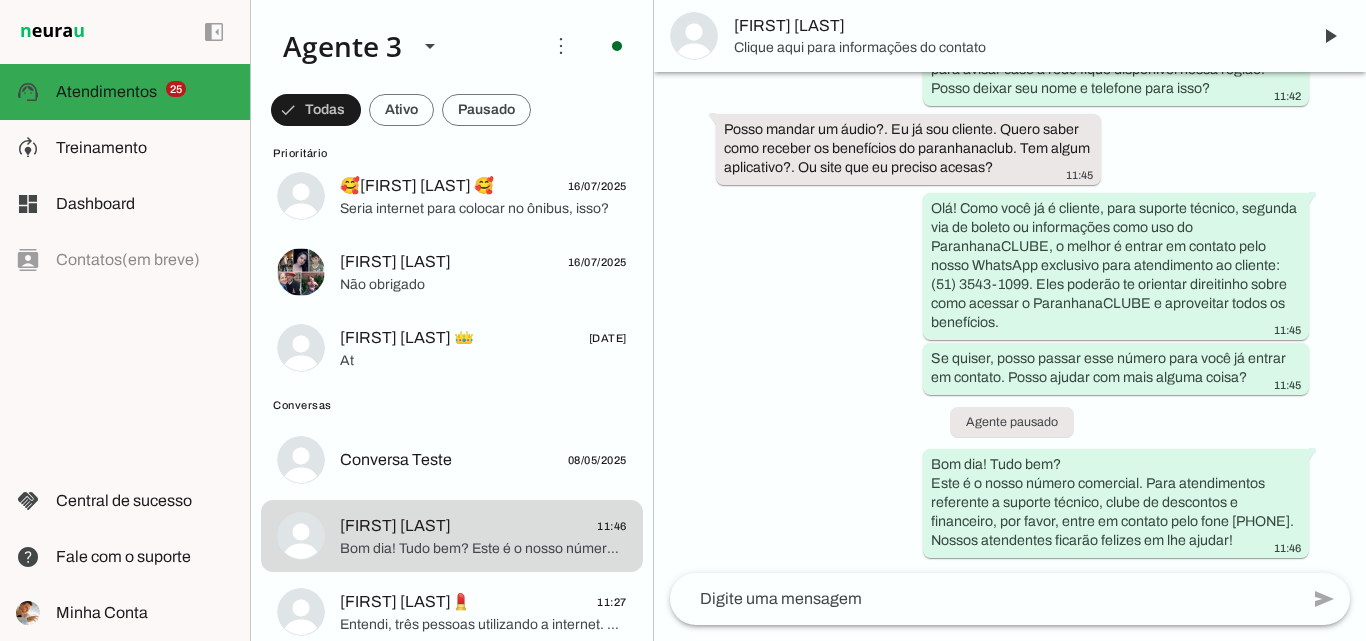 scroll, scrollTop: 852, scrollLeft: 0, axis: vertical 